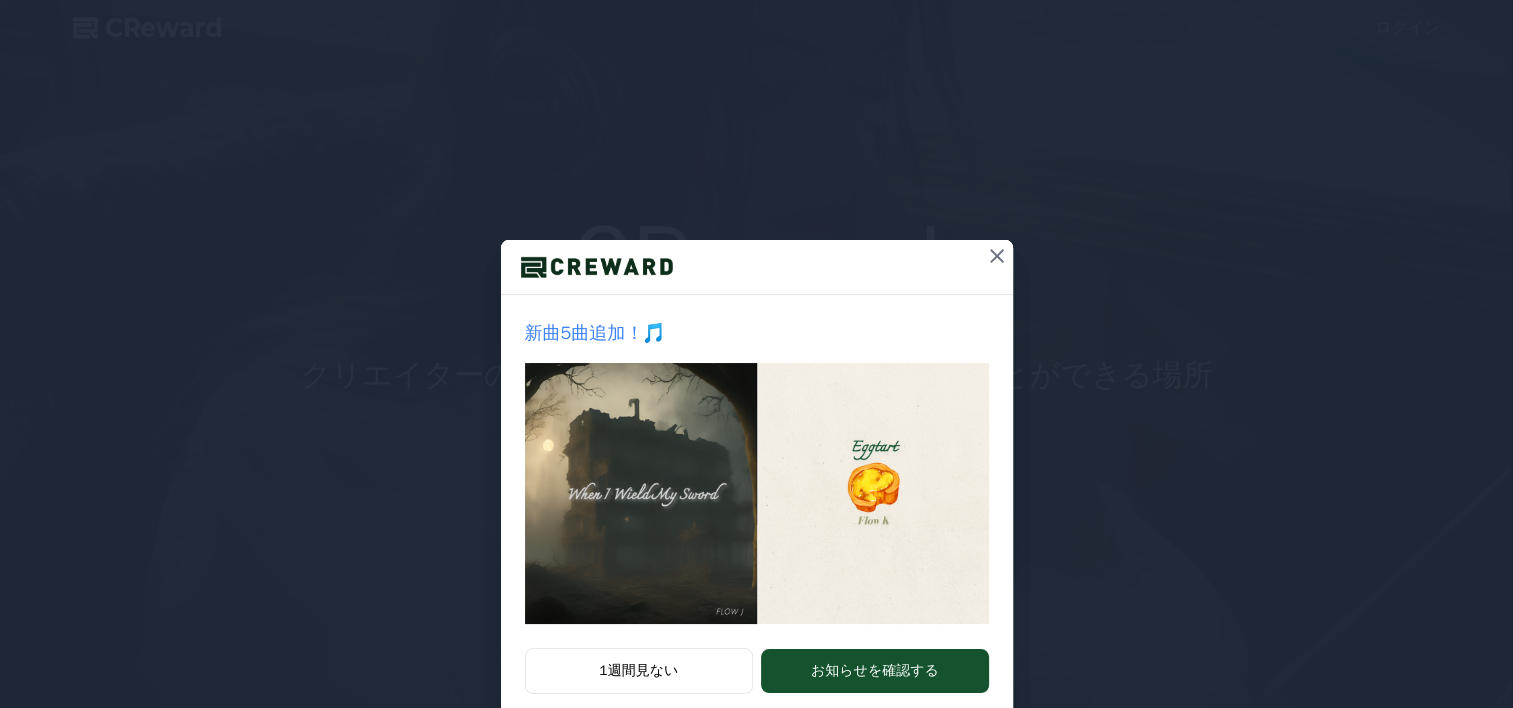 scroll, scrollTop: 0, scrollLeft: 0, axis: both 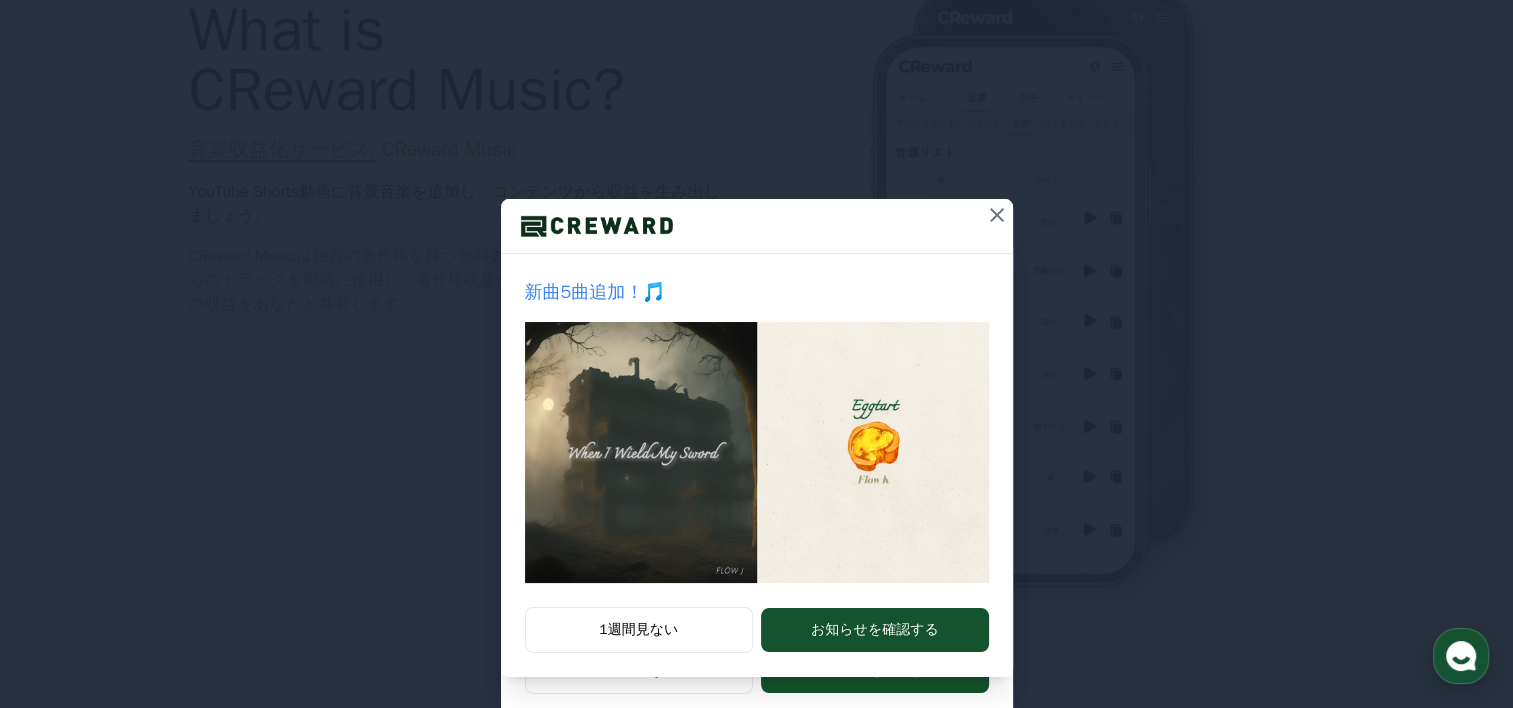 click 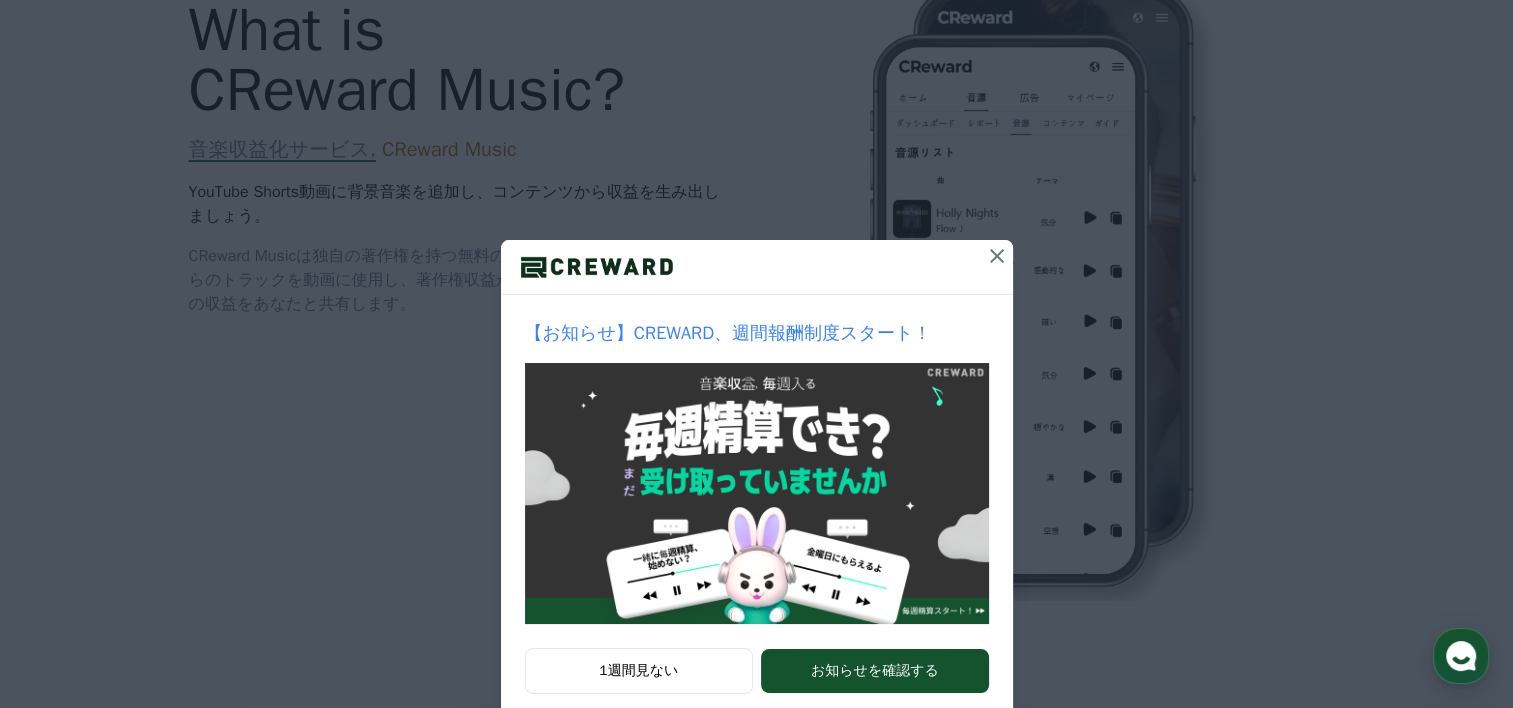 click 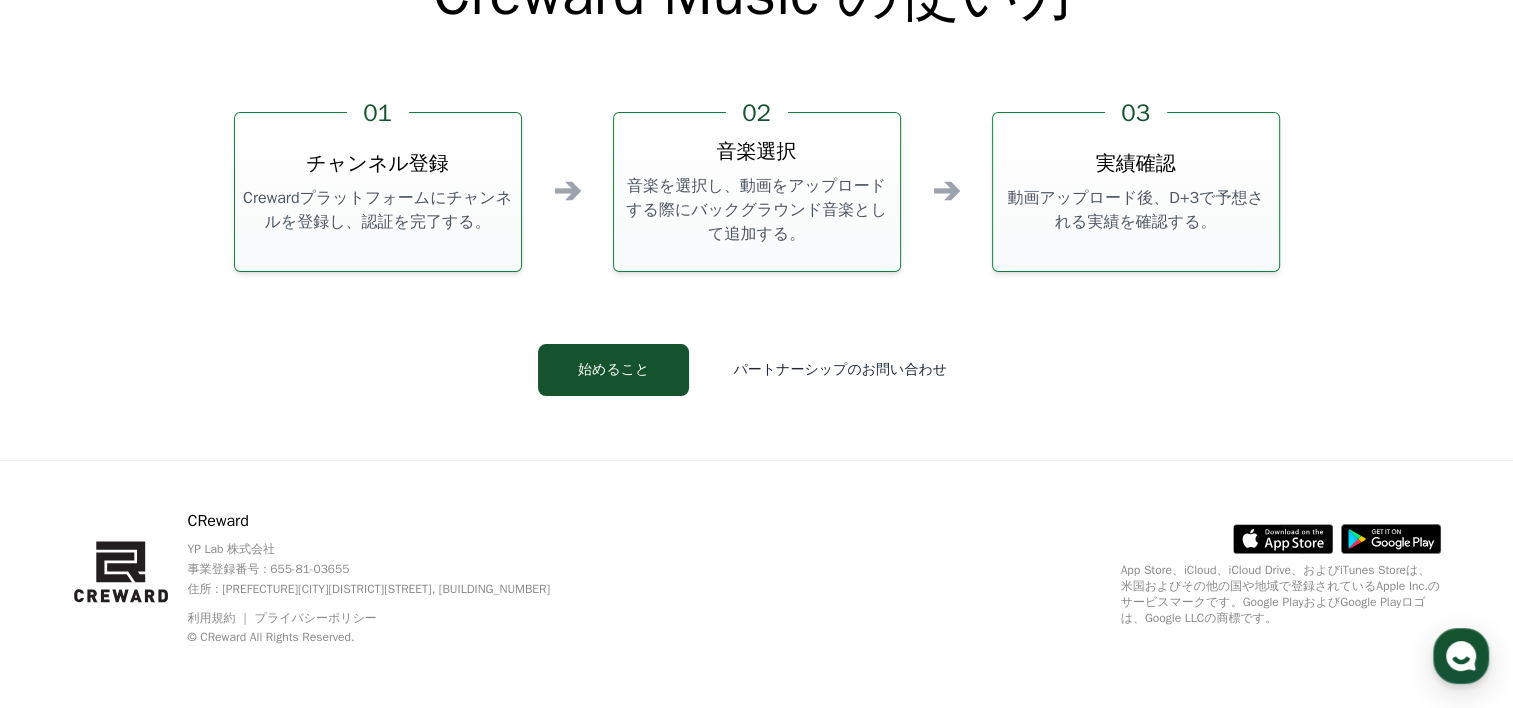 scroll, scrollTop: 5418, scrollLeft: 0, axis: vertical 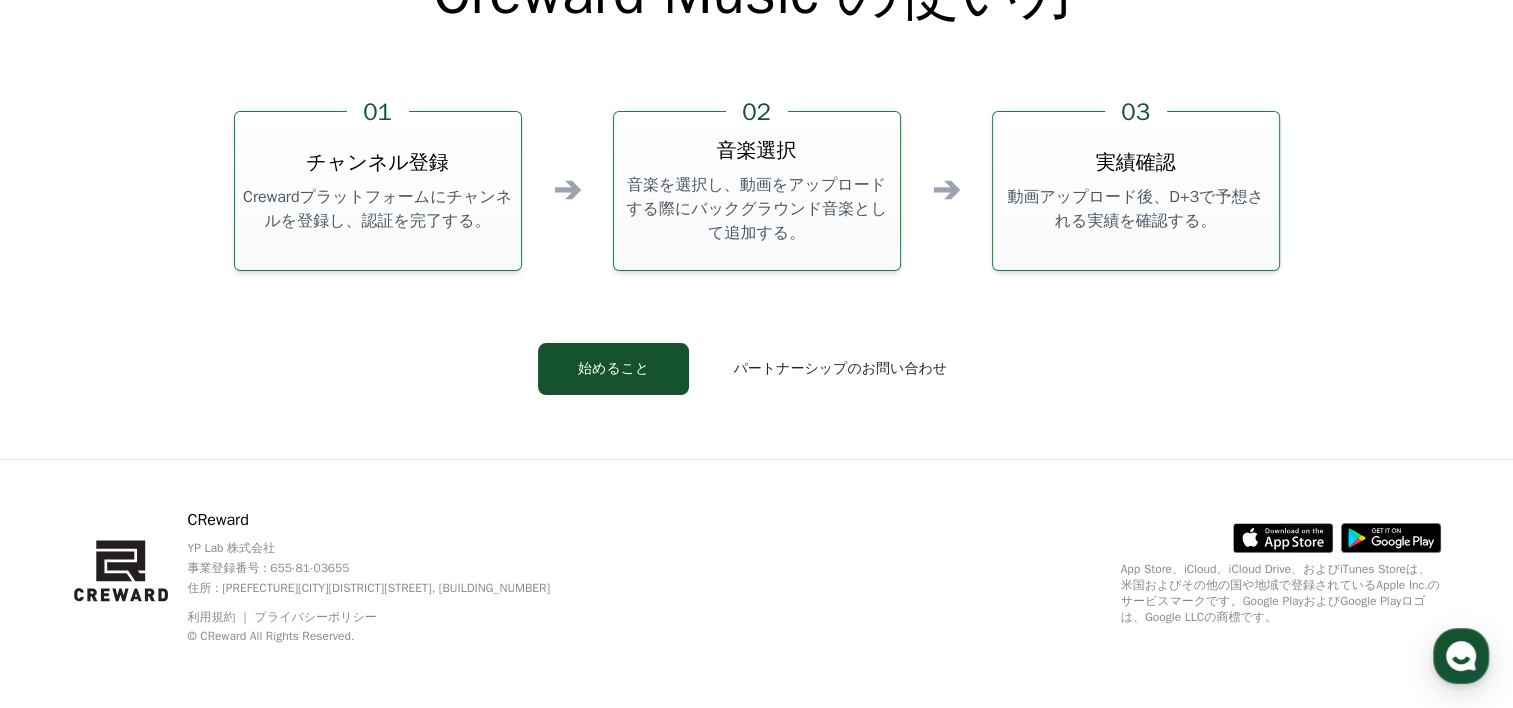 click on "01   チャンネル登録   Crewardプラットフォームにチャンネルを登録し、認証を完了する。" at bounding box center (378, 191) 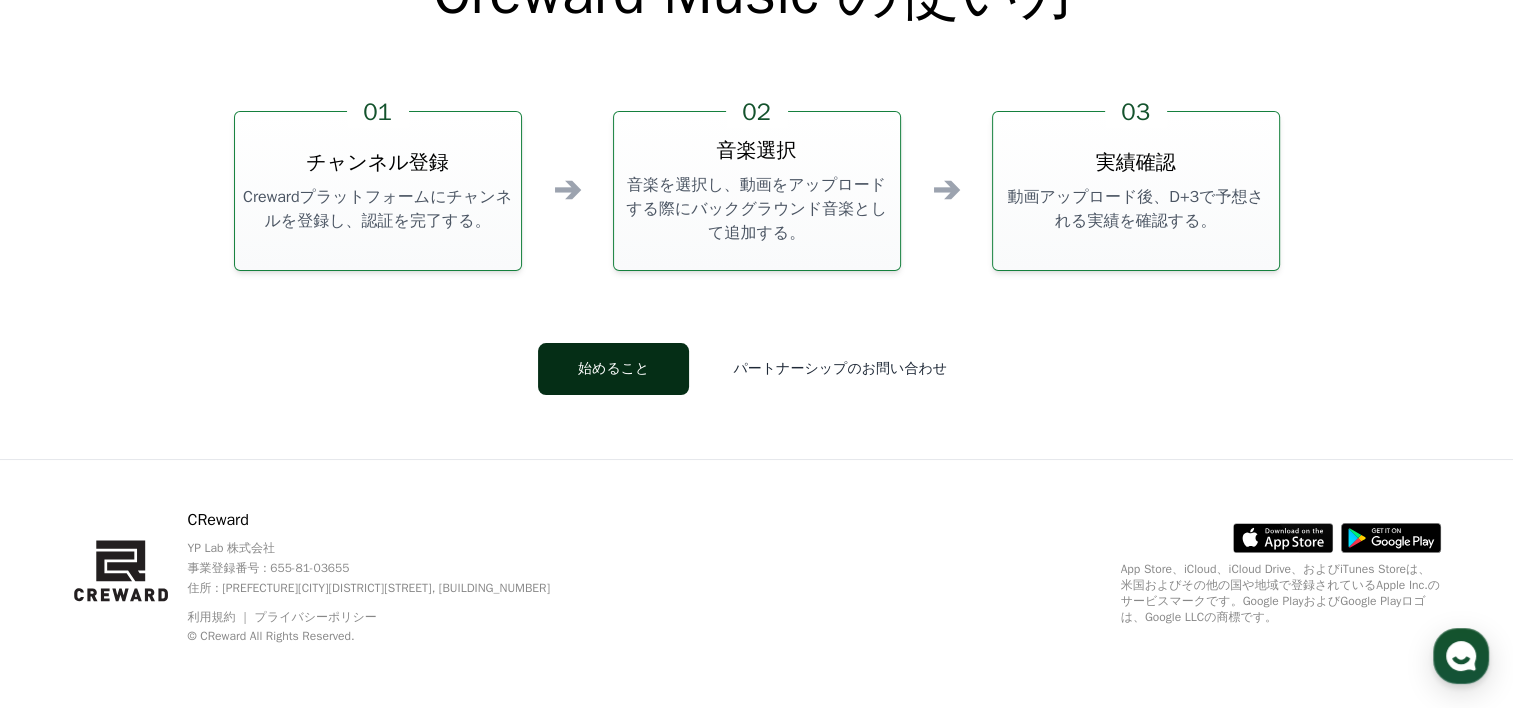 click on "始めること" at bounding box center [613, 369] 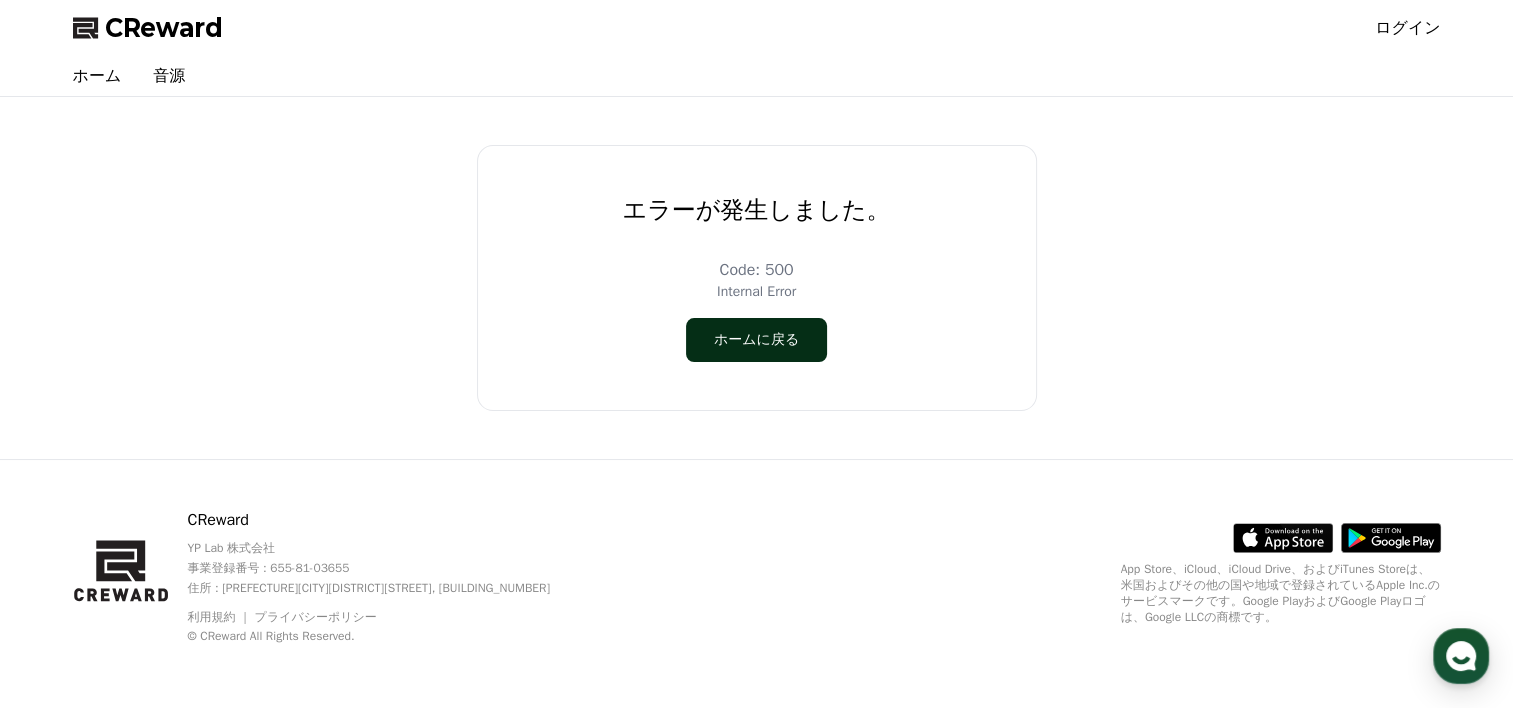 click on "ホームに戻る" at bounding box center [756, 340] 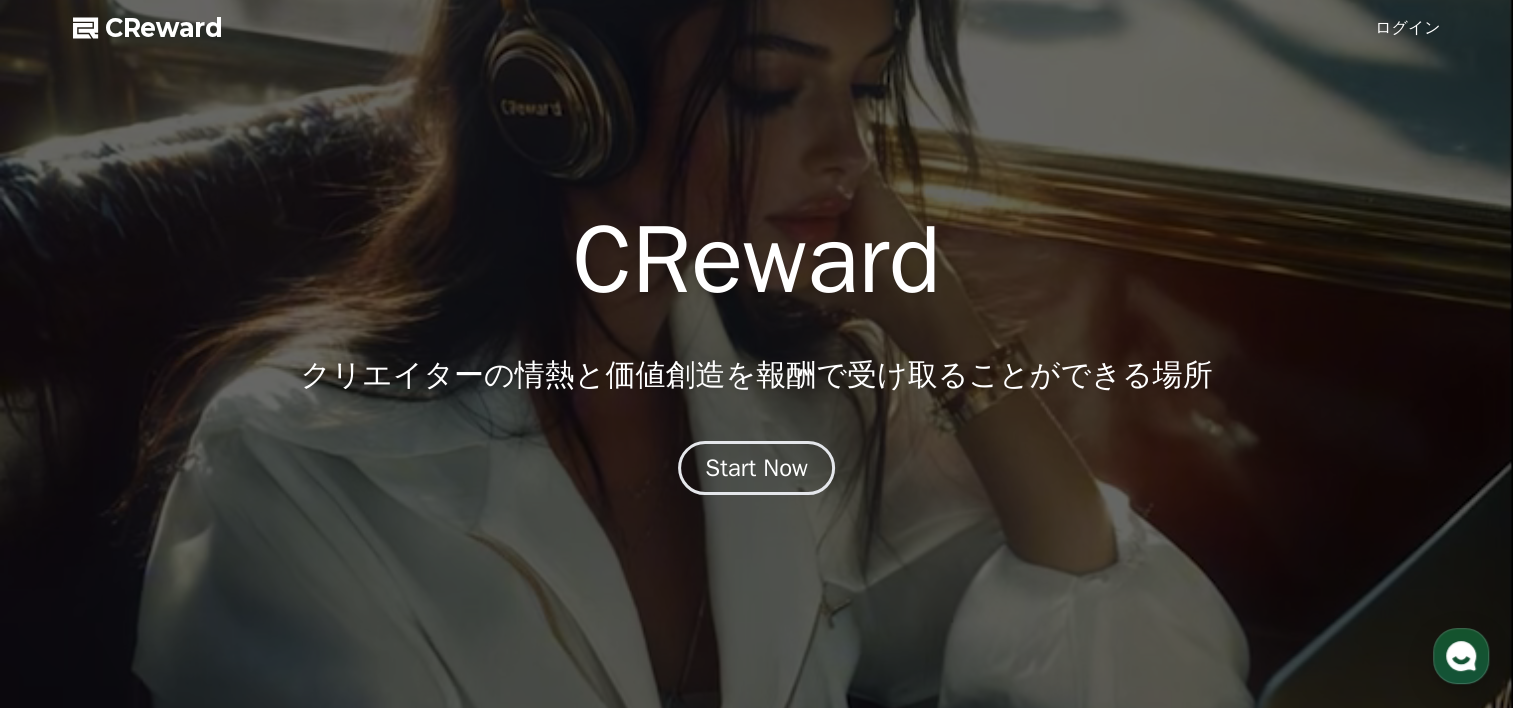 scroll, scrollTop: 0, scrollLeft: 0, axis: both 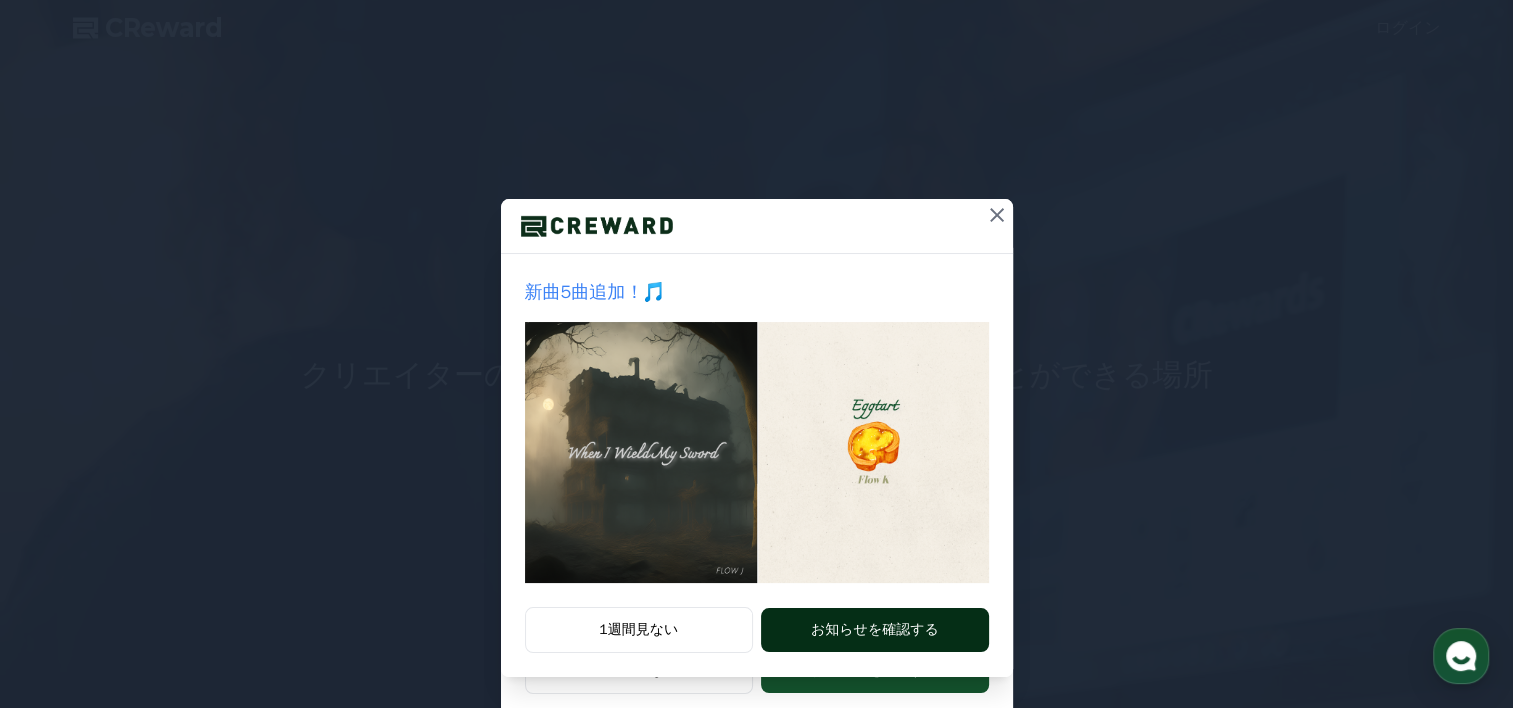 click on "お知らせを確認する" at bounding box center (874, 630) 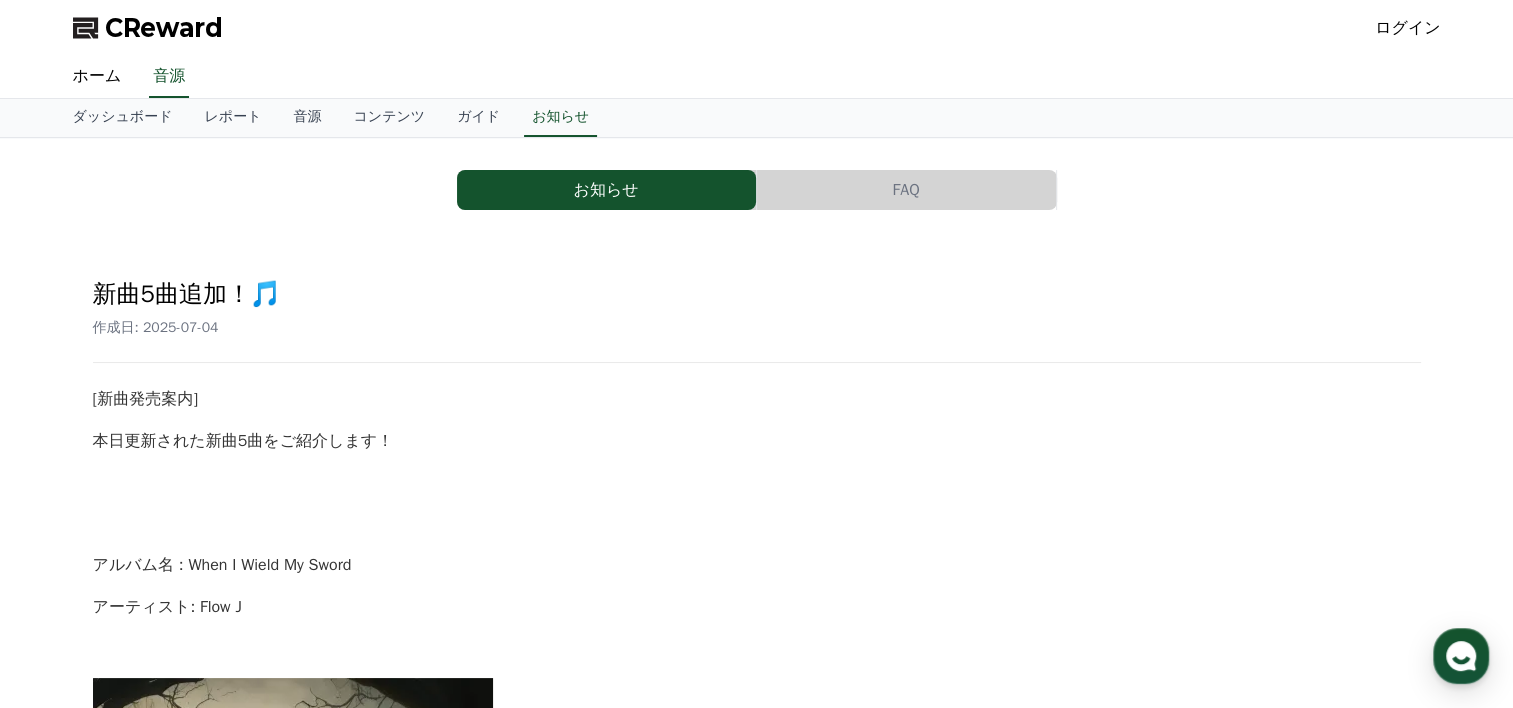 scroll, scrollTop: 0, scrollLeft: 0, axis: both 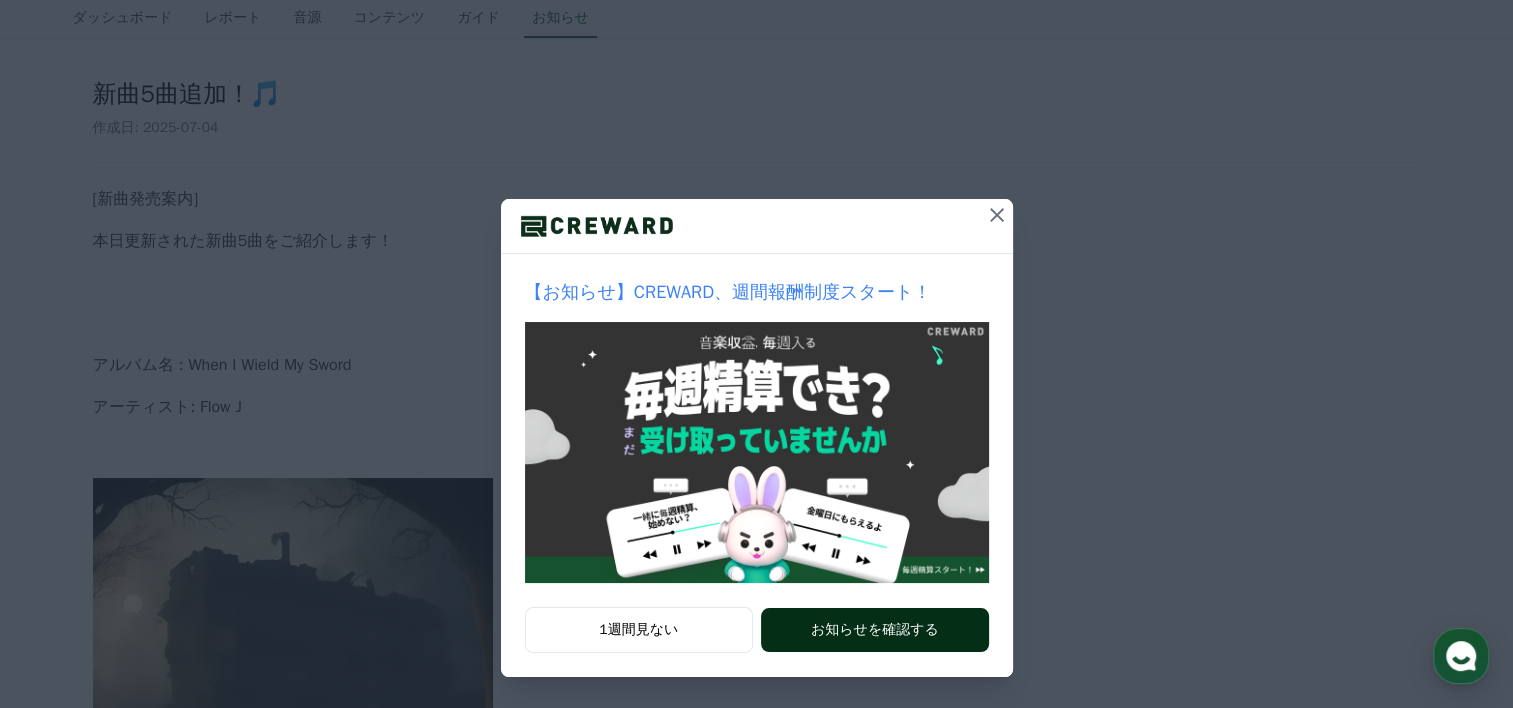 click on "お知らせを確認する" at bounding box center [874, 630] 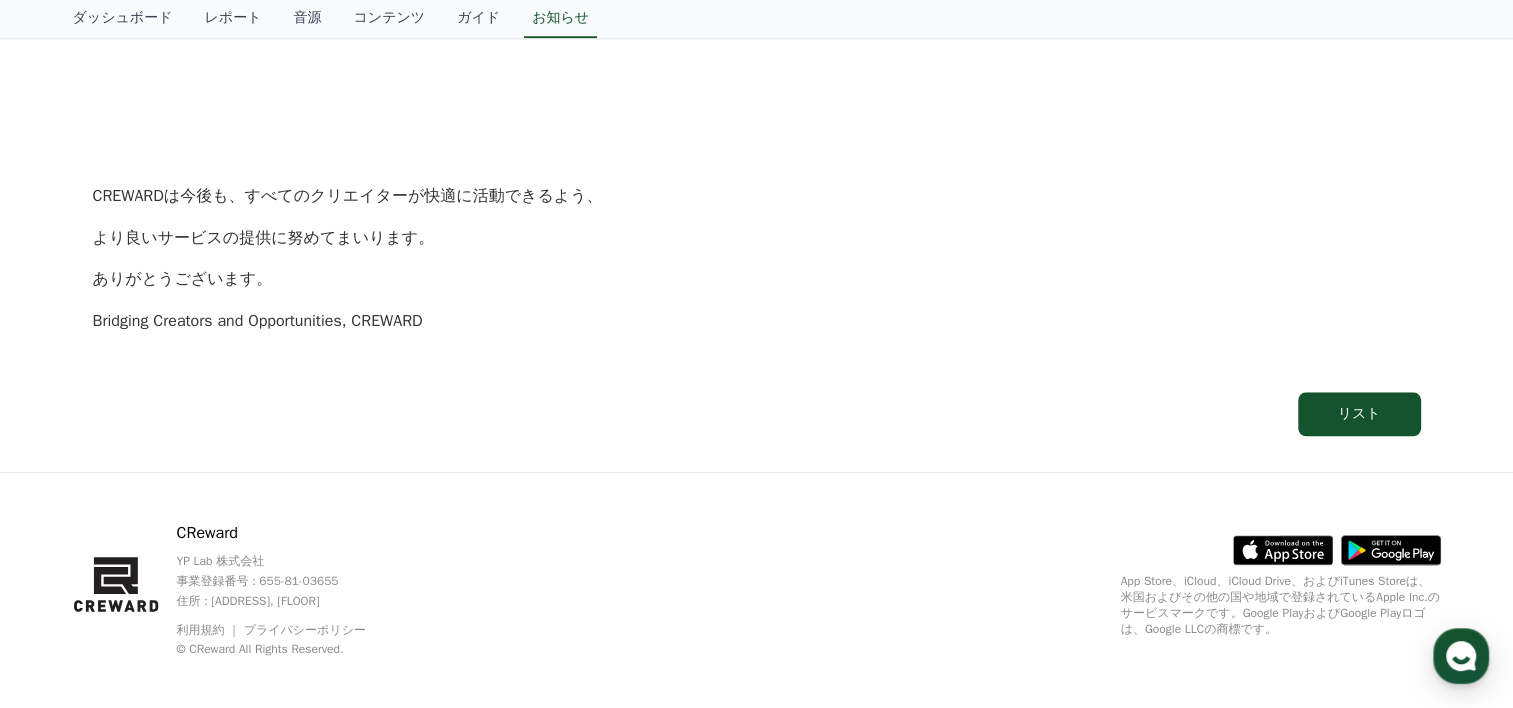 scroll, scrollTop: 1989, scrollLeft: 0, axis: vertical 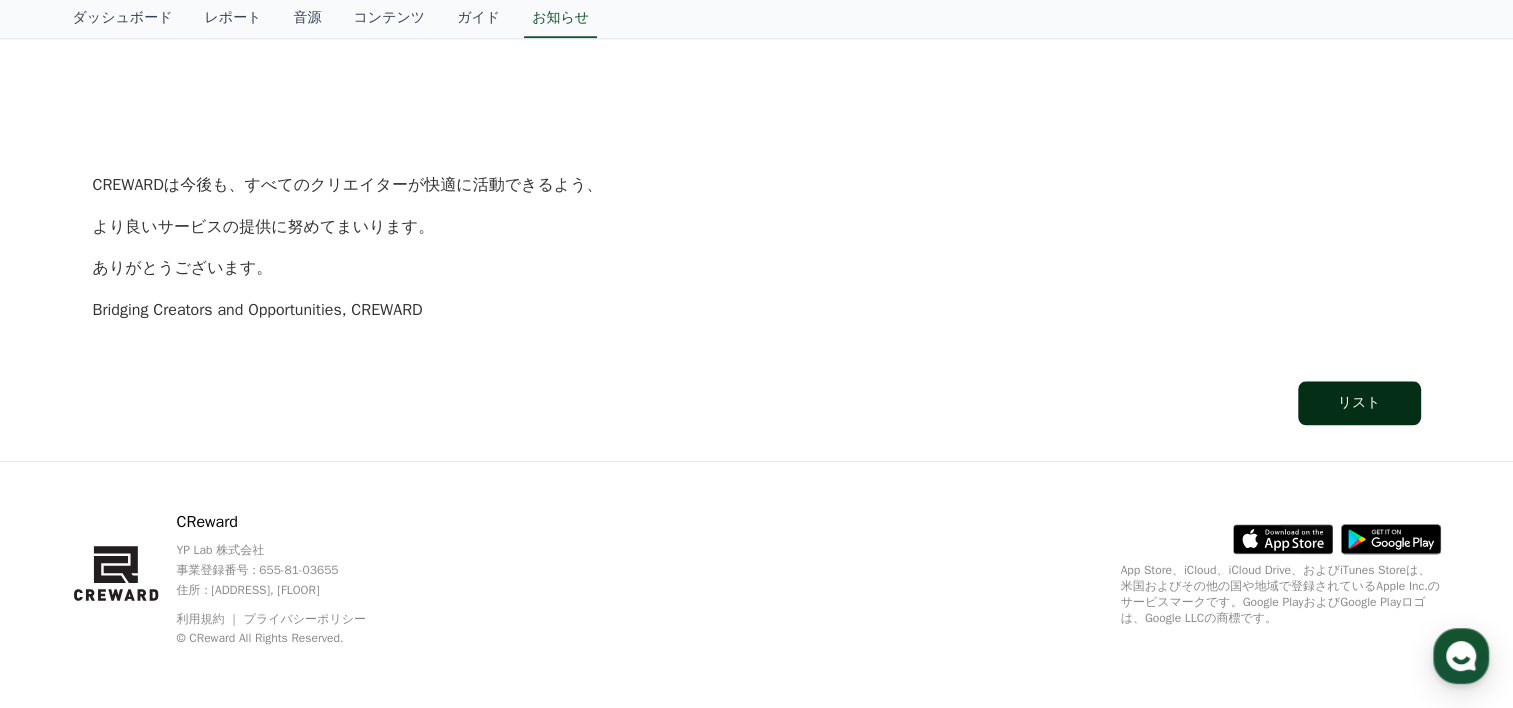 click on "リスト" at bounding box center (1359, 403) 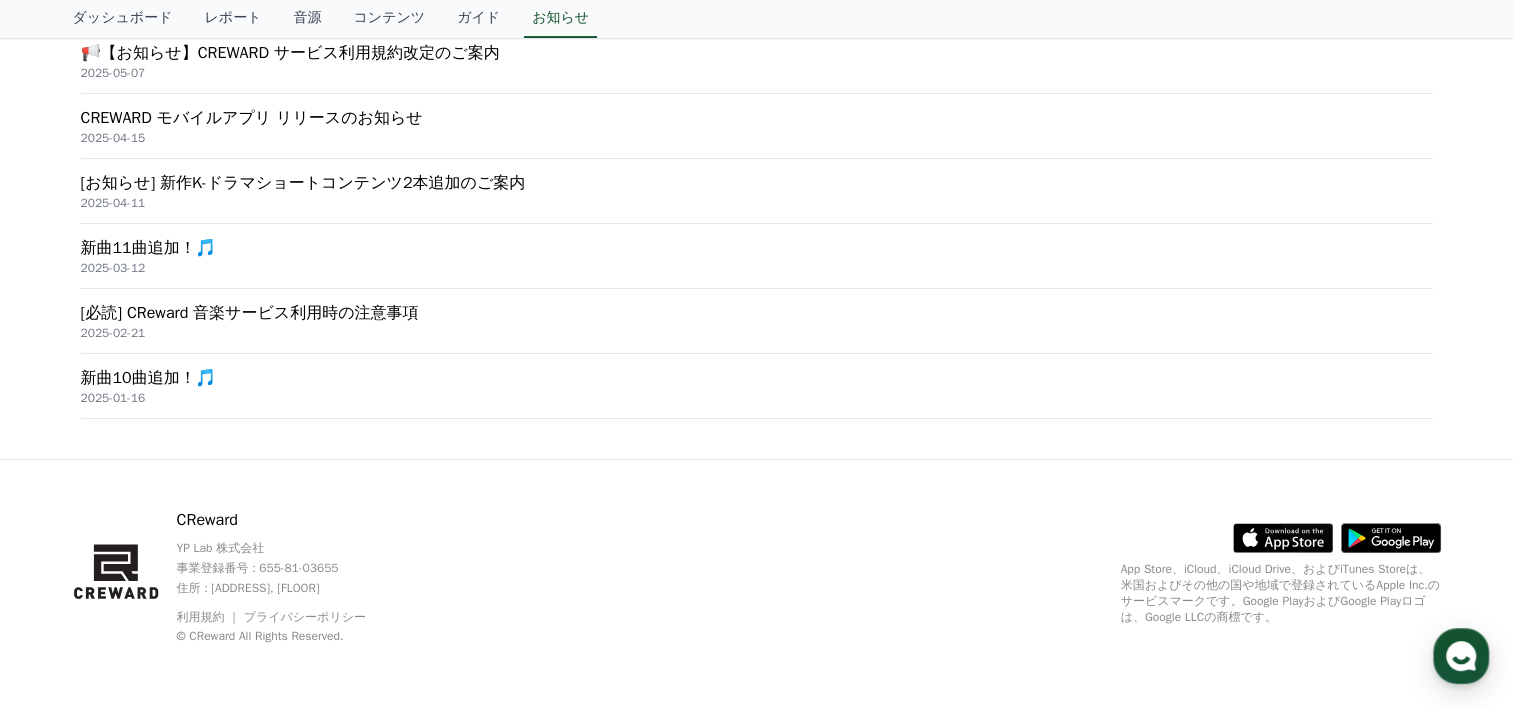 scroll, scrollTop: 0, scrollLeft: 0, axis: both 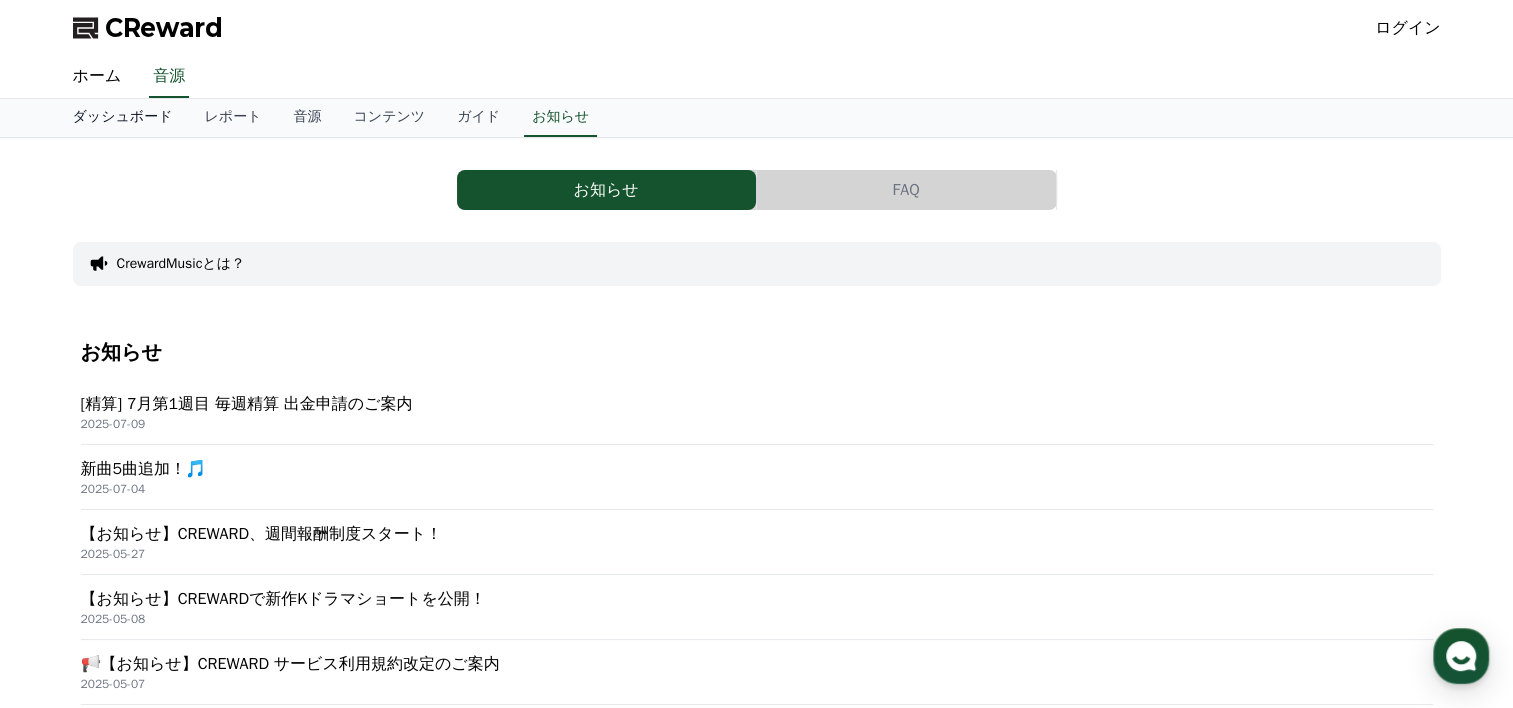click on "ダッシュボード" at bounding box center [123, 118] 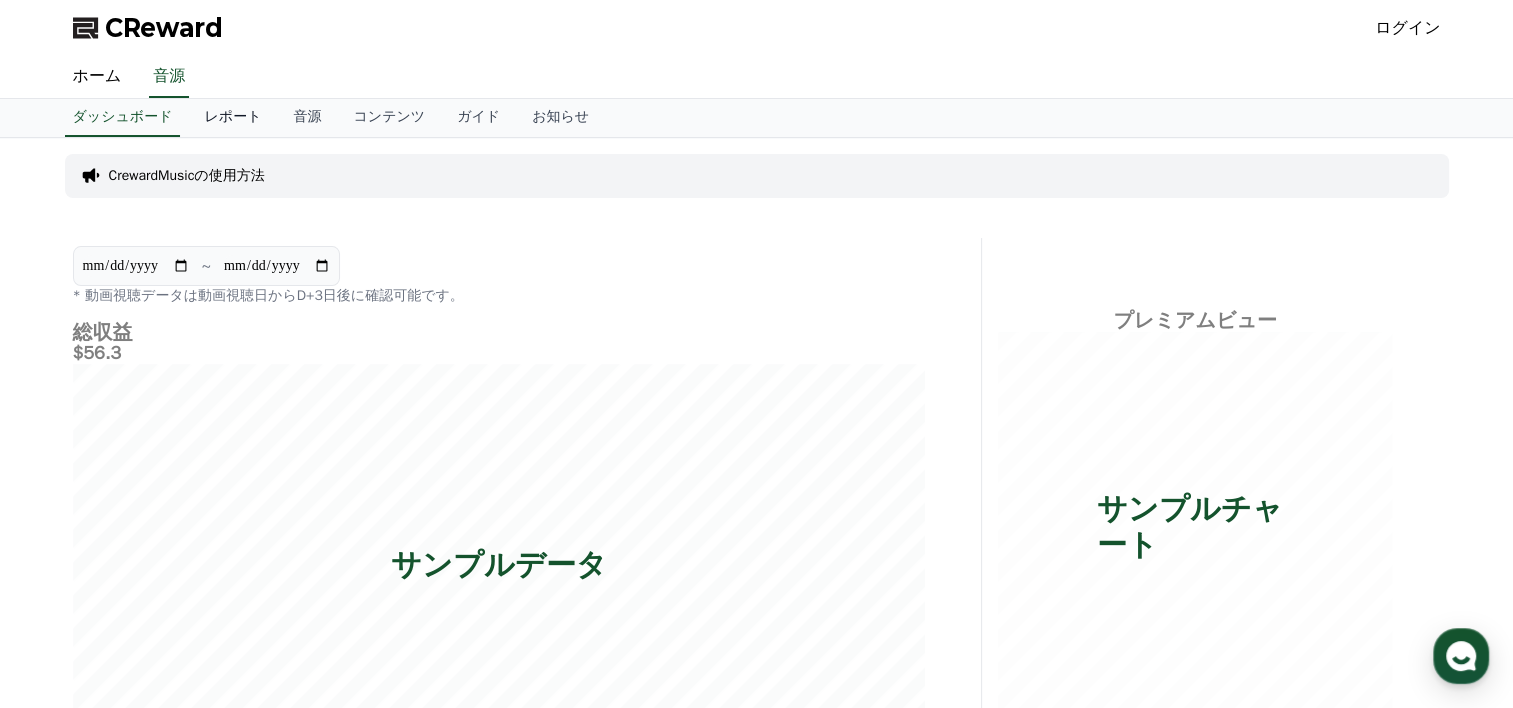click on "レポート" at bounding box center (232, 118) 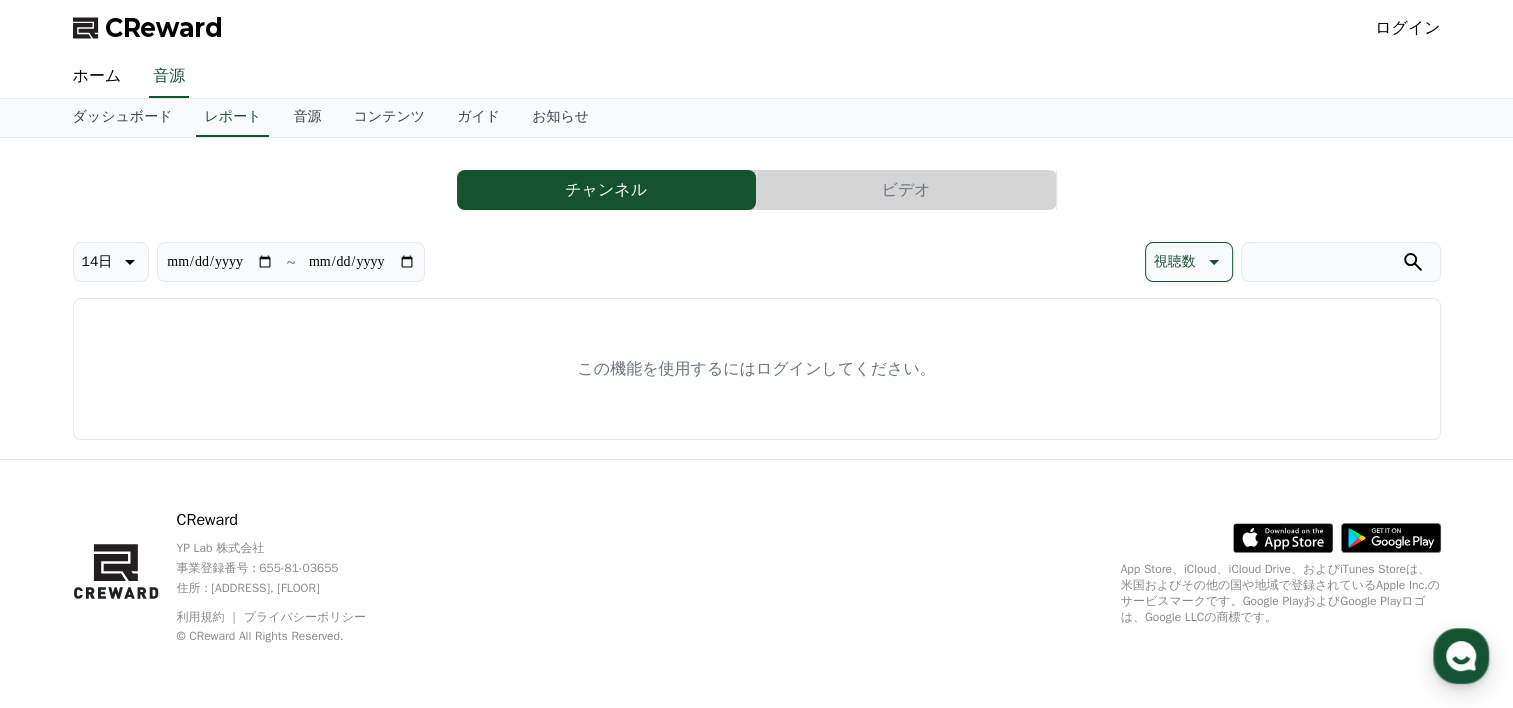 click on "チャンネル" at bounding box center [606, 190] 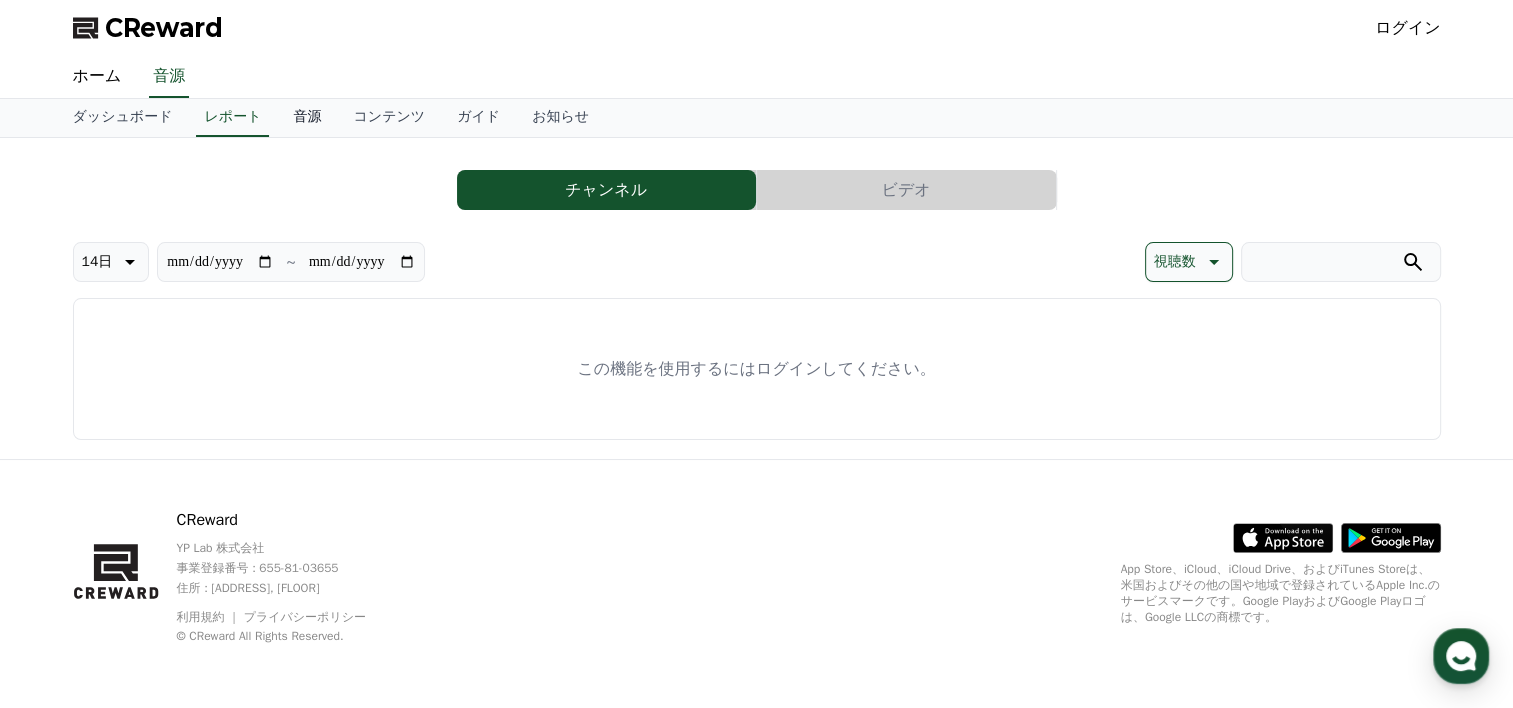 click on "音源" at bounding box center (307, 118) 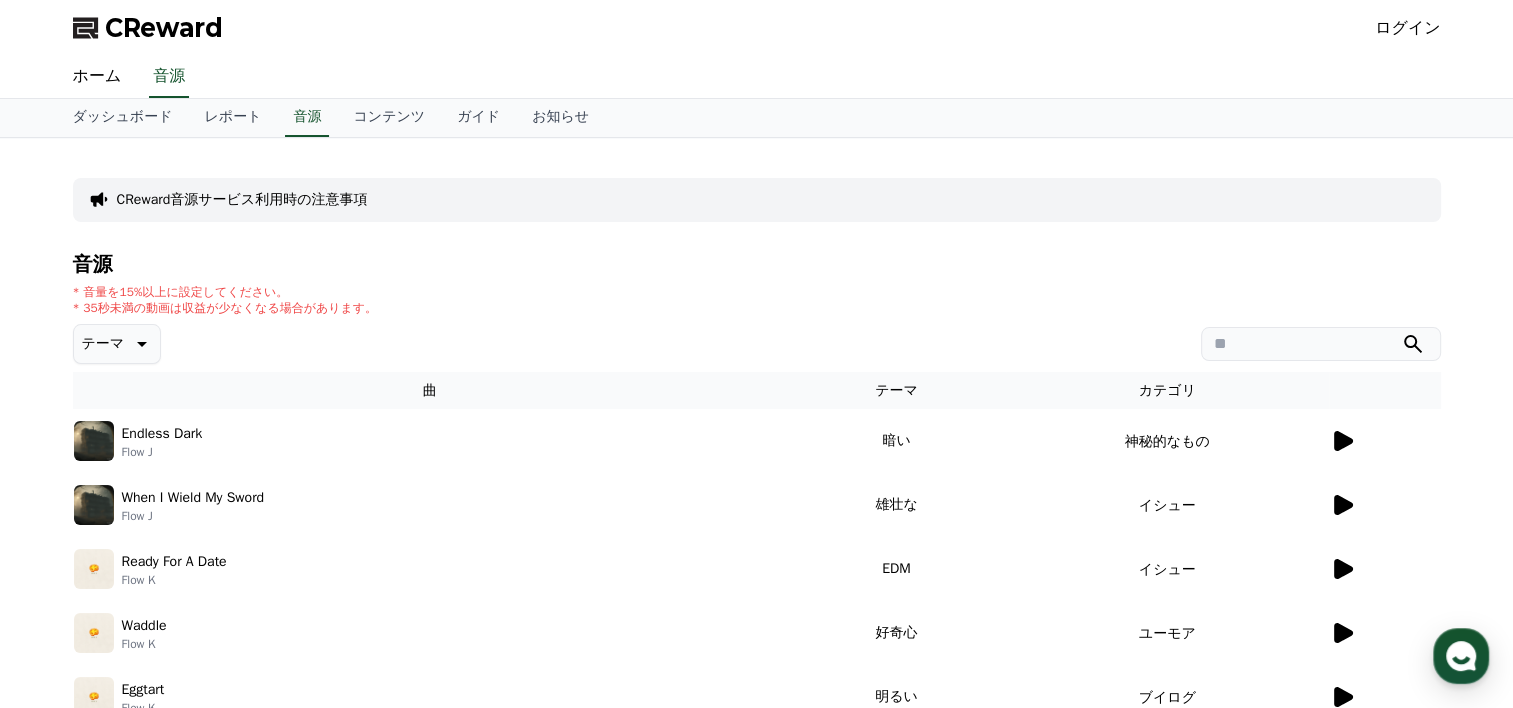 click 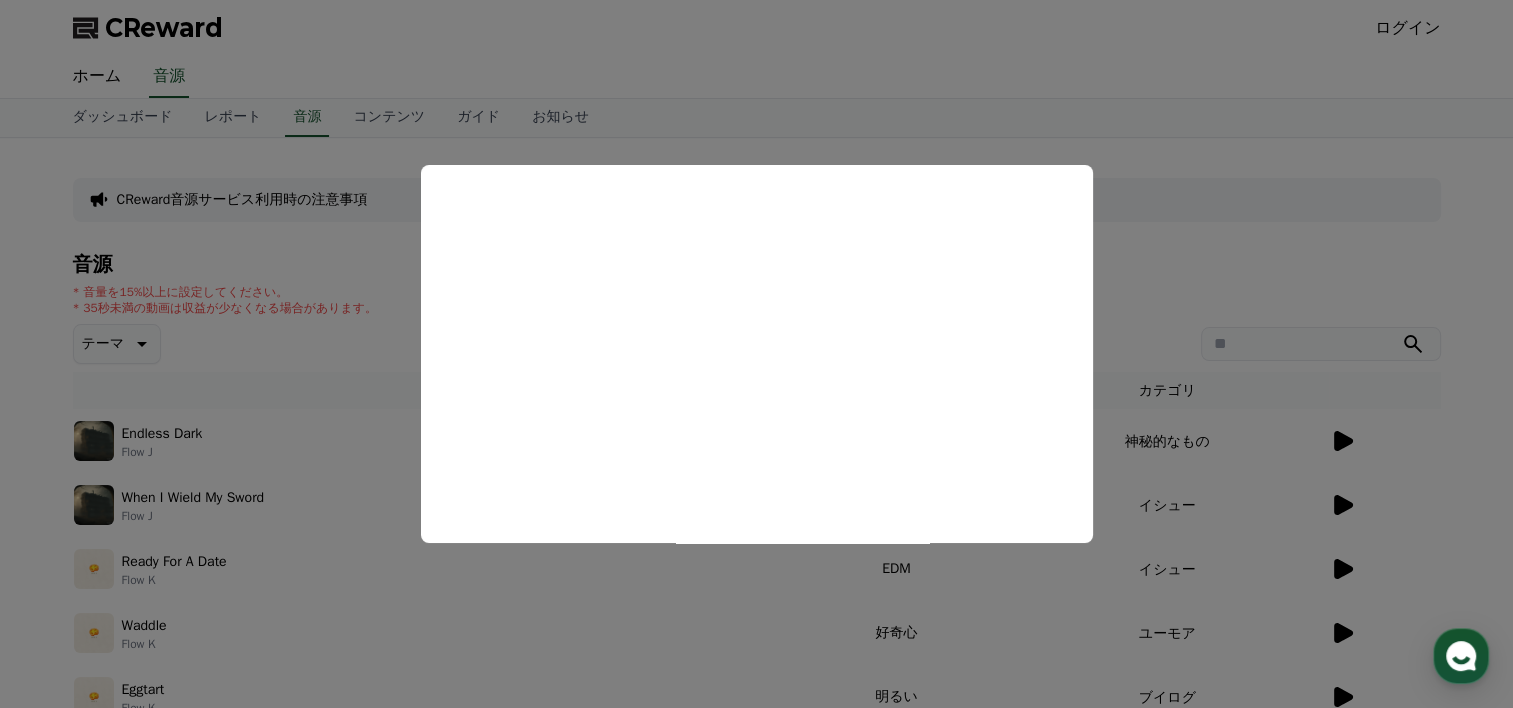 click at bounding box center (756, 354) 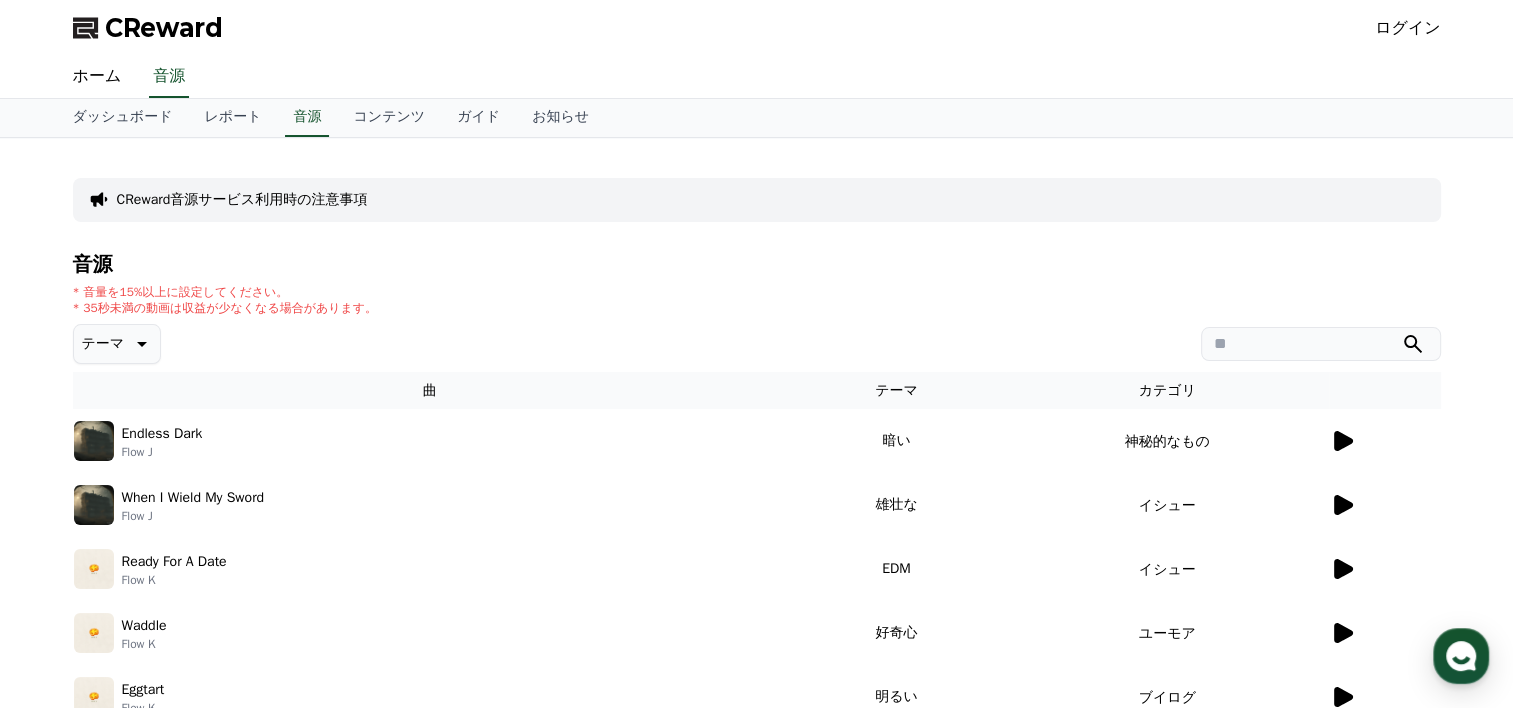 click 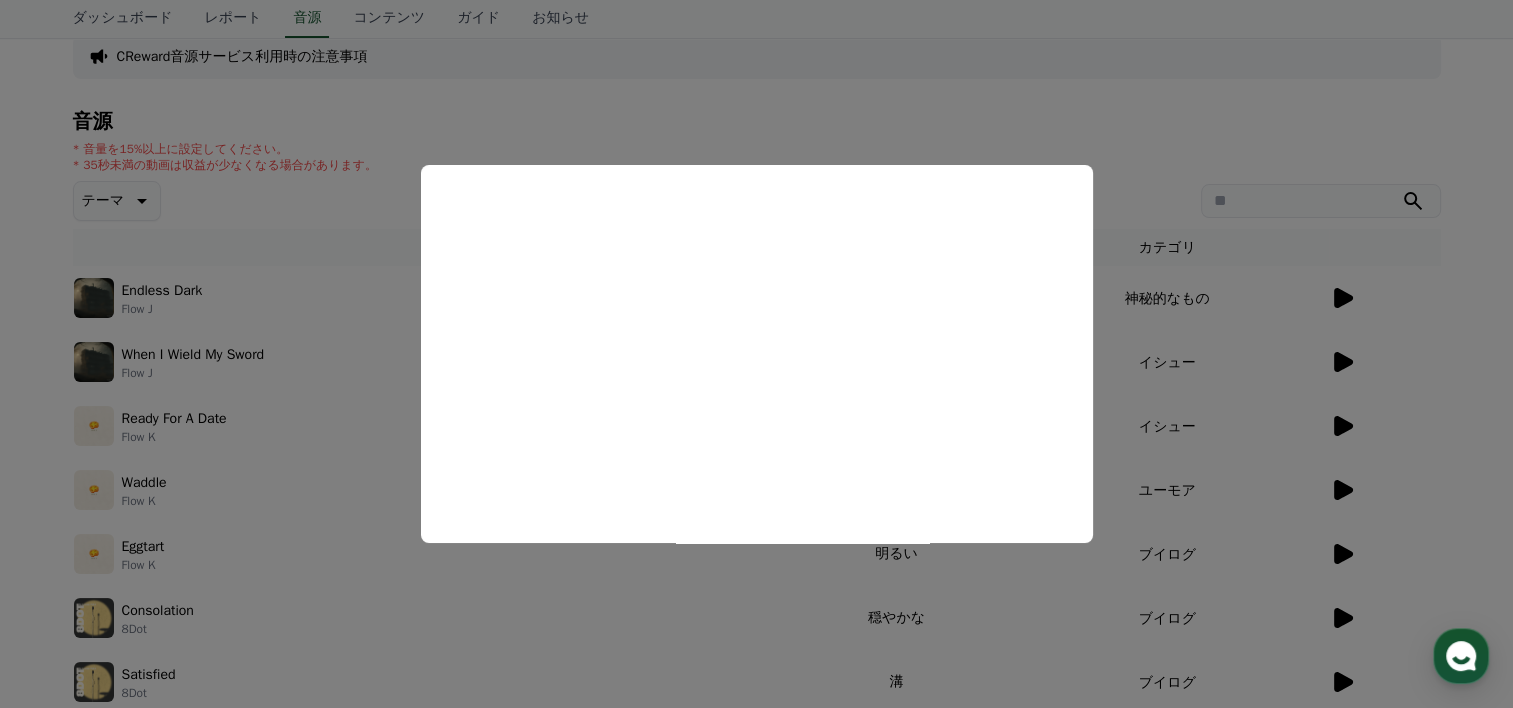 scroll, scrollTop: 200, scrollLeft: 0, axis: vertical 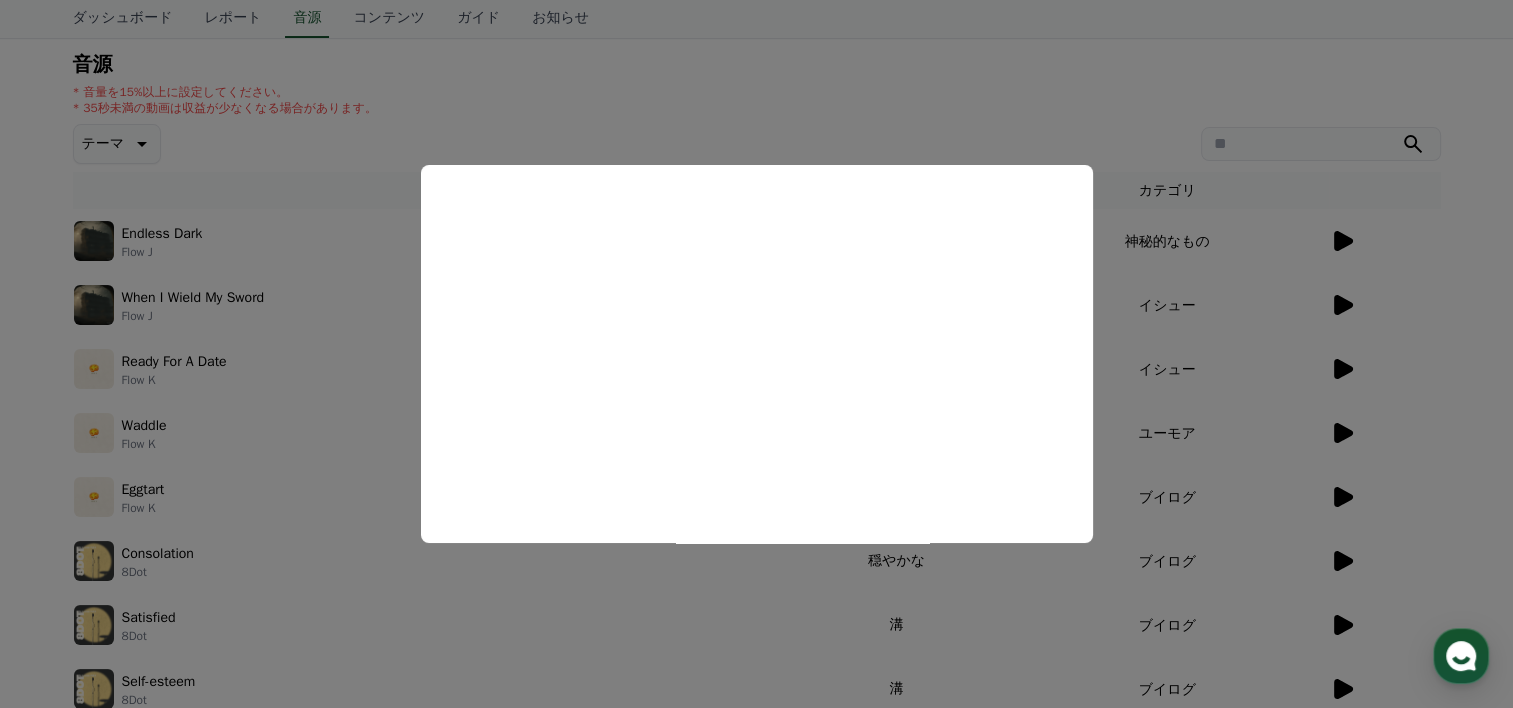 click at bounding box center [756, 354] 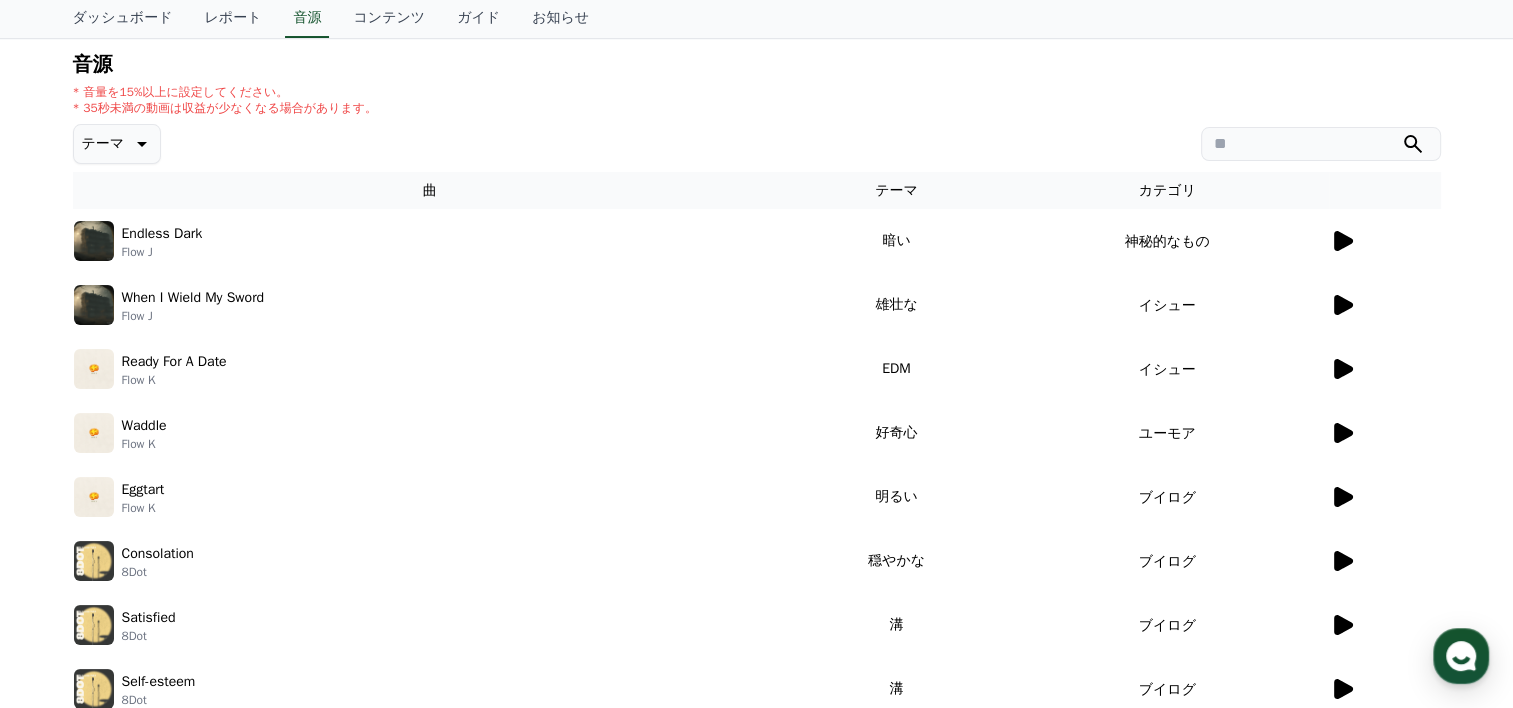click 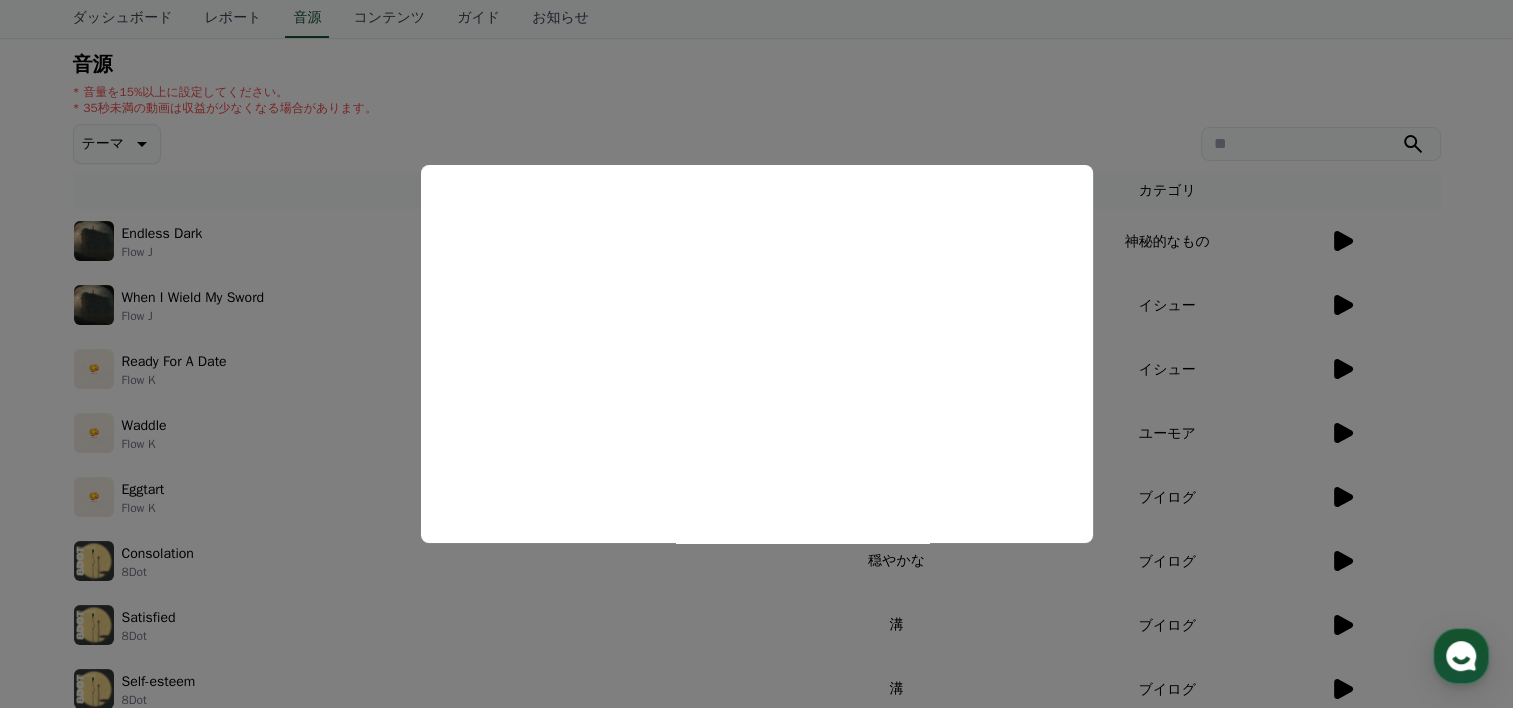 click at bounding box center [756, 354] 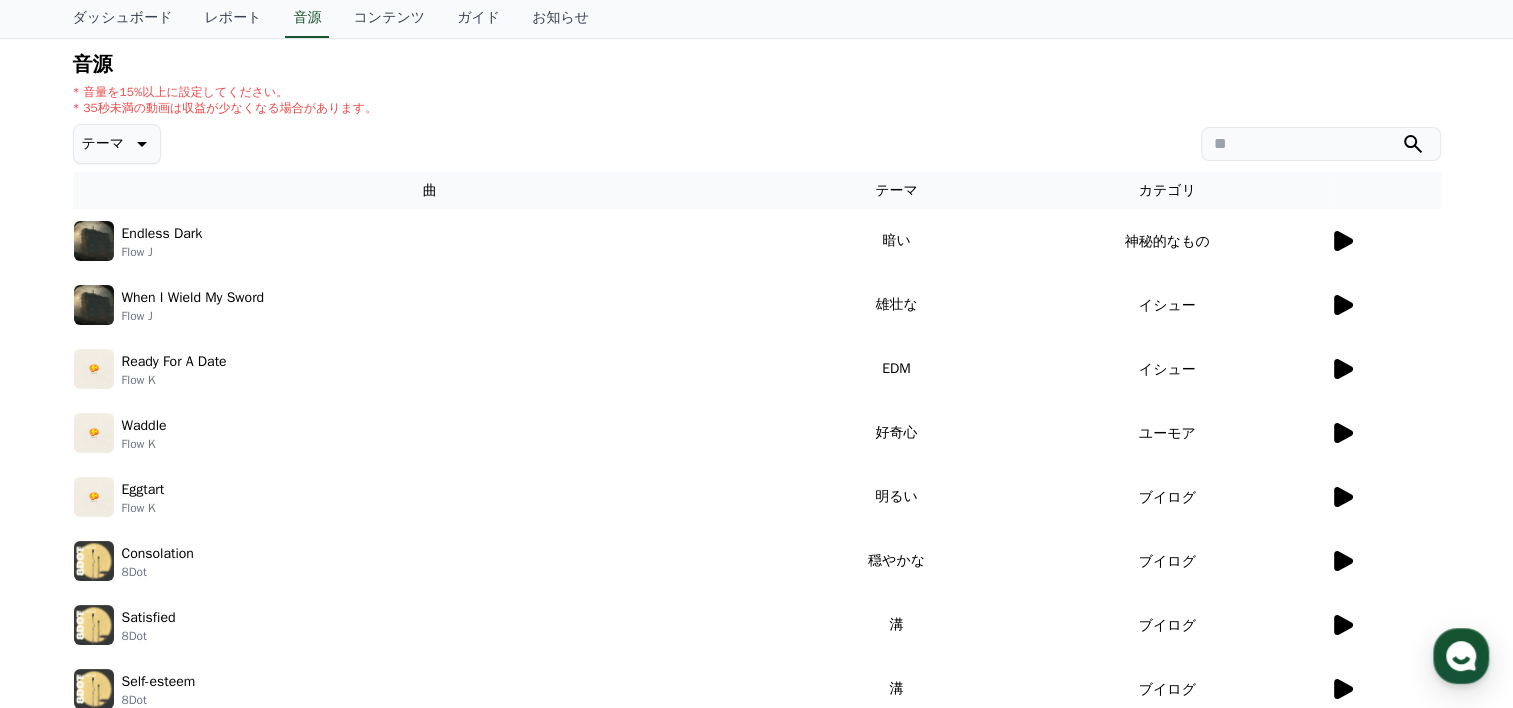 click 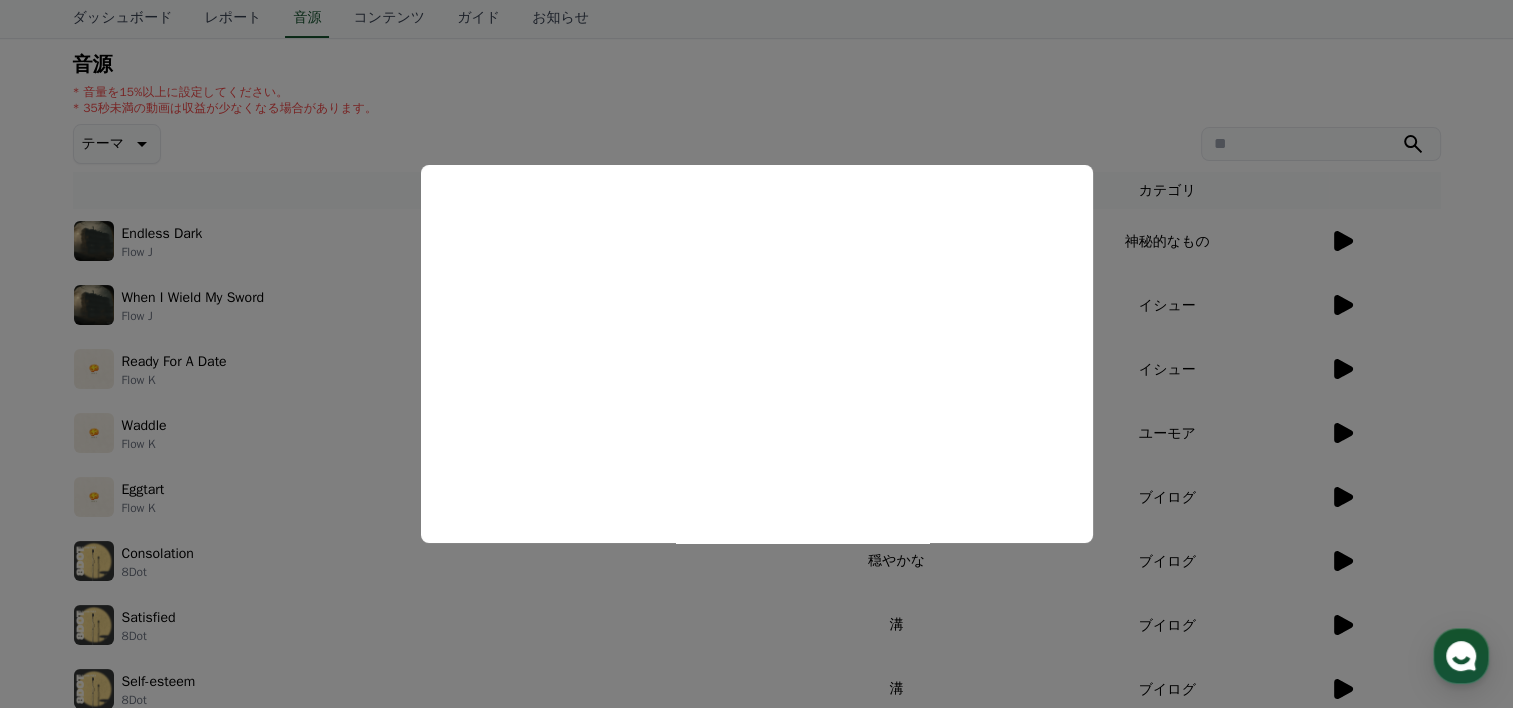 click at bounding box center (756, 354) 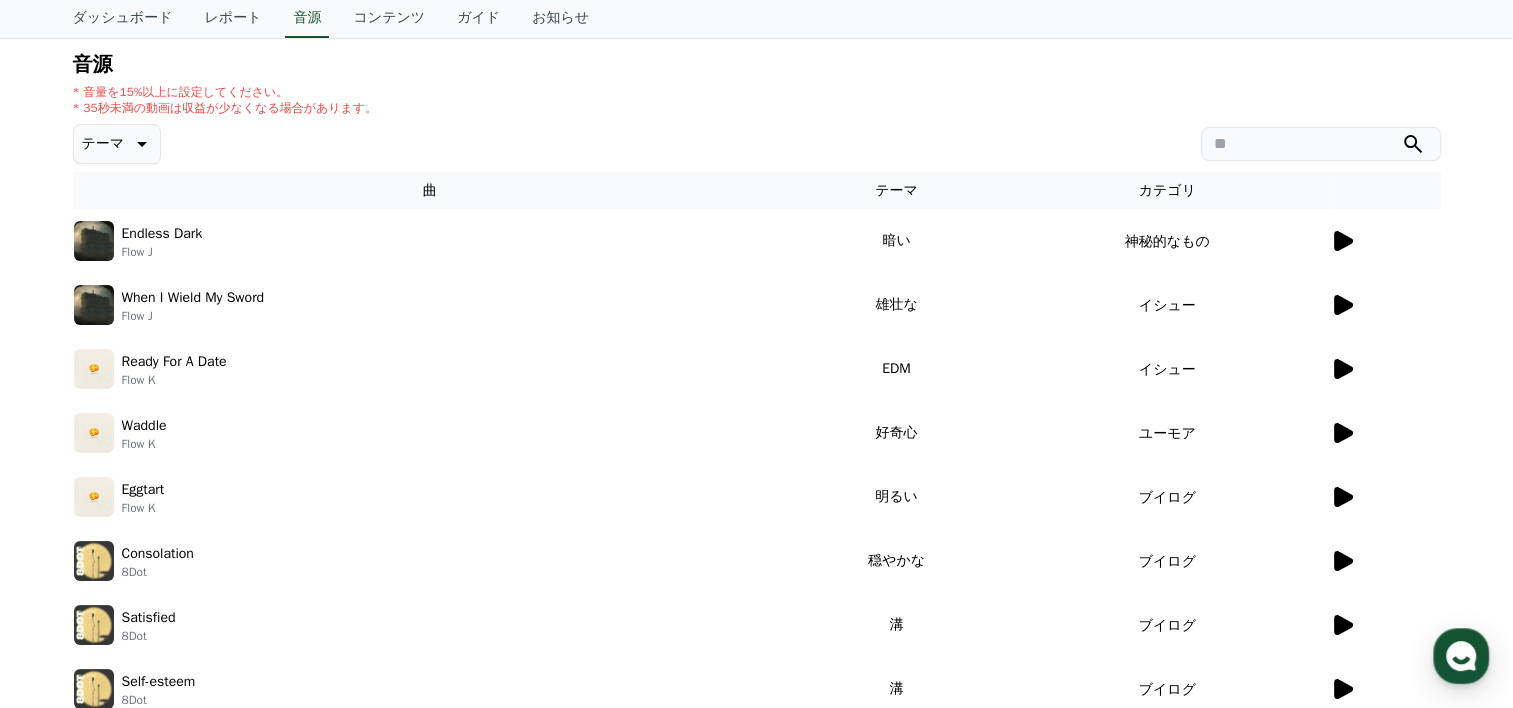 click 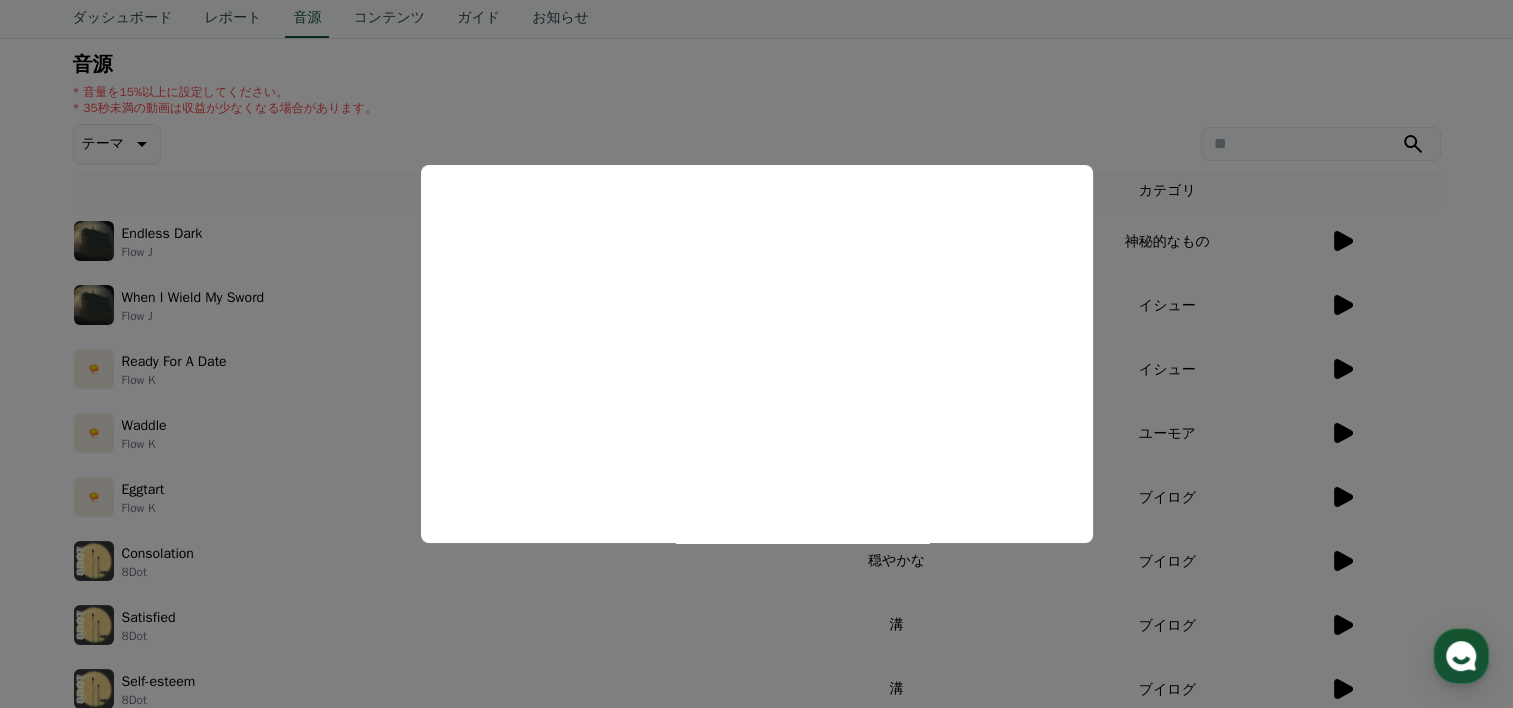 click at bounding box center [756, 354] 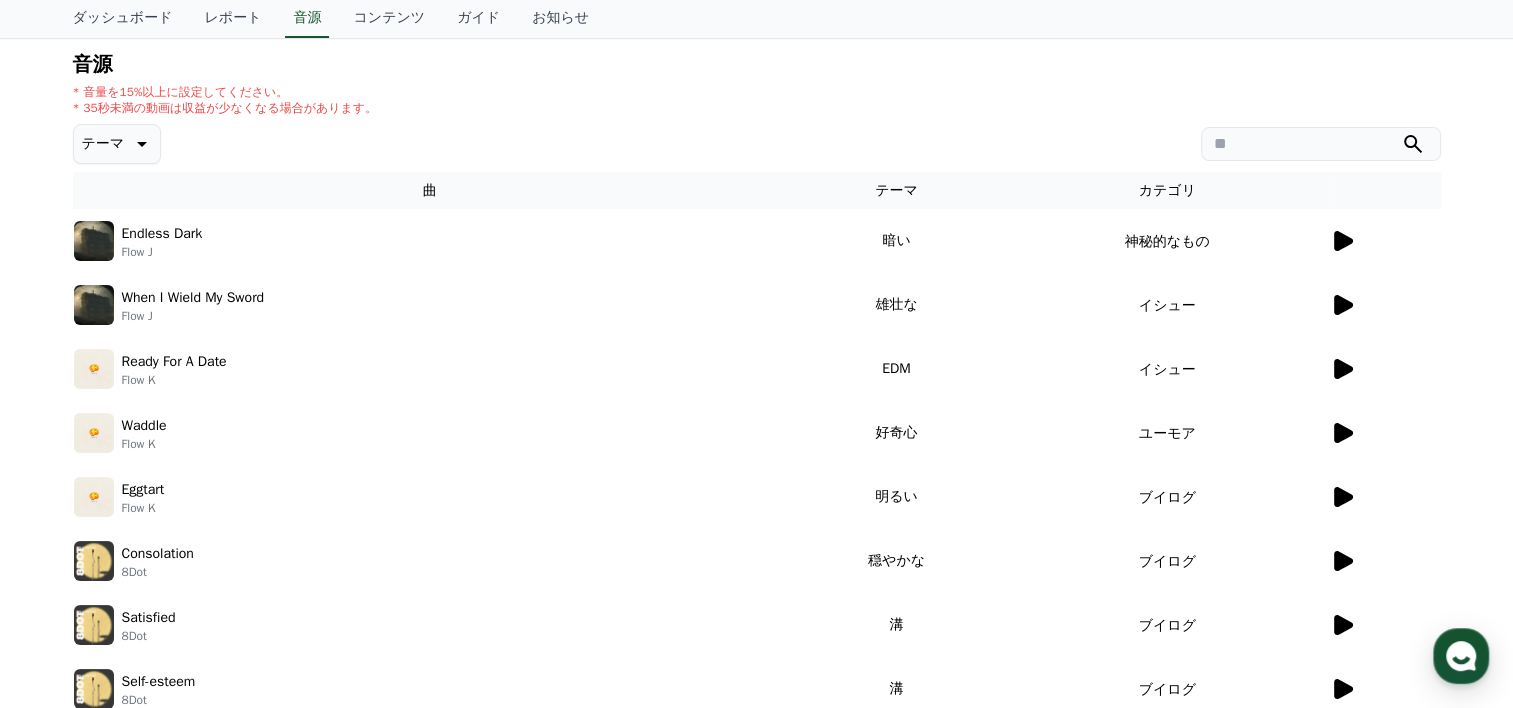 click 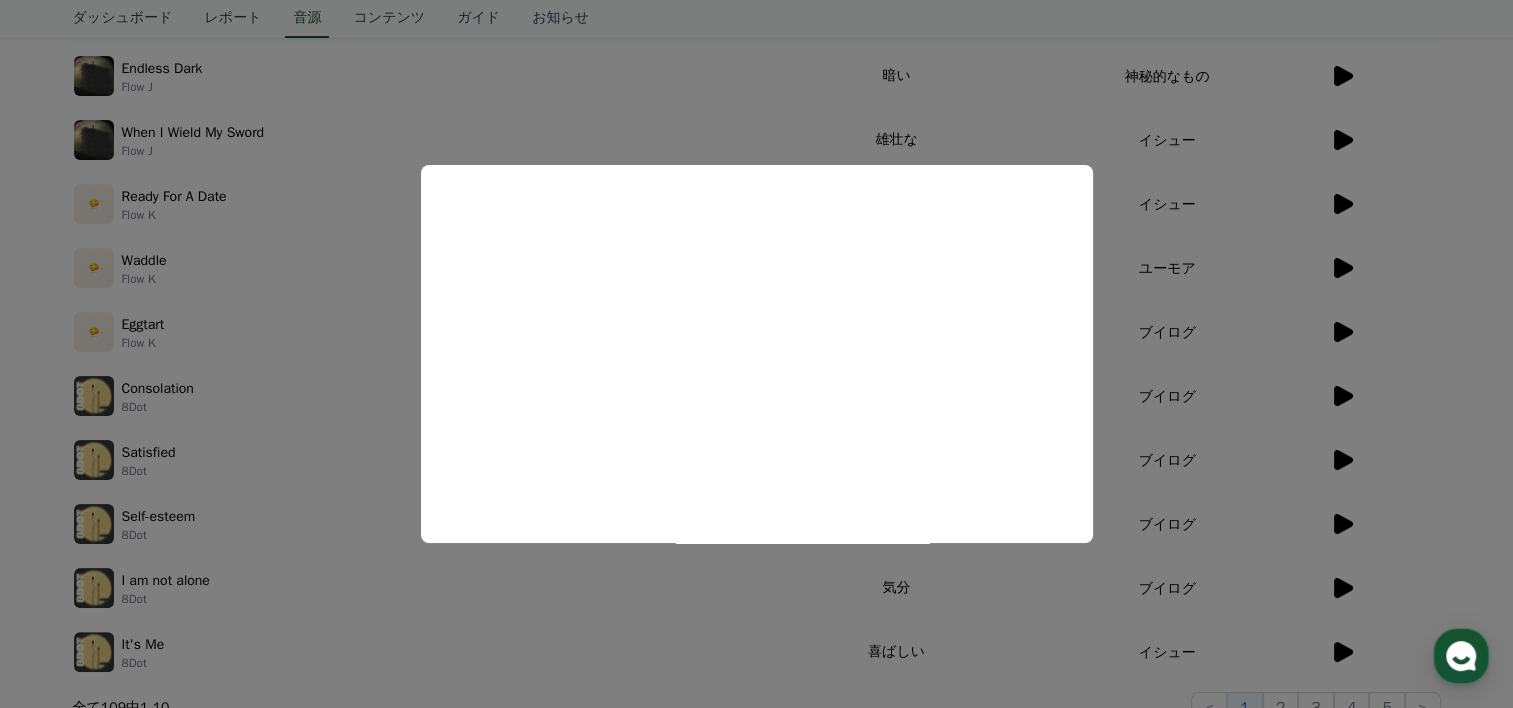 scroll, scrollTop: 400, scrollLeft: 0, axis: vertical 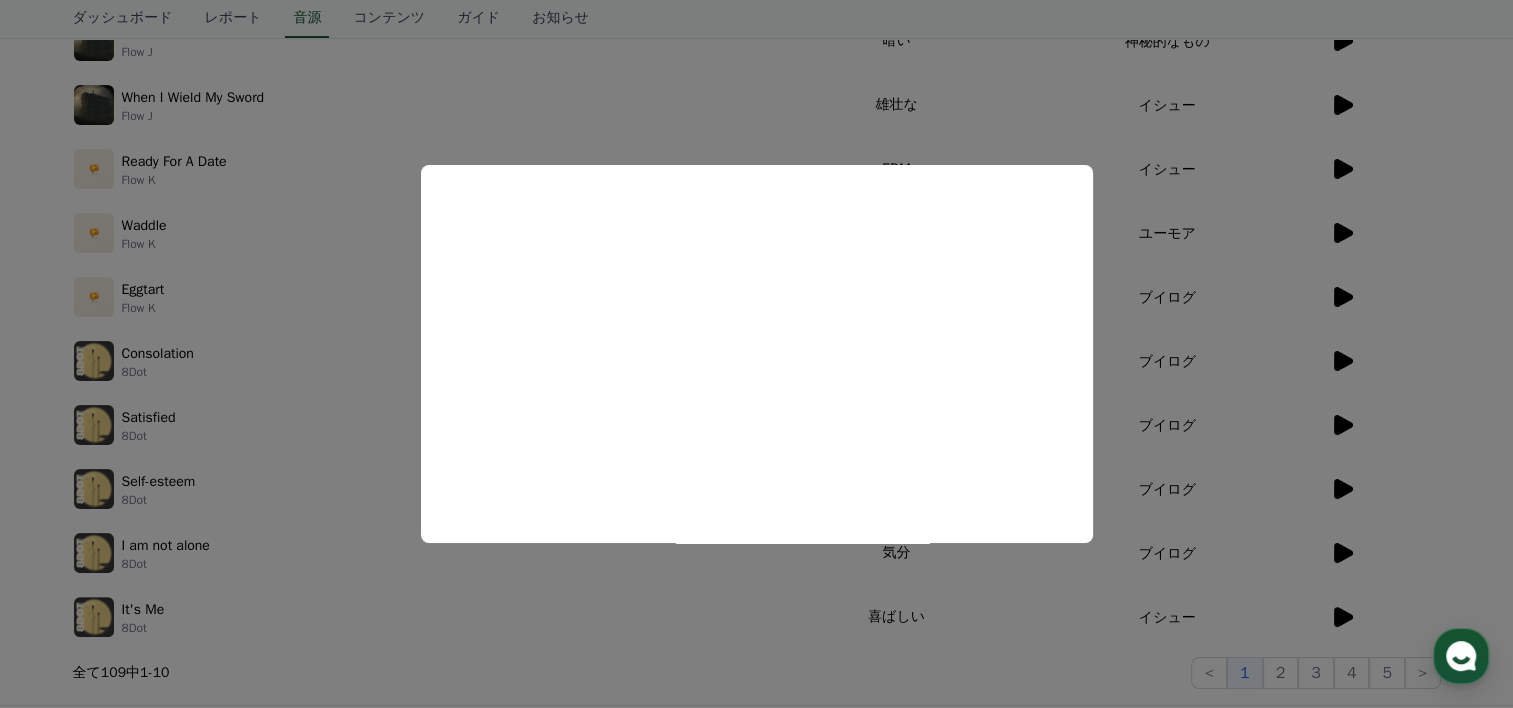 click at bounding box center [756, 354] 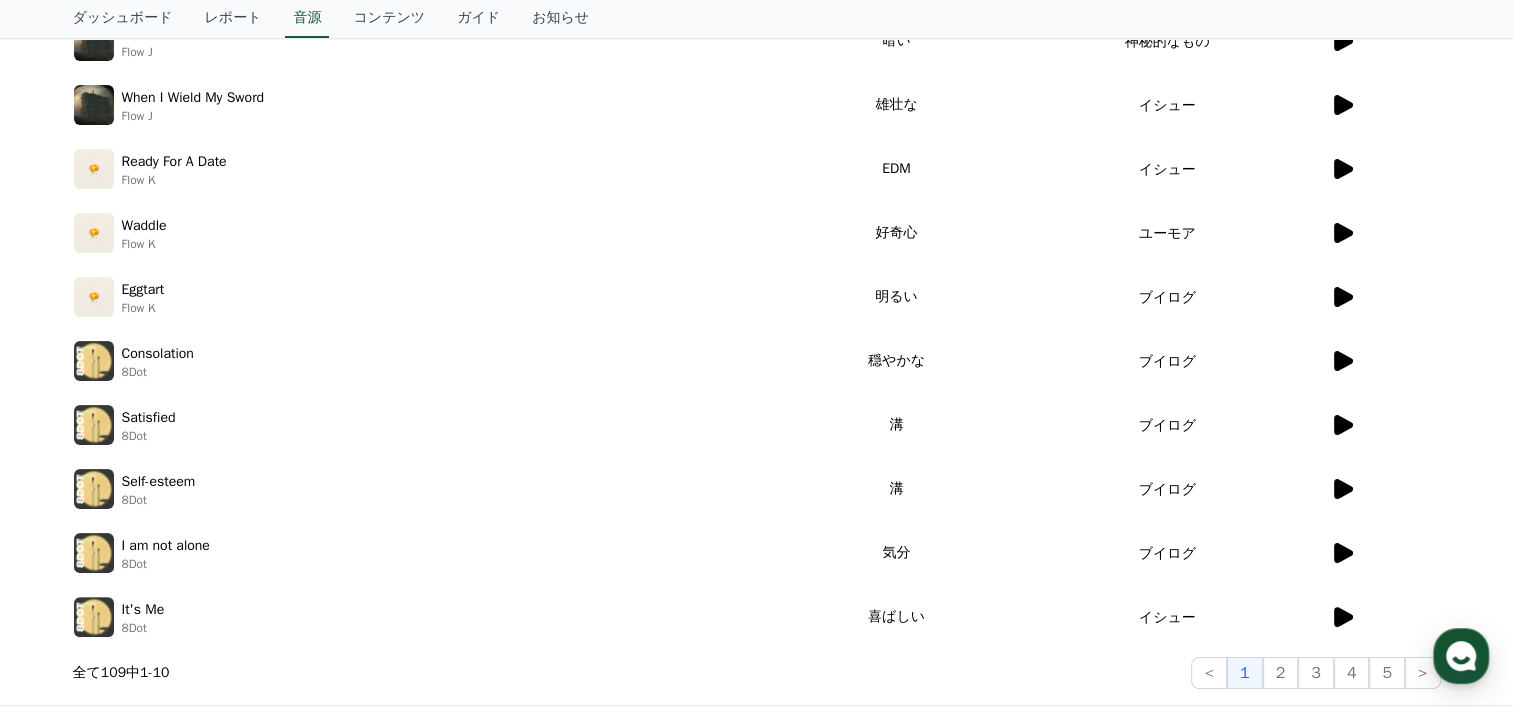 click 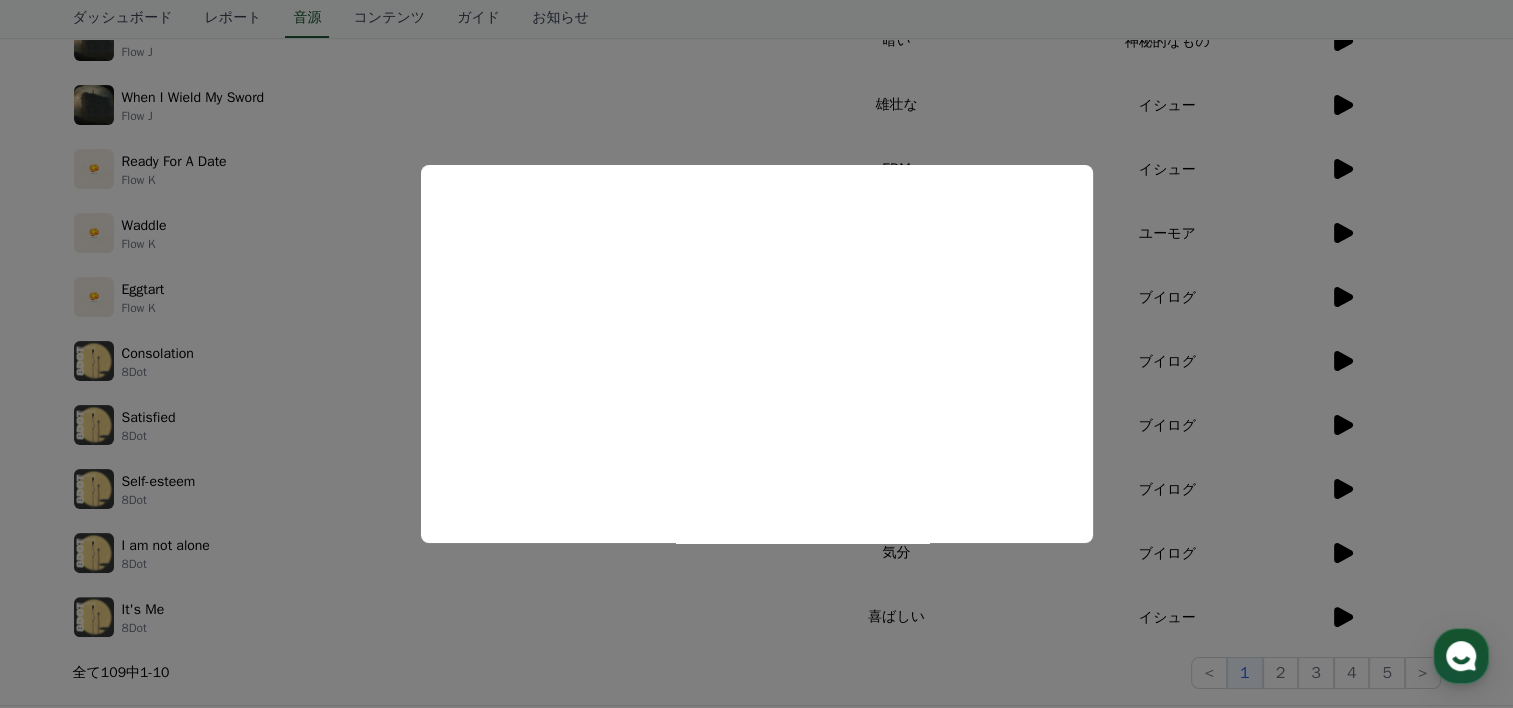 click at bounding box center (756, 354) 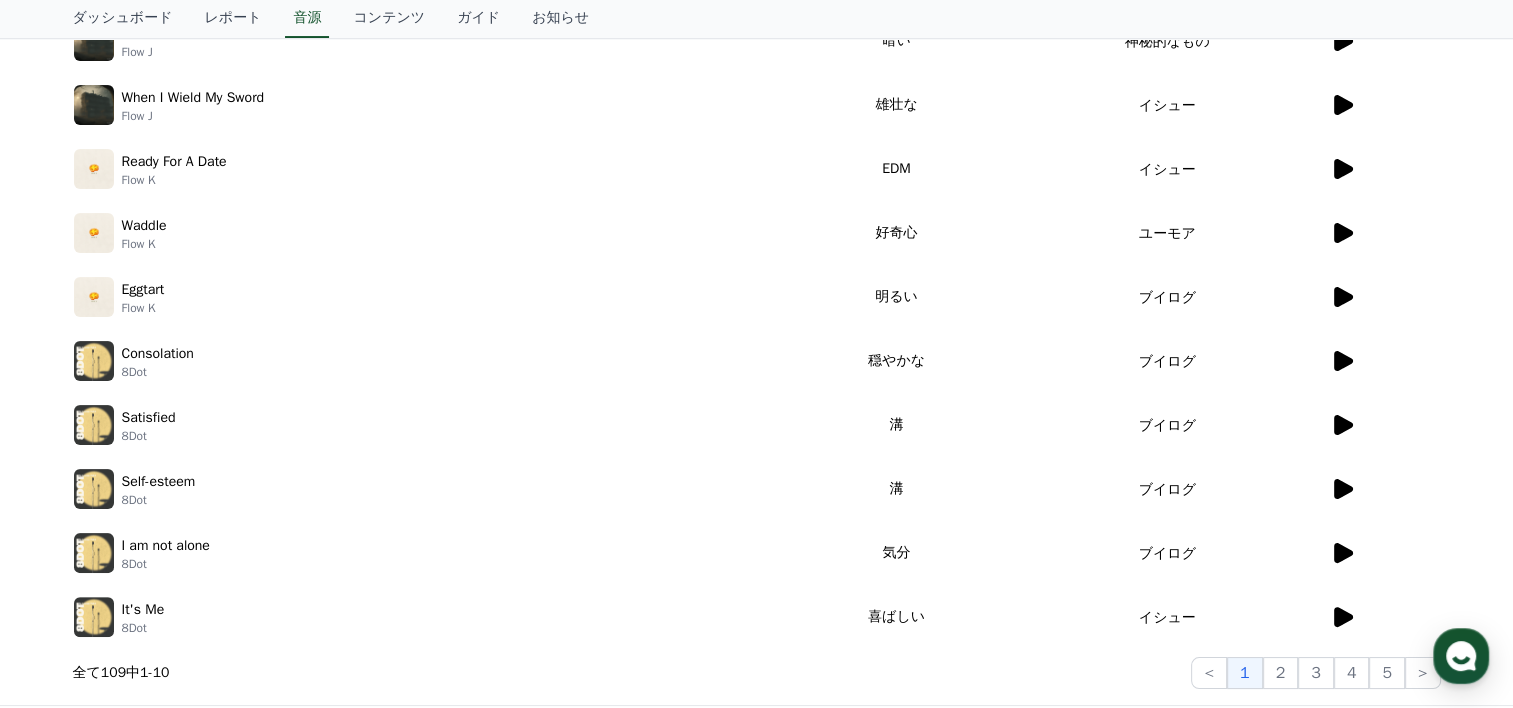 click 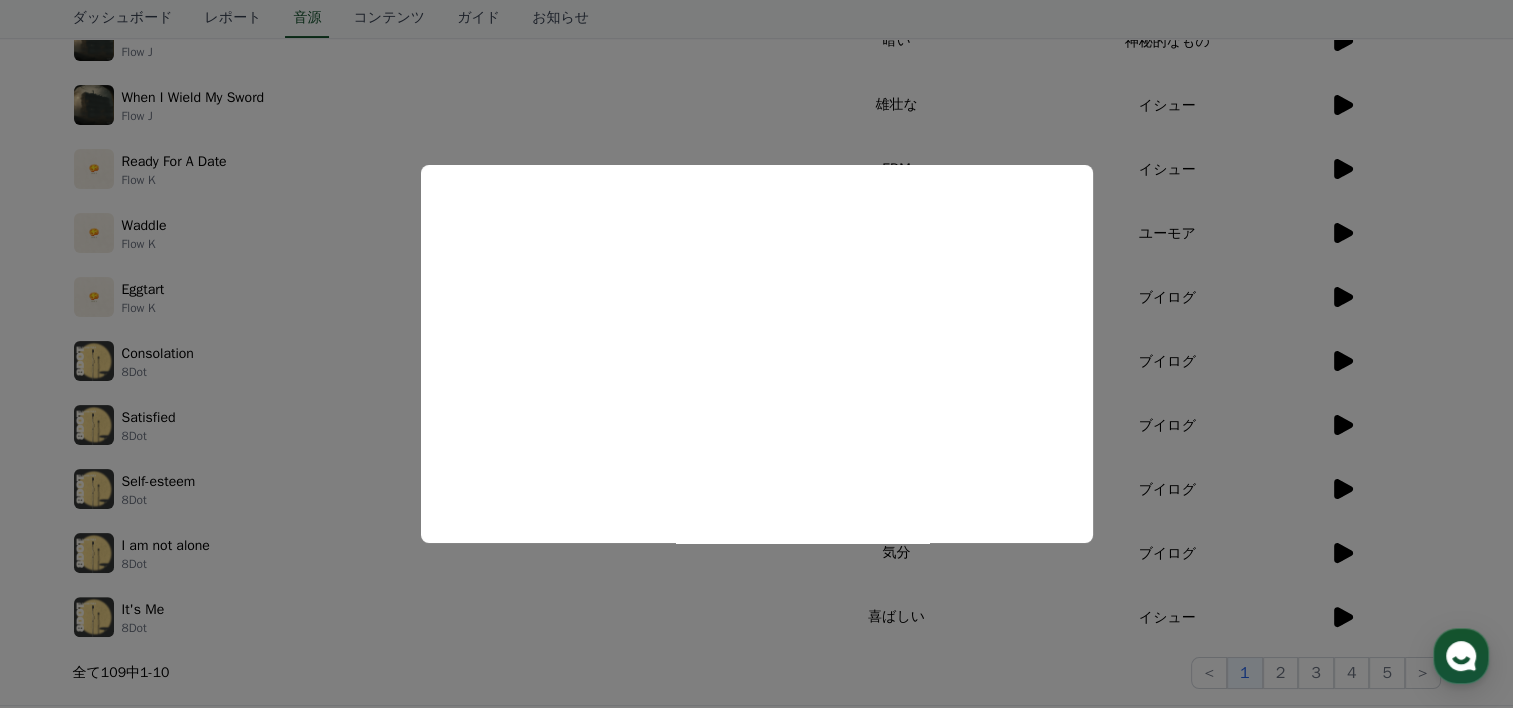 click at bounding box center [756, 354] 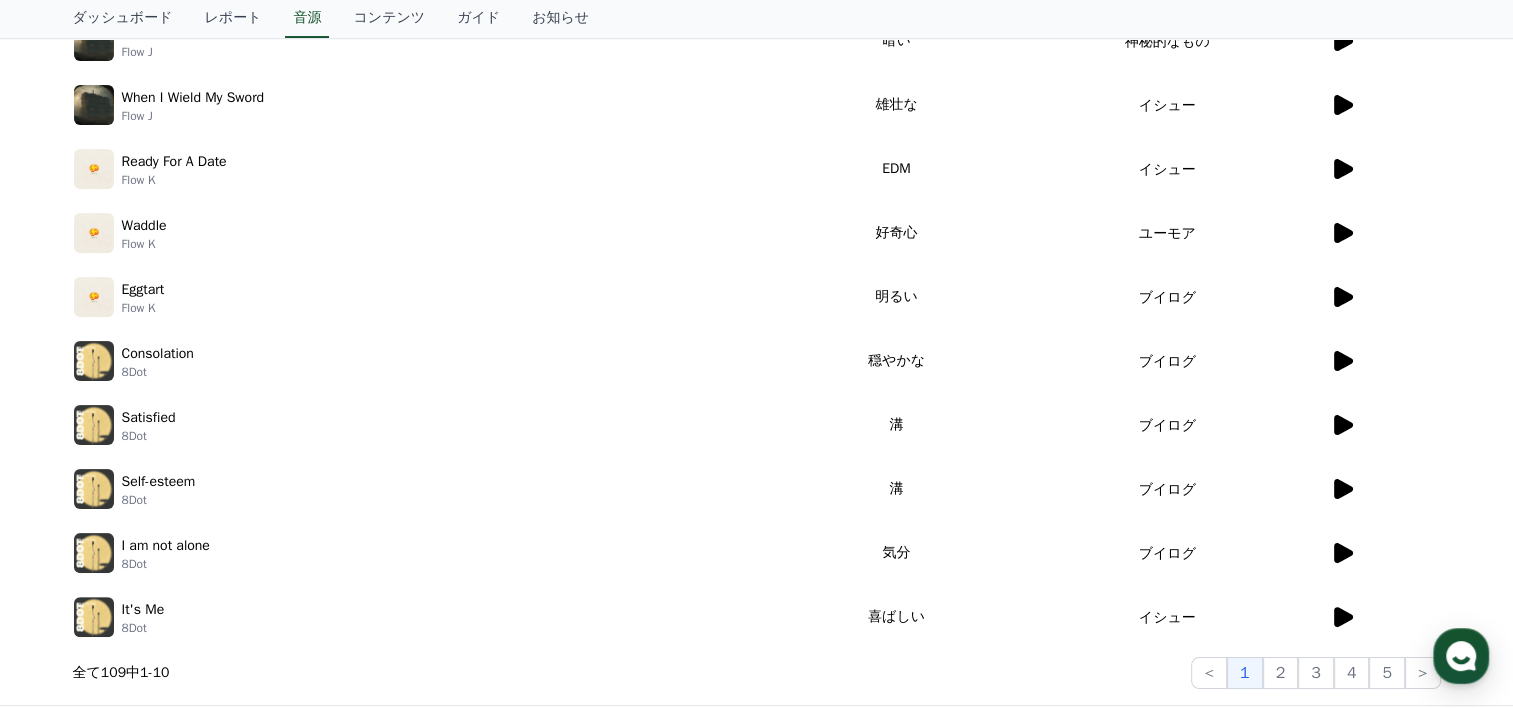 click 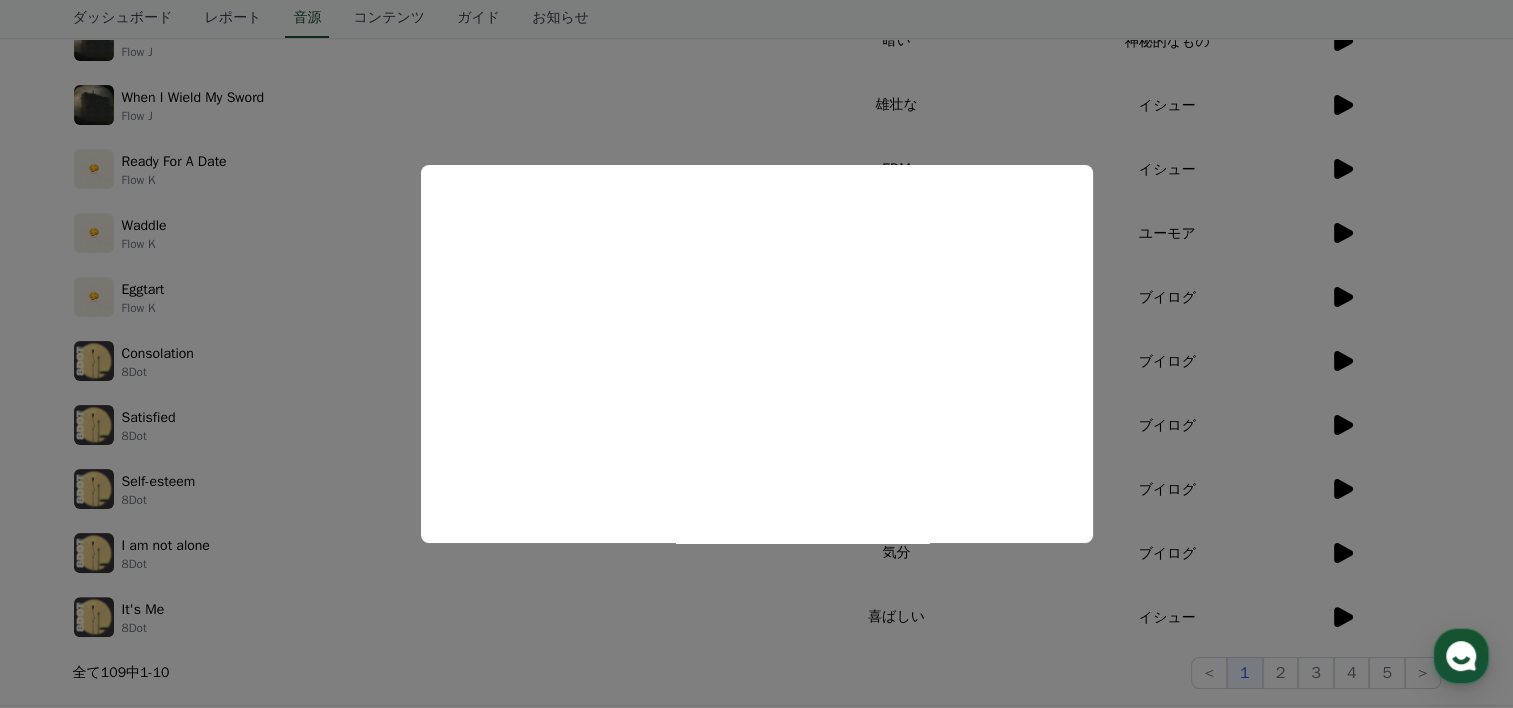 click at bounding box center [756, 354] 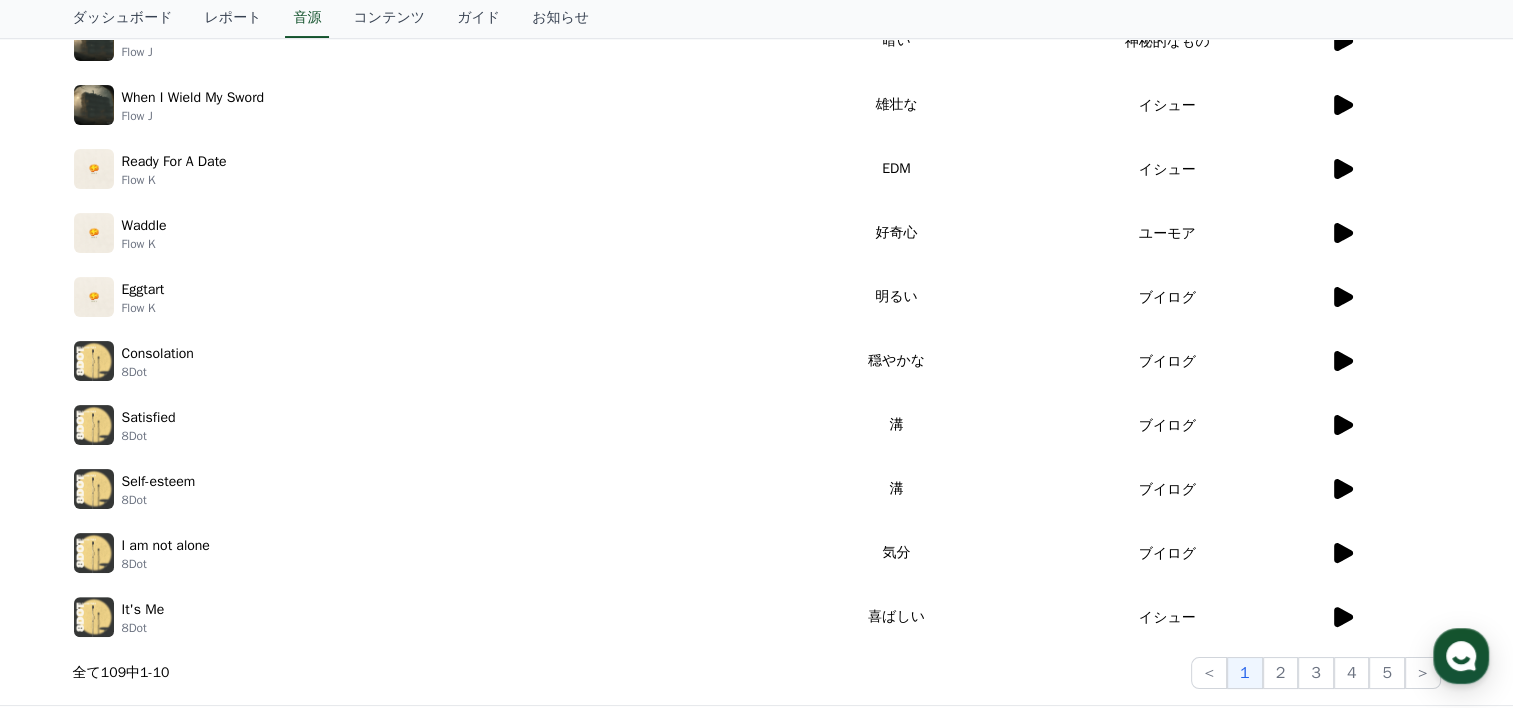 click 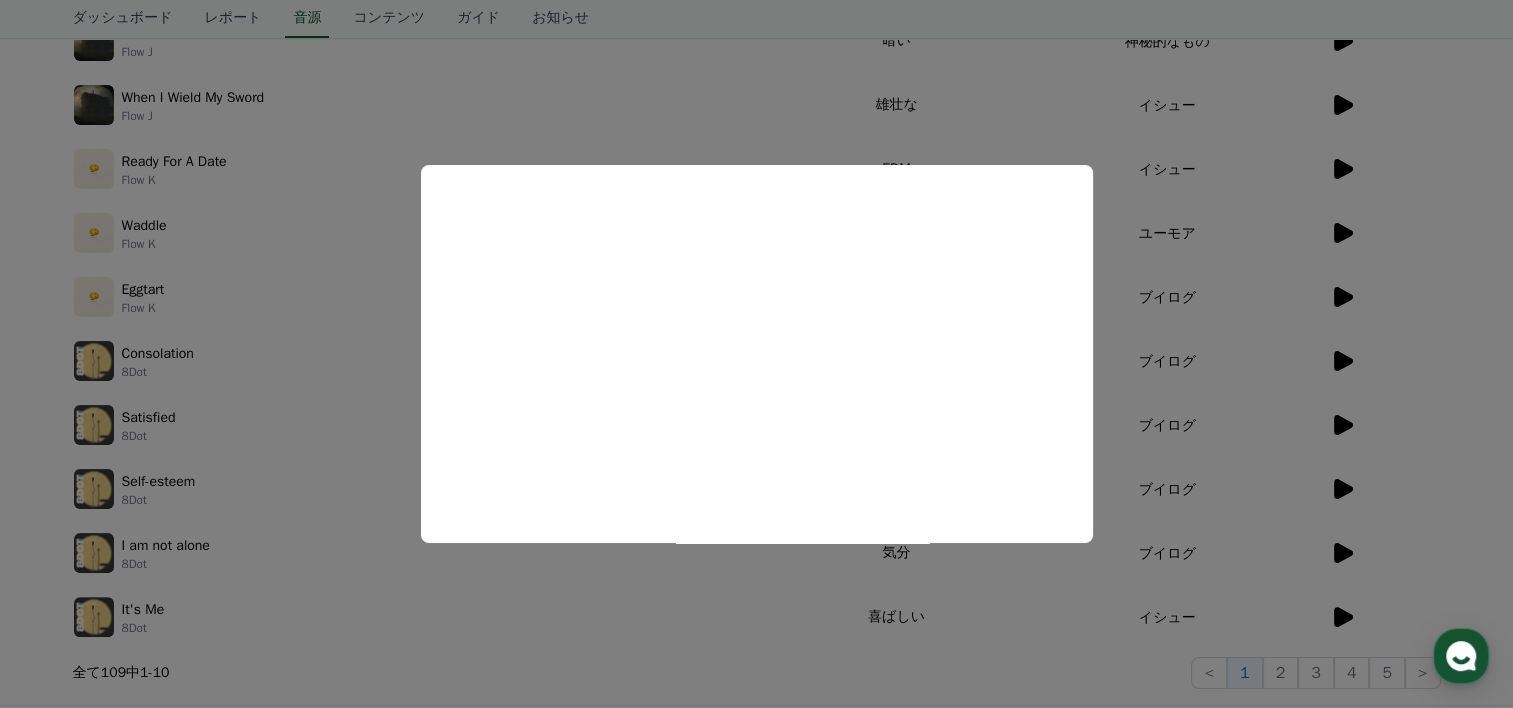 click at bounding box center (756, 354) 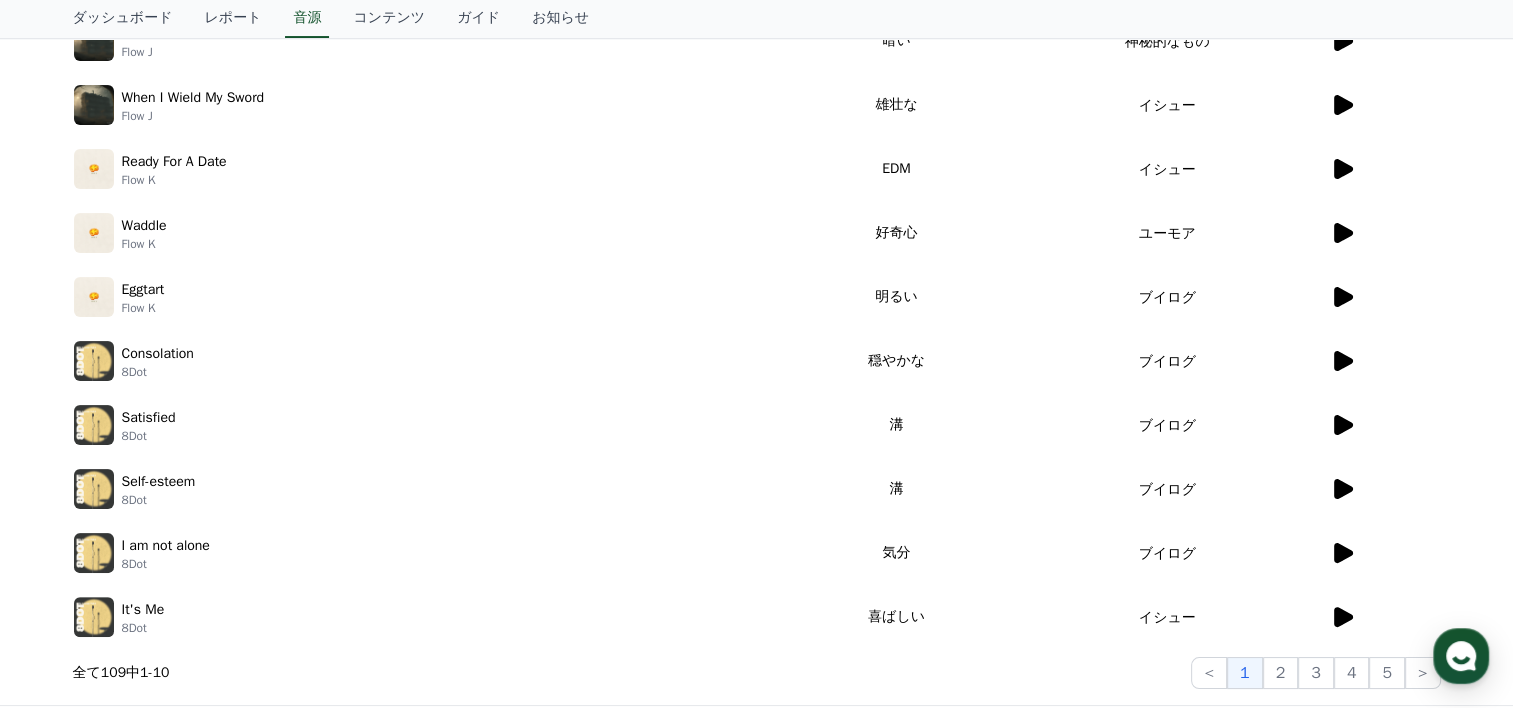 click 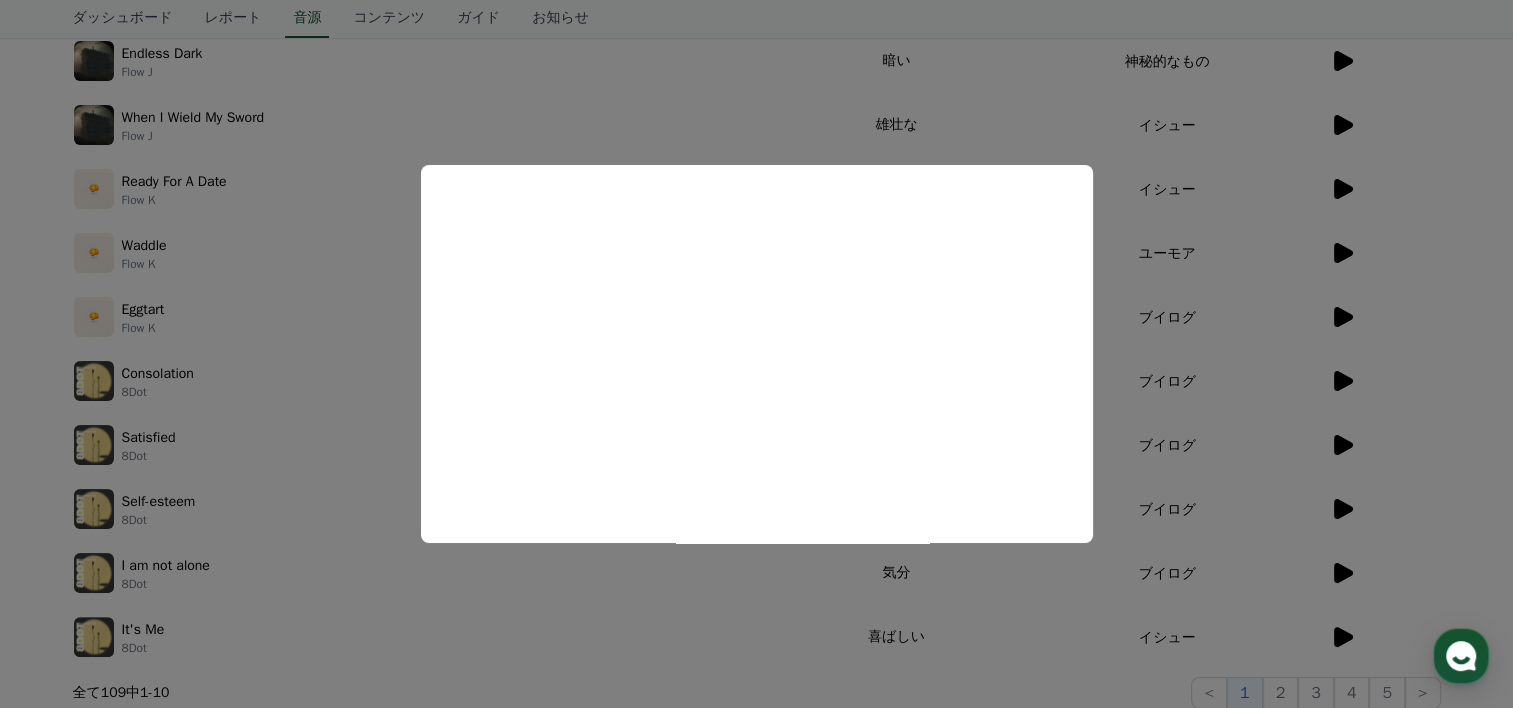 scroll, scrollTop: 300, scrollLeft: 0, axis: vertical 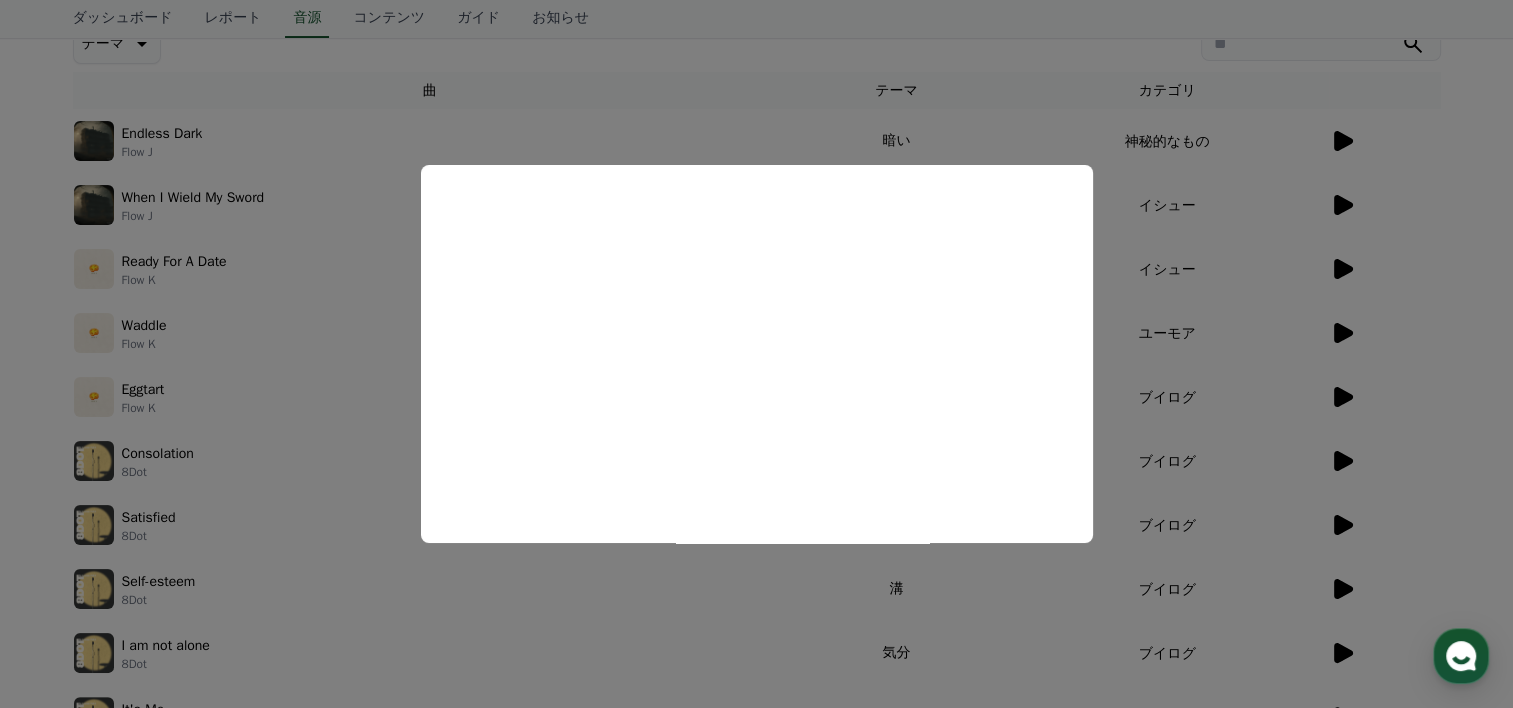 click at bounding box center [756, 354] 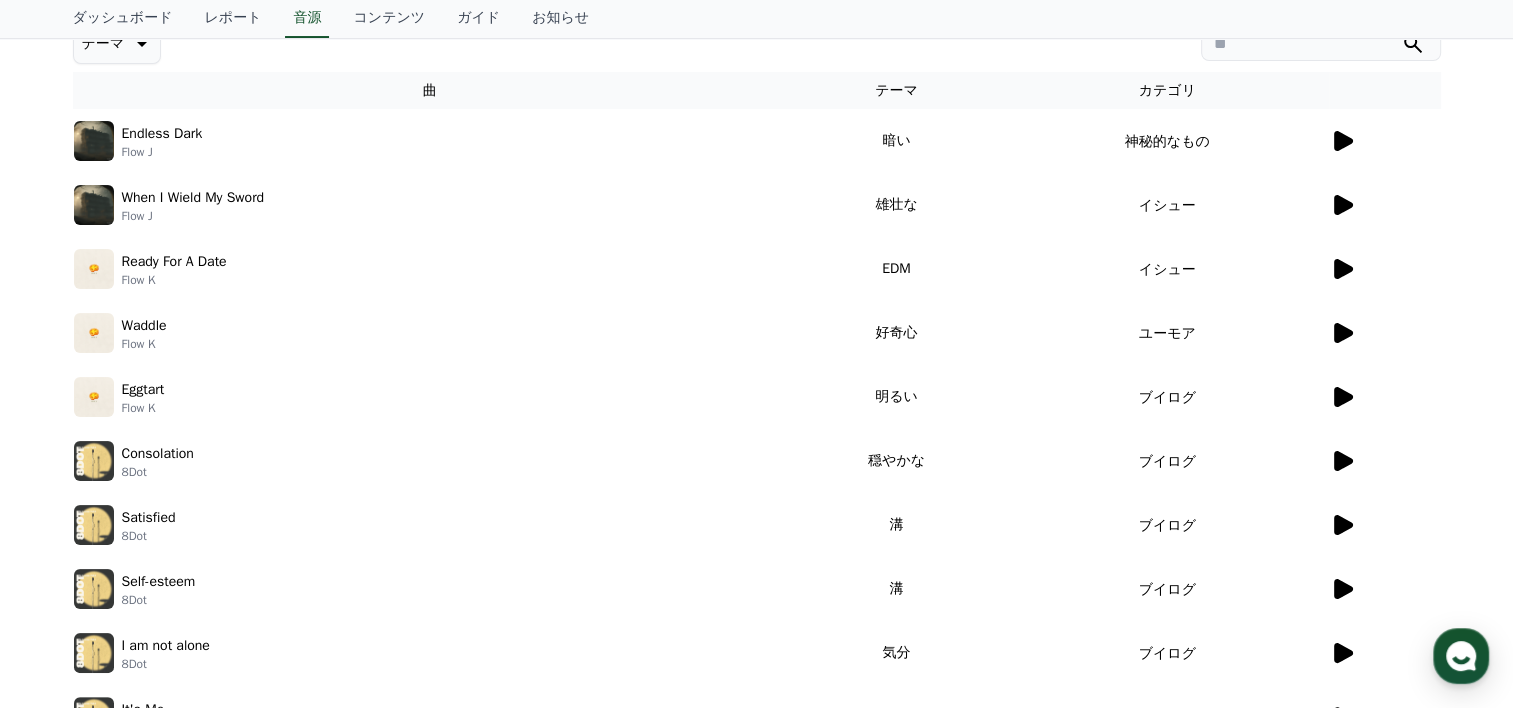 click 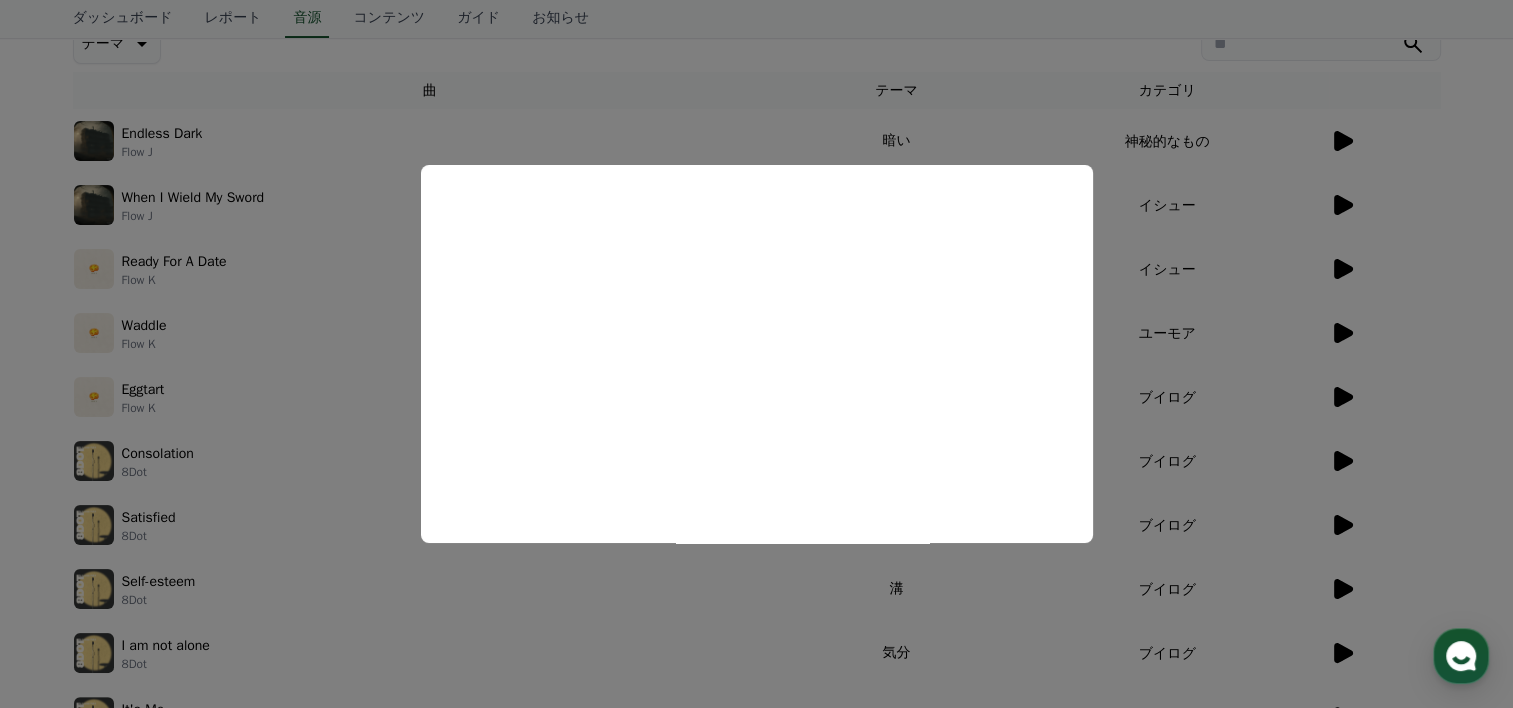 click at bounding box center [756, 354] 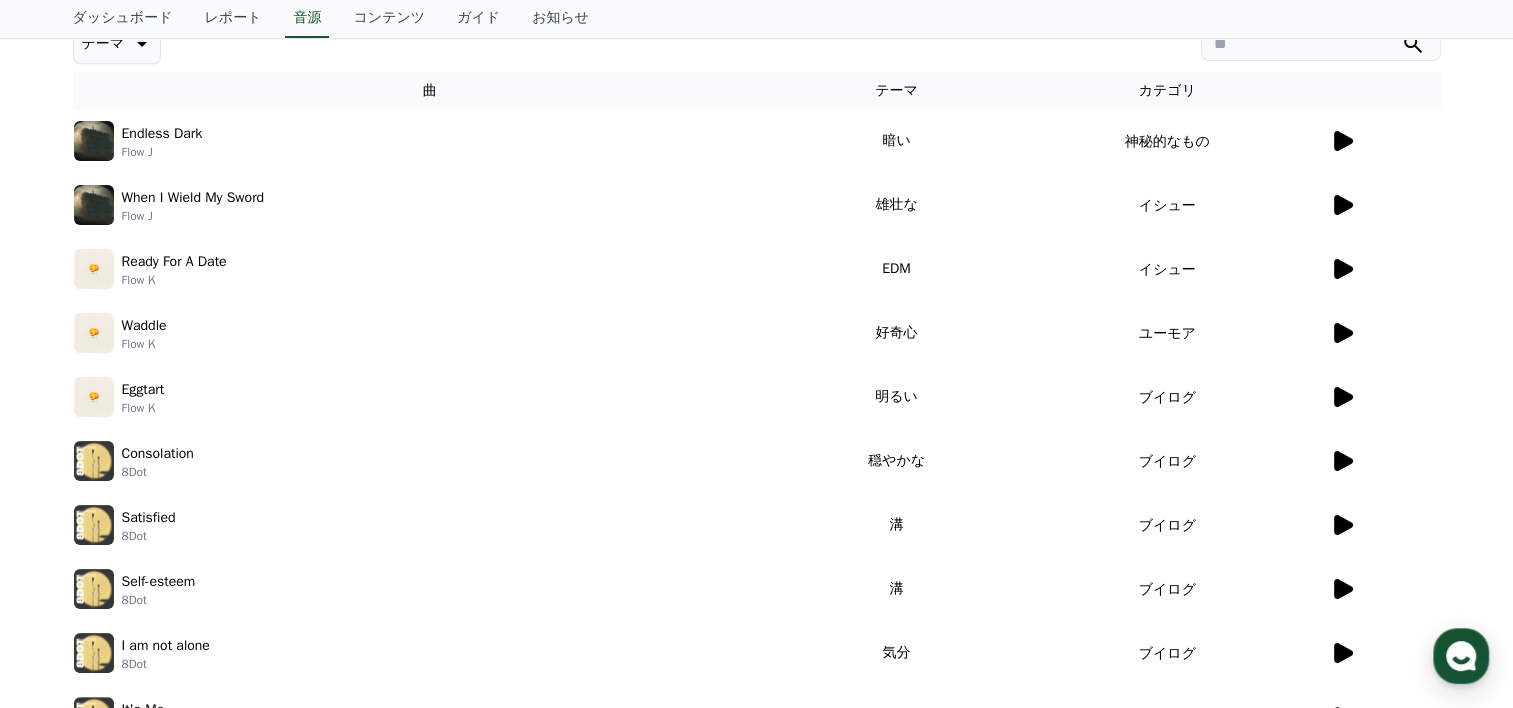 click 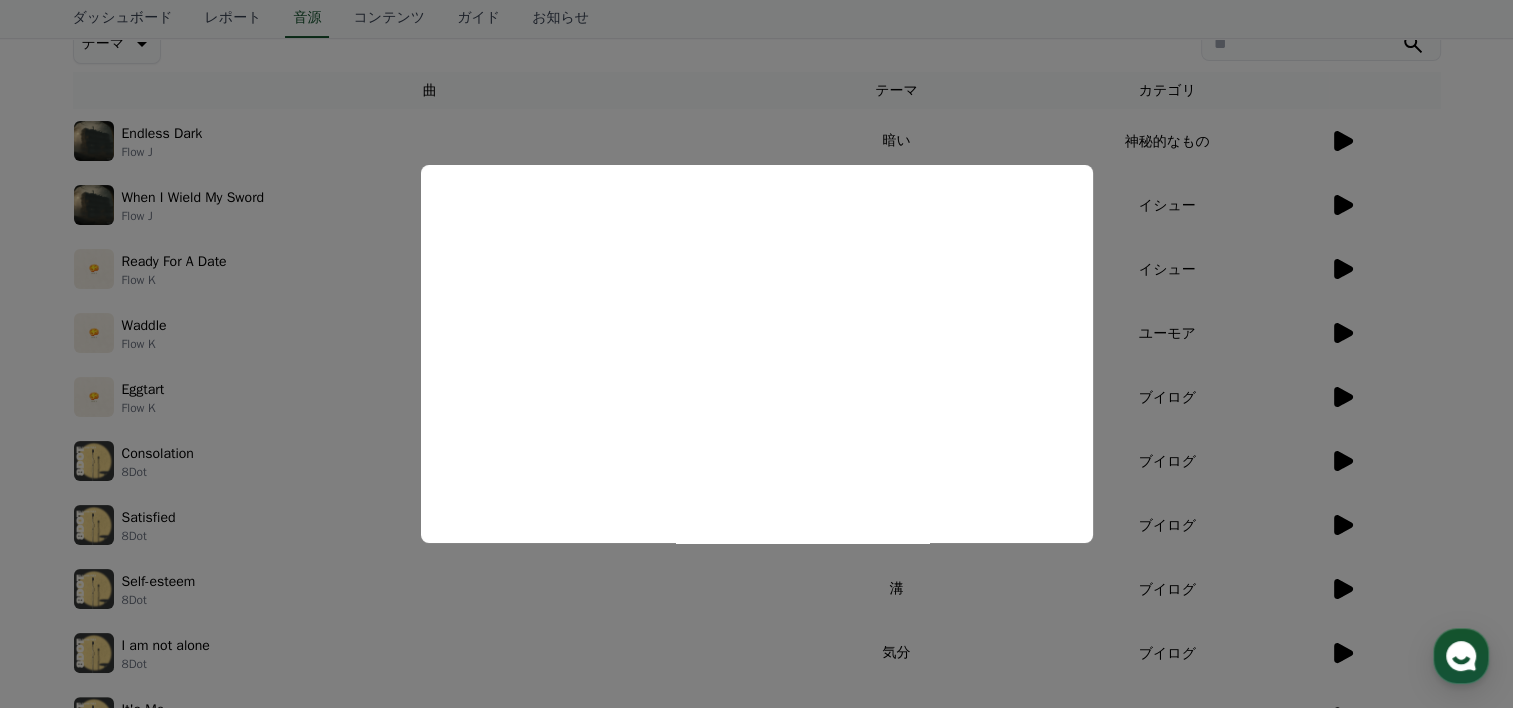 click at bounding box center [756, 354] 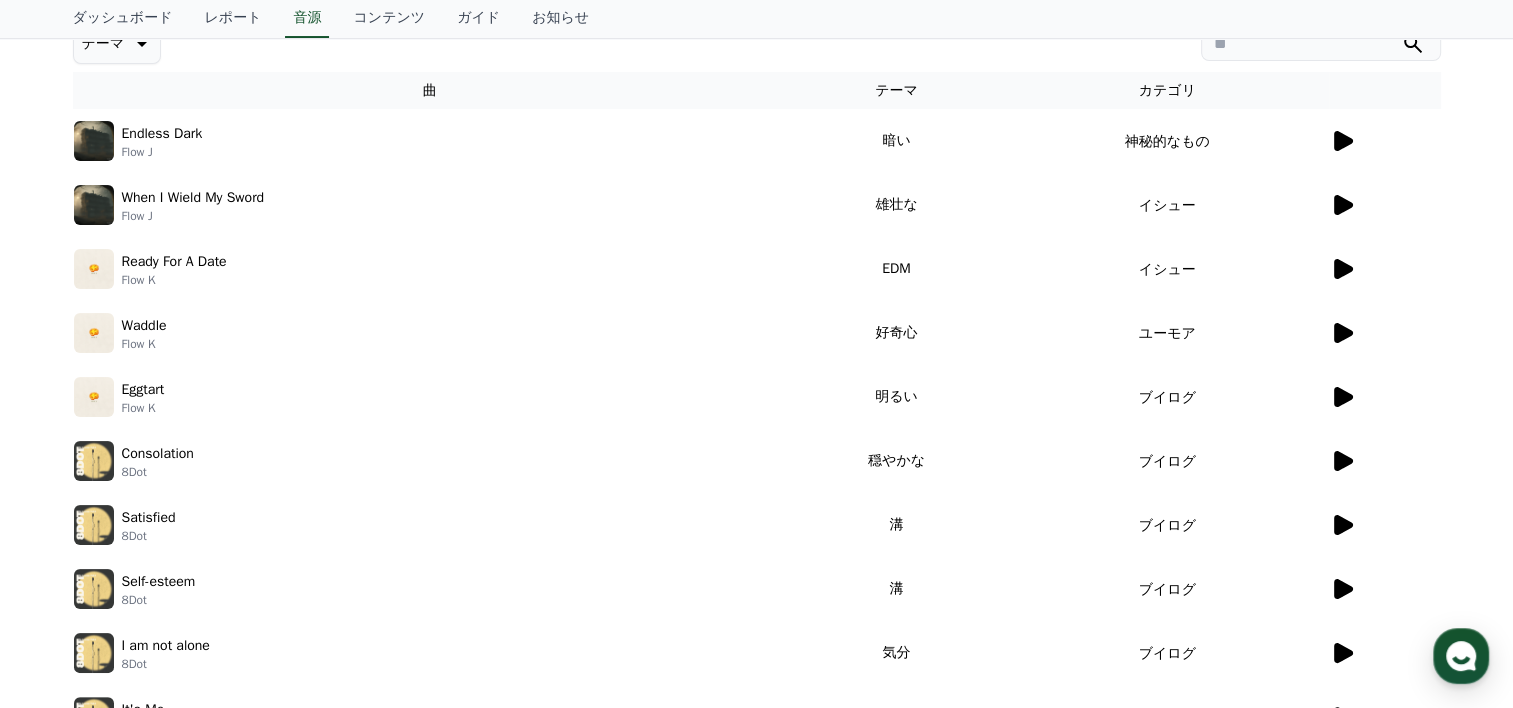 click 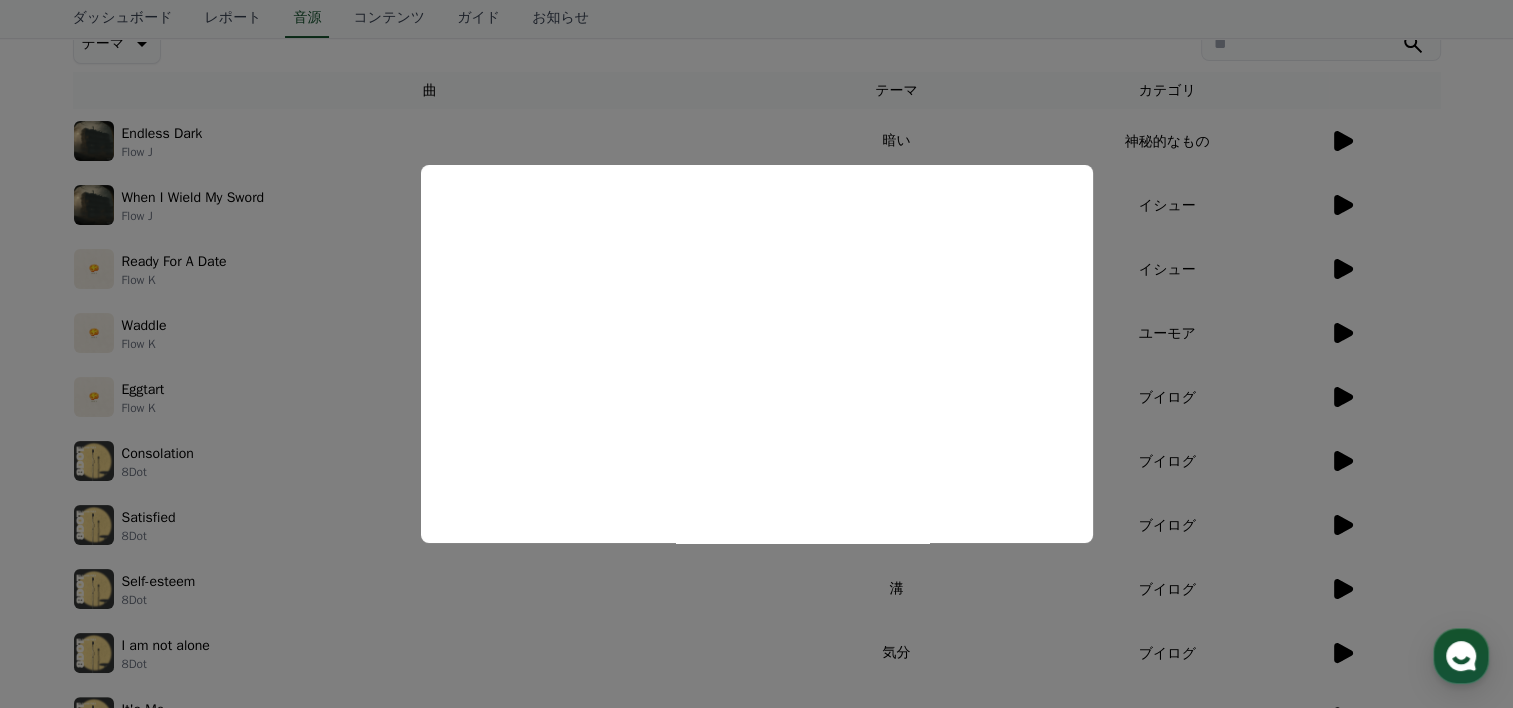 click at bounding box center [756, 354] 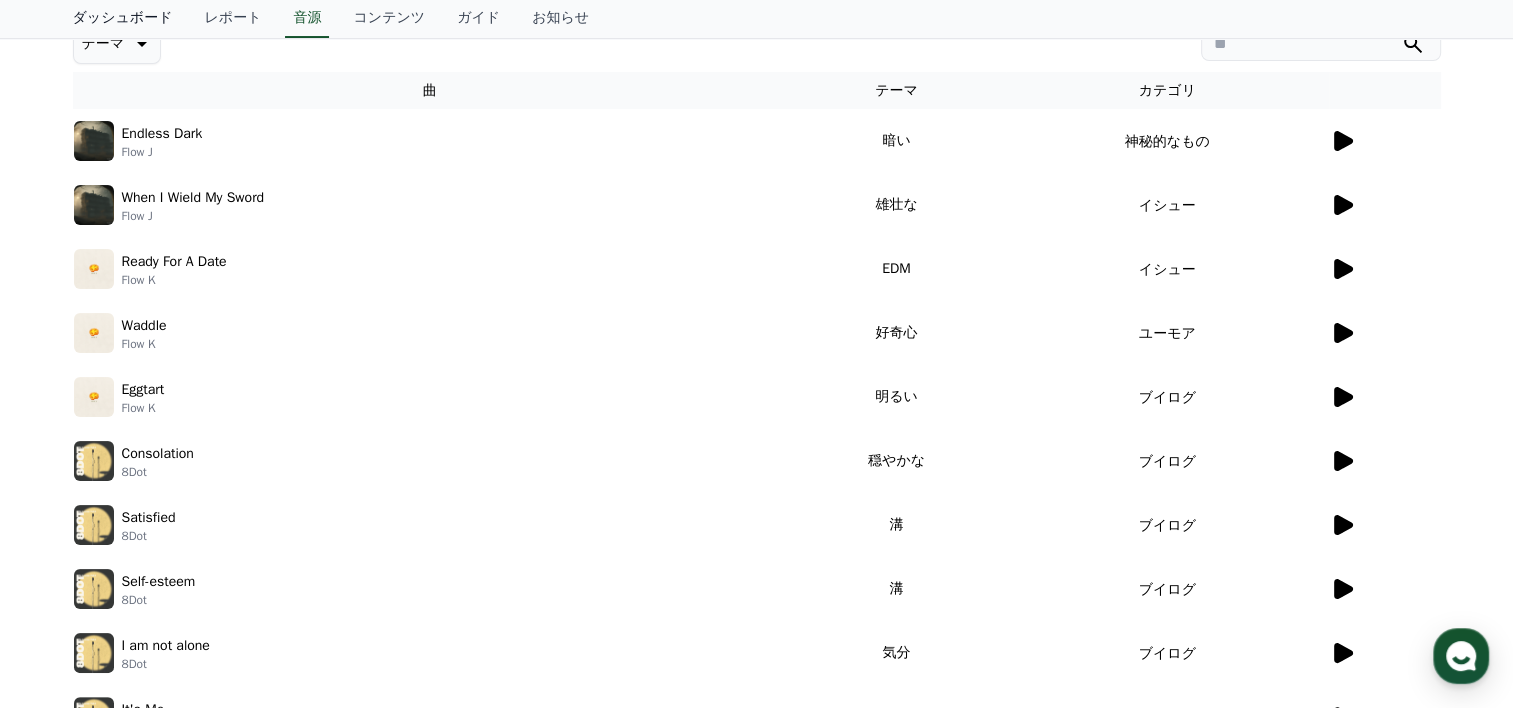 click on "ダッシュボード" at bounding box center (123, 19) 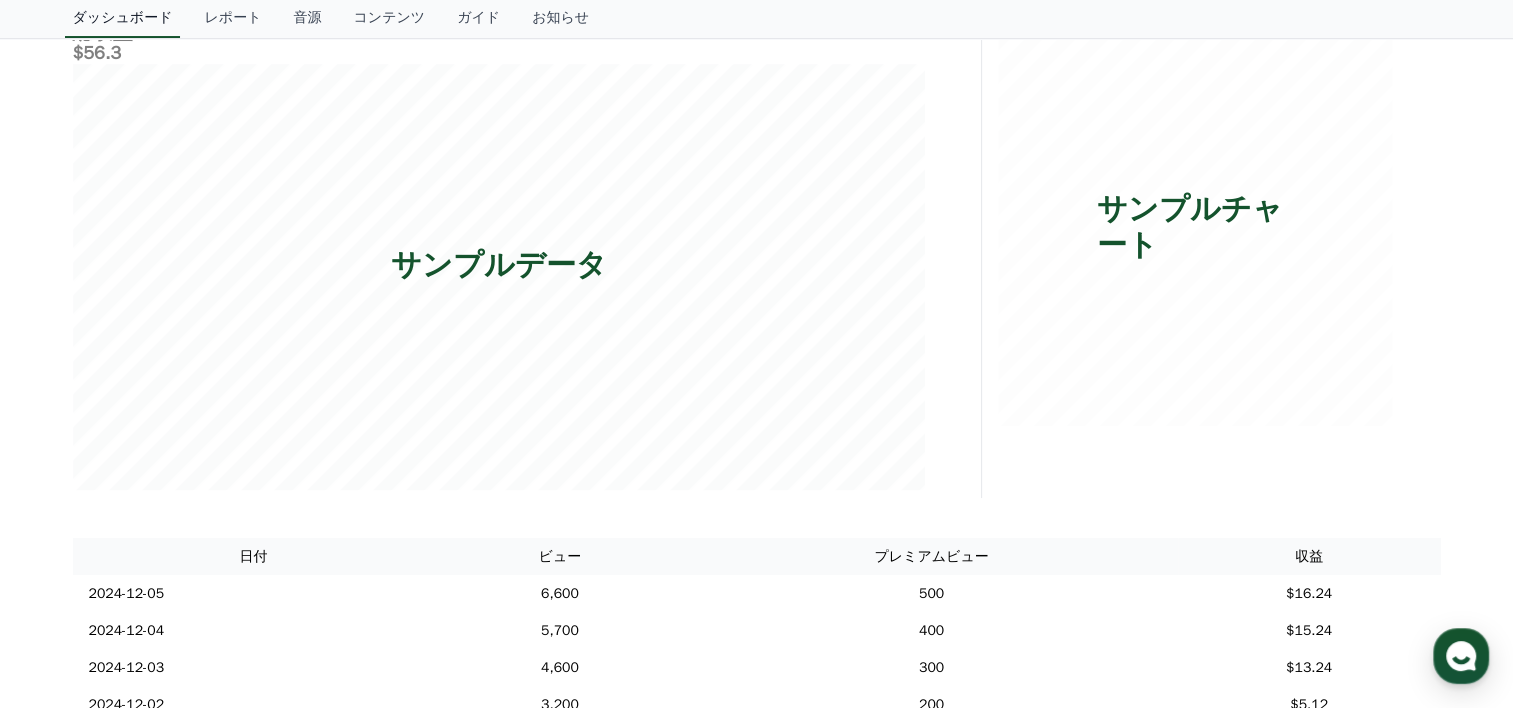 scroll, scrollTop: 0, scrollLeft: 0, axis: both 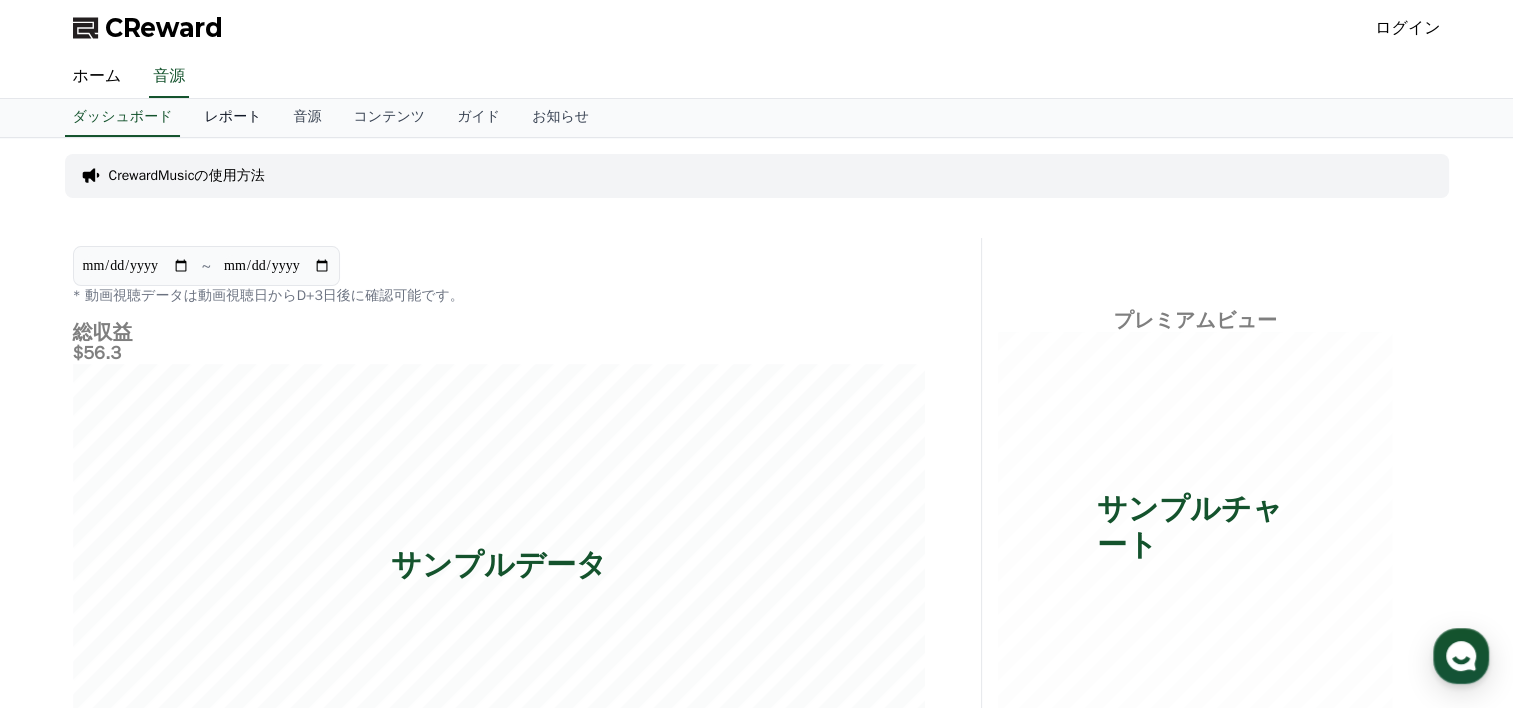 click on "レポート" at bounding box center (232, 118) 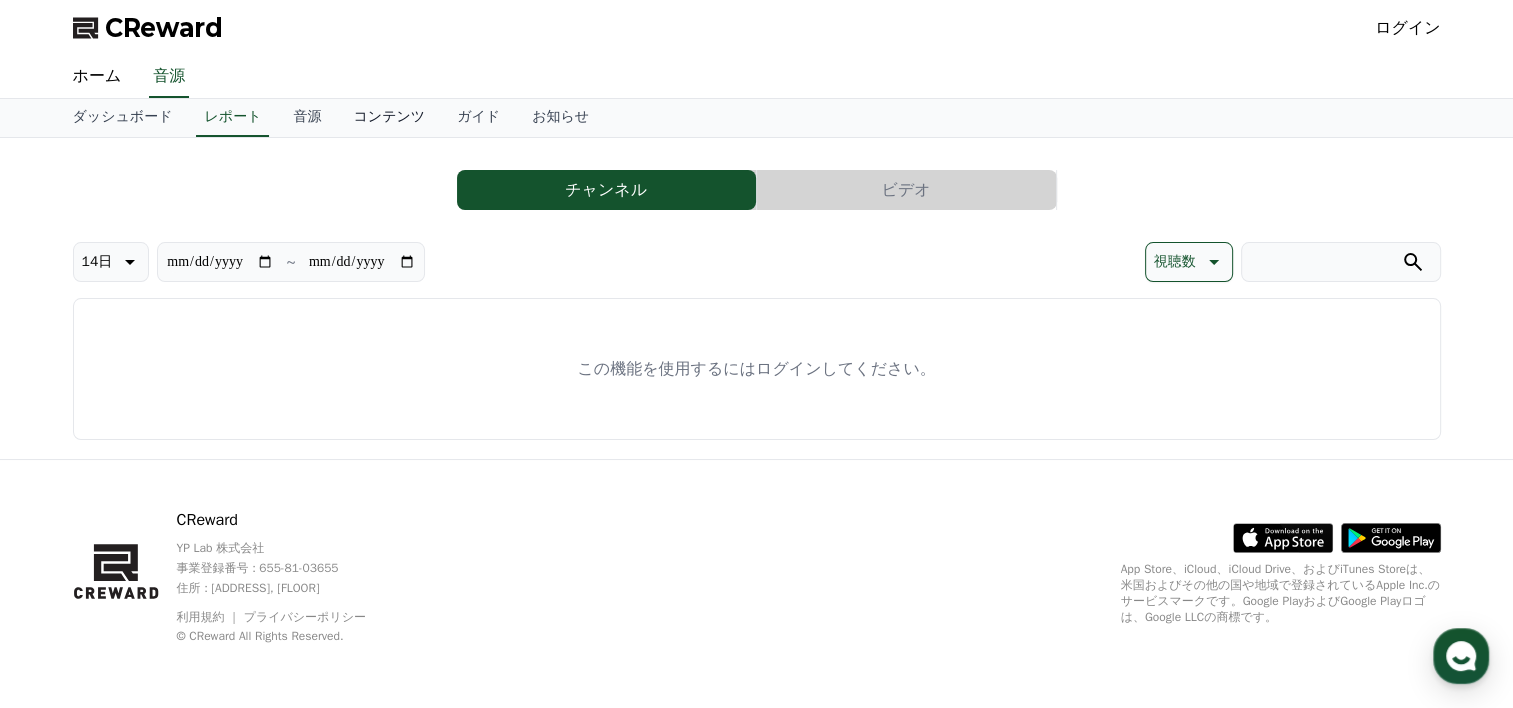 click on "コンテンツ" at bounding box center (389, 118) 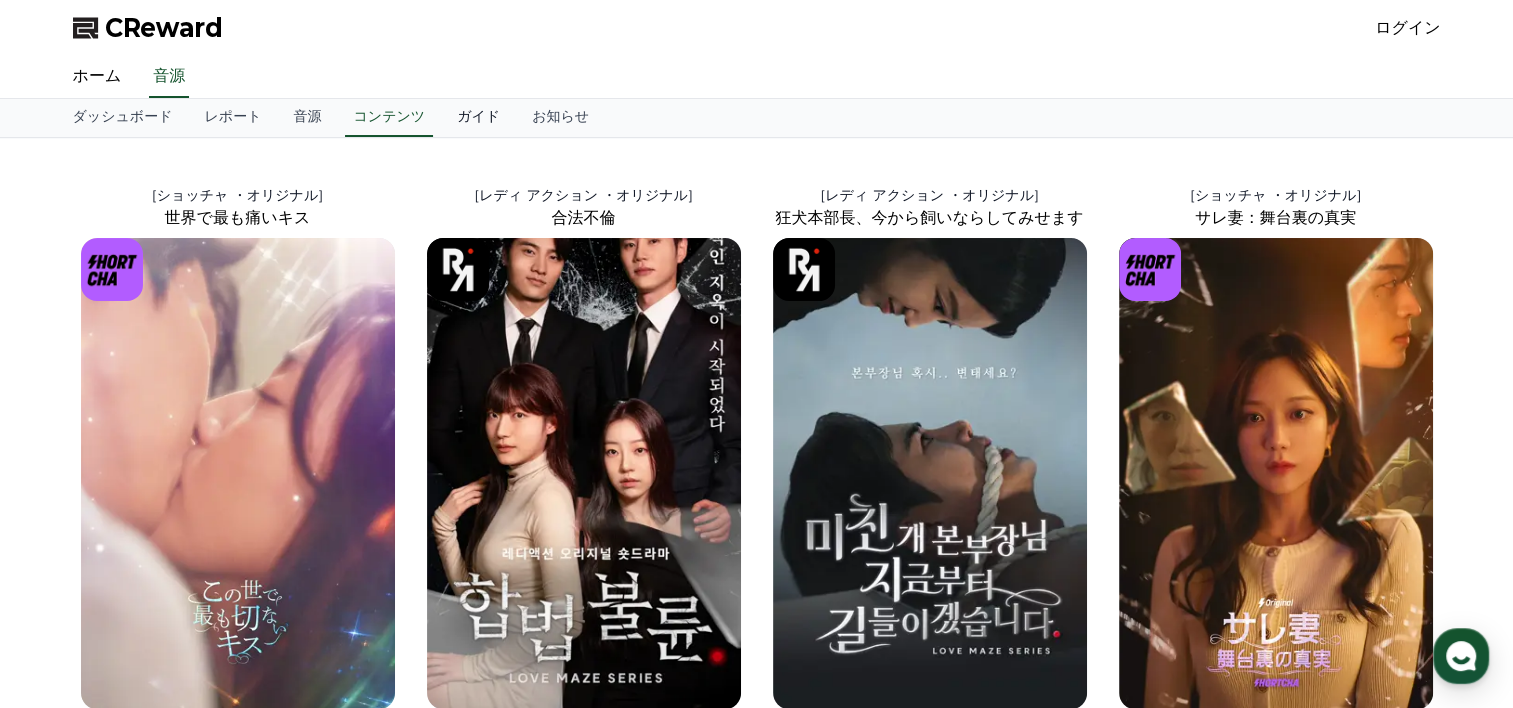 click on "ガイド" at bounding box center (478, 118) 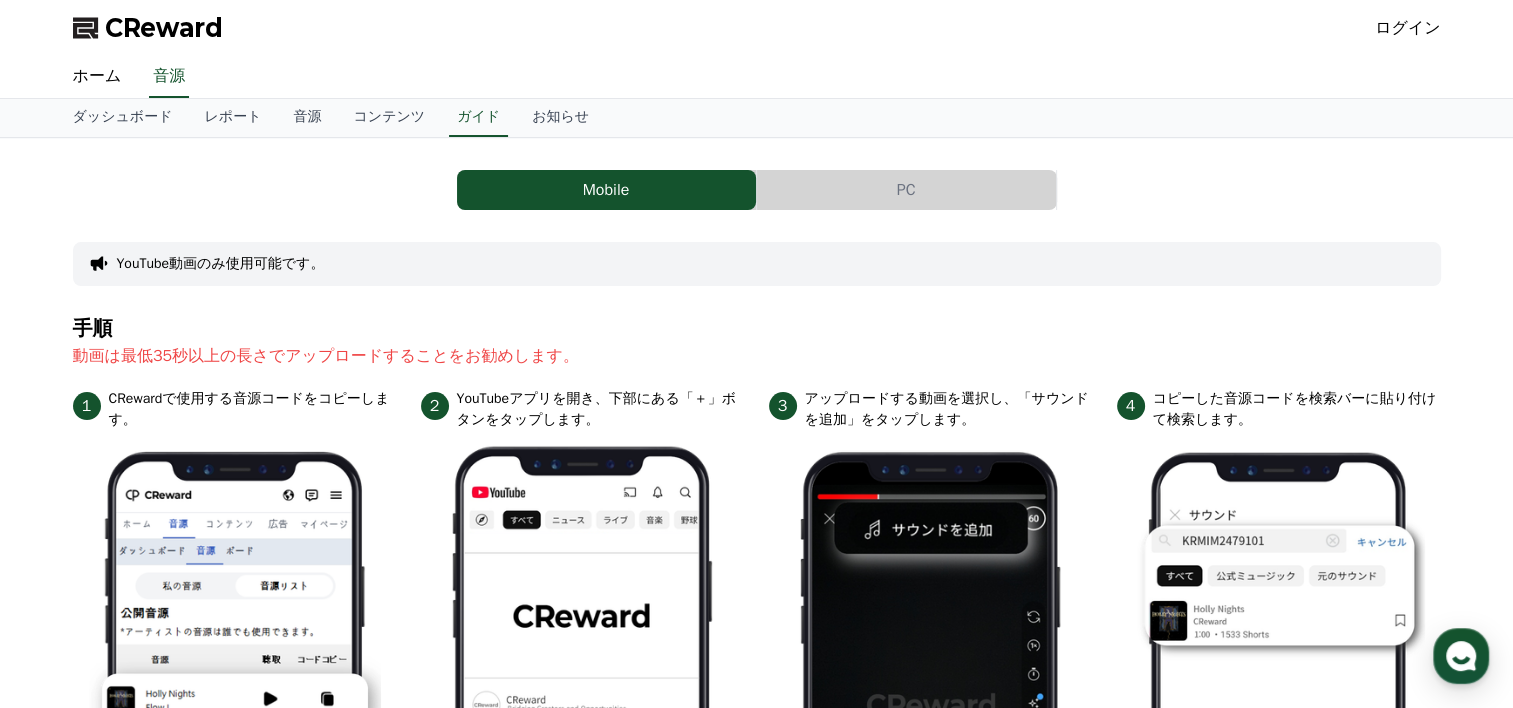 click on "PC" at bounding box center [906, 190] 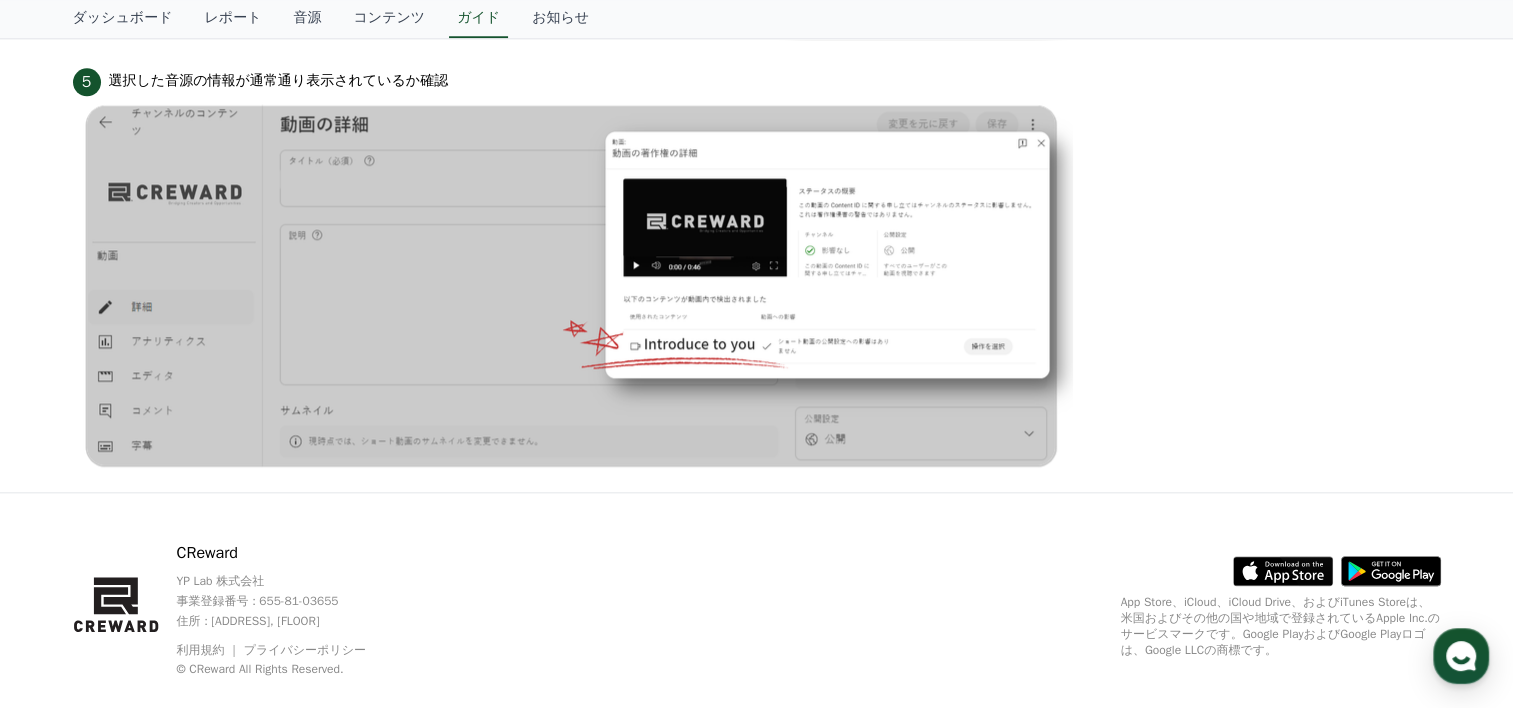 scroll, scrollTop: 2048, scrollLeft: 0, axis: vertical 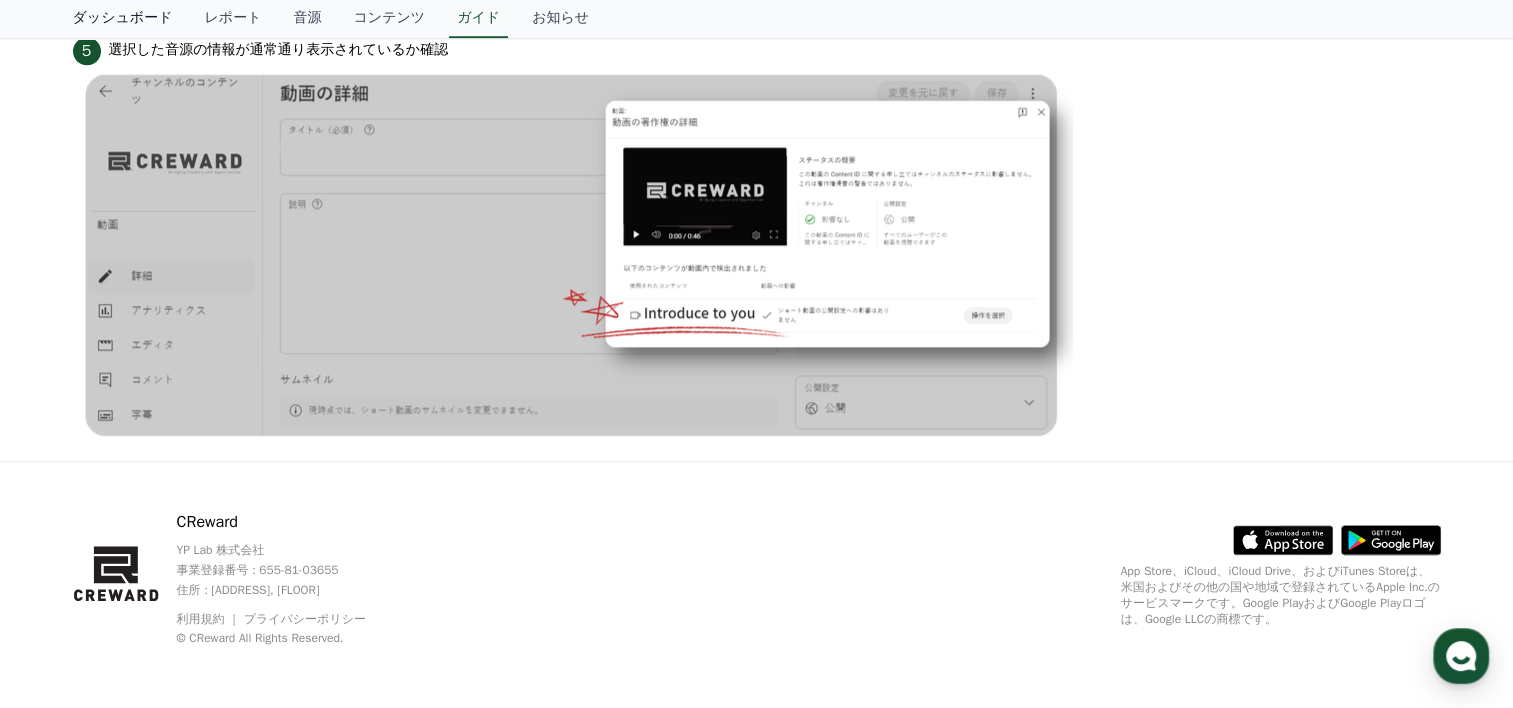 click on "ダッシュボード" at bounding box center (123, 19) 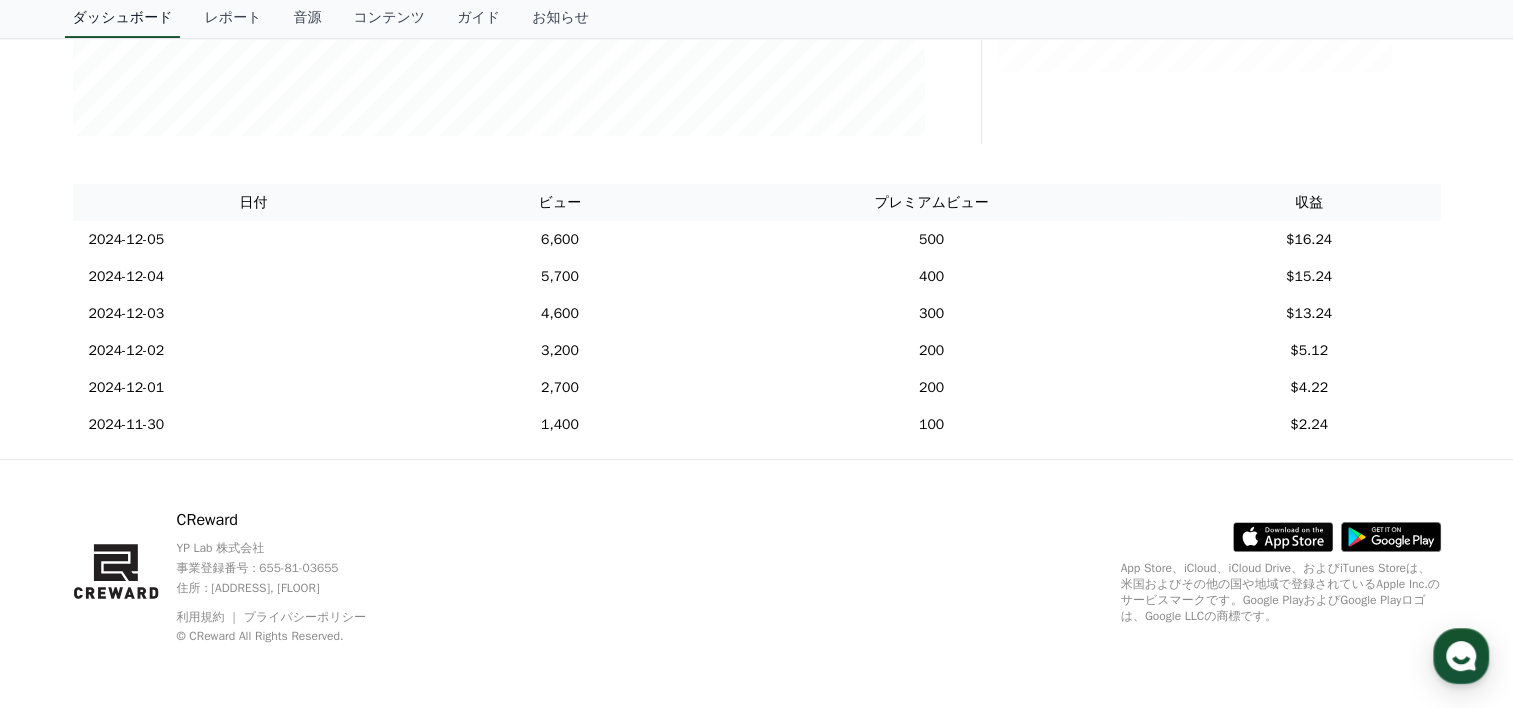 scroll, scrollTop: 0, scrollLeft: 0, axis: both 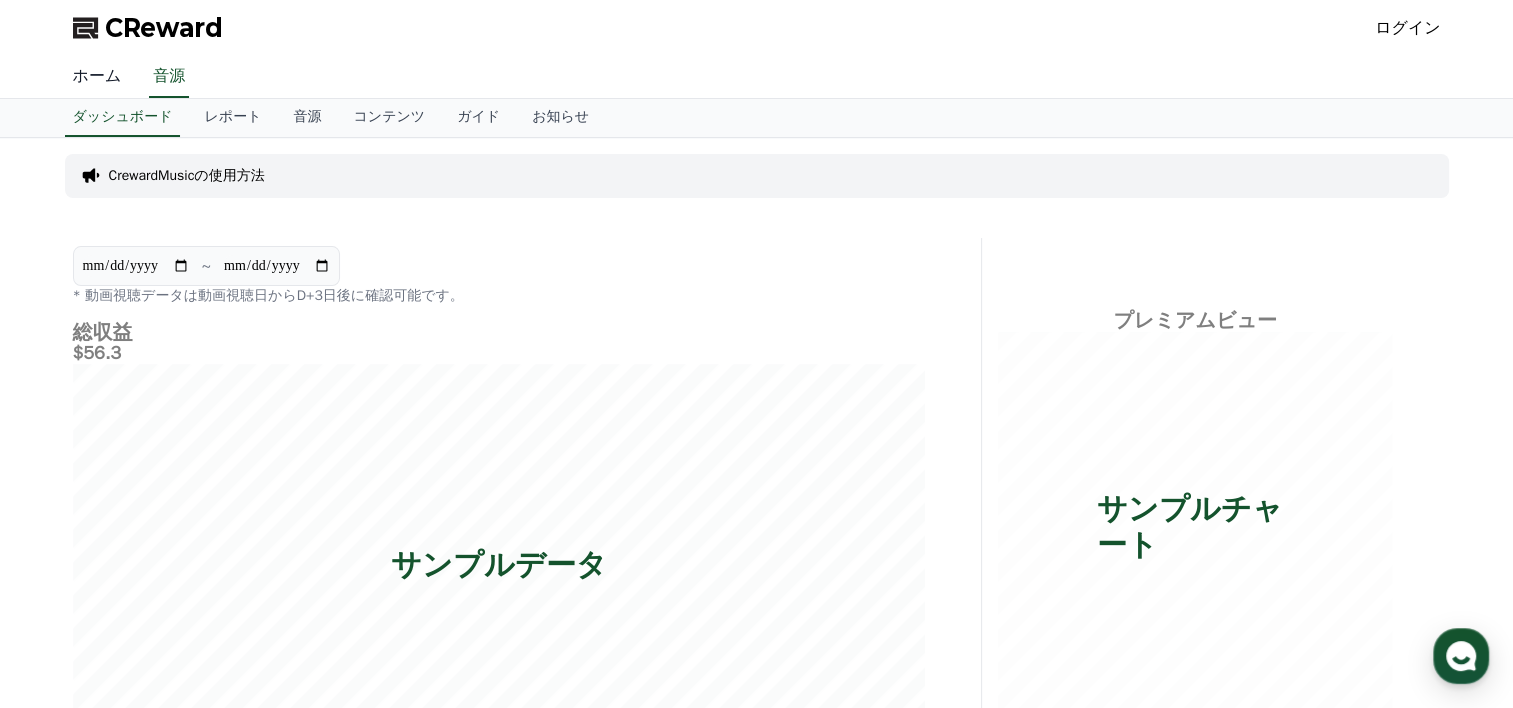 click on "ホーム" at bounding box center [97, 77] 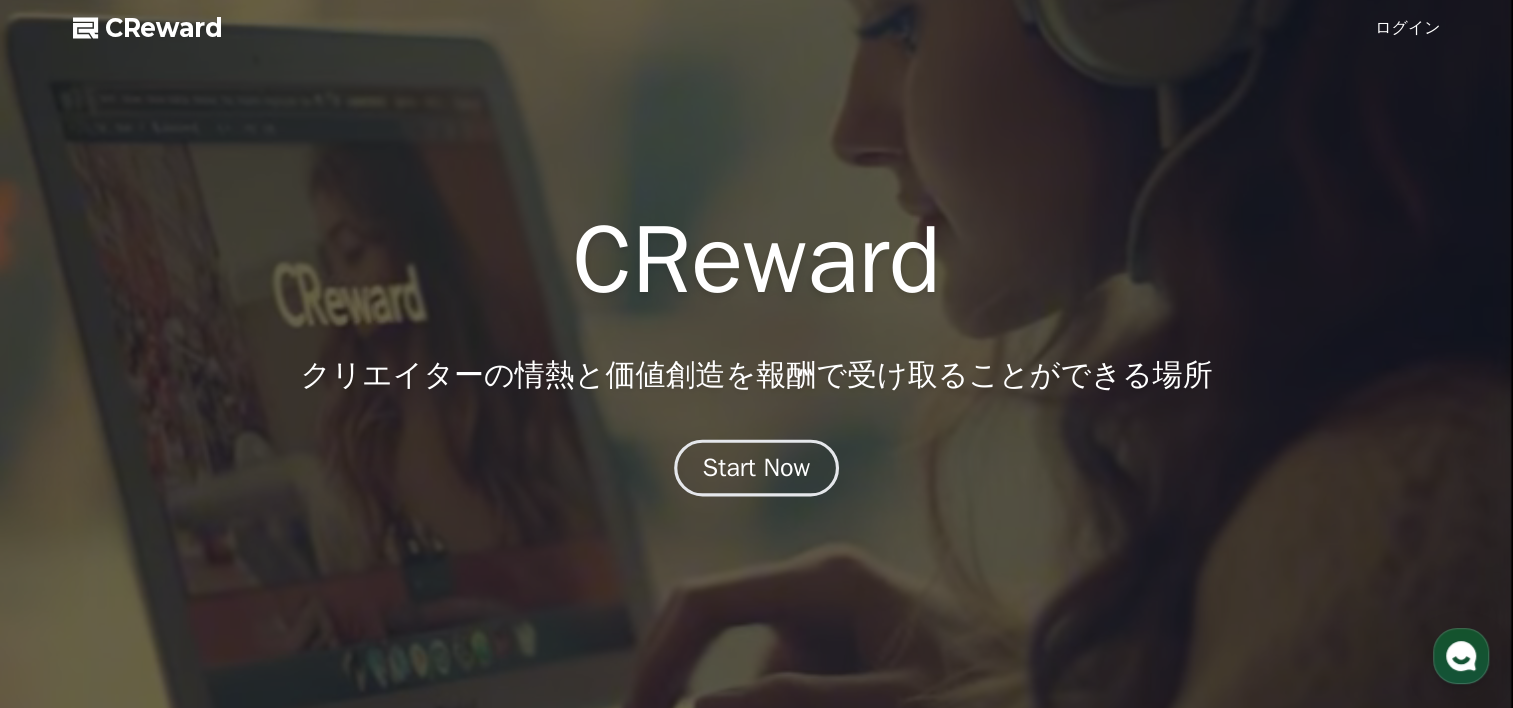 click on "Start Now" at bounding box center (757, 468) 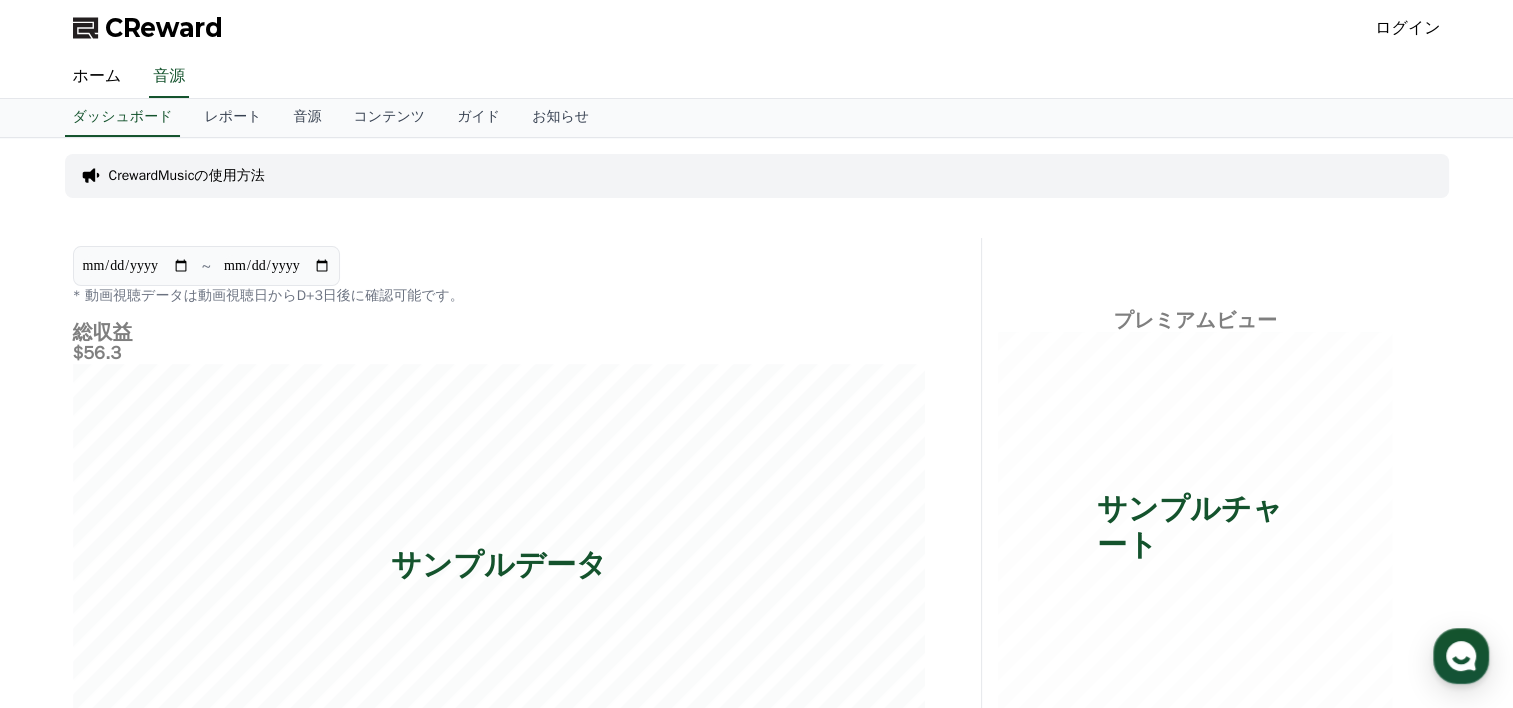 click on "ログイン" at bounding box center (1408, 28) 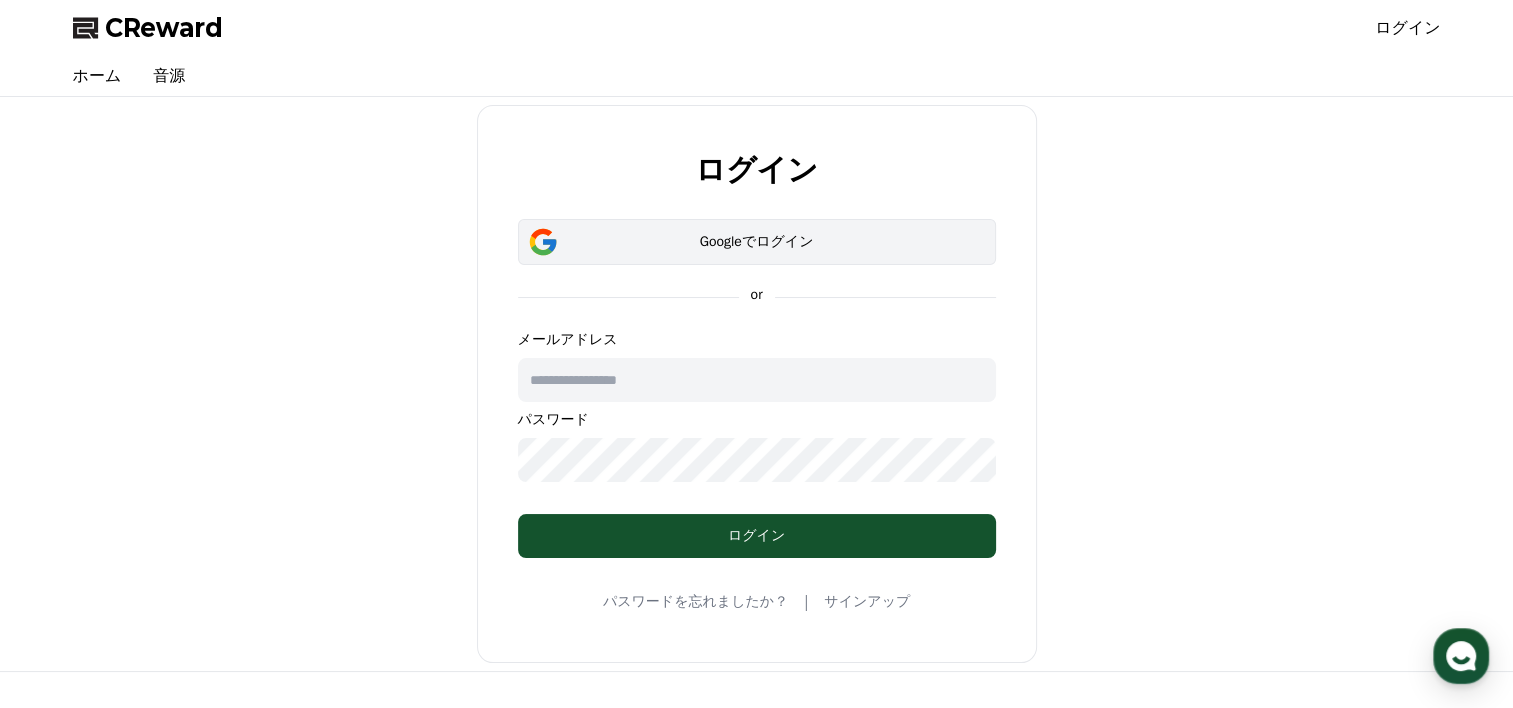 click on "Googleでログイン" at bounding box center (757, 242) 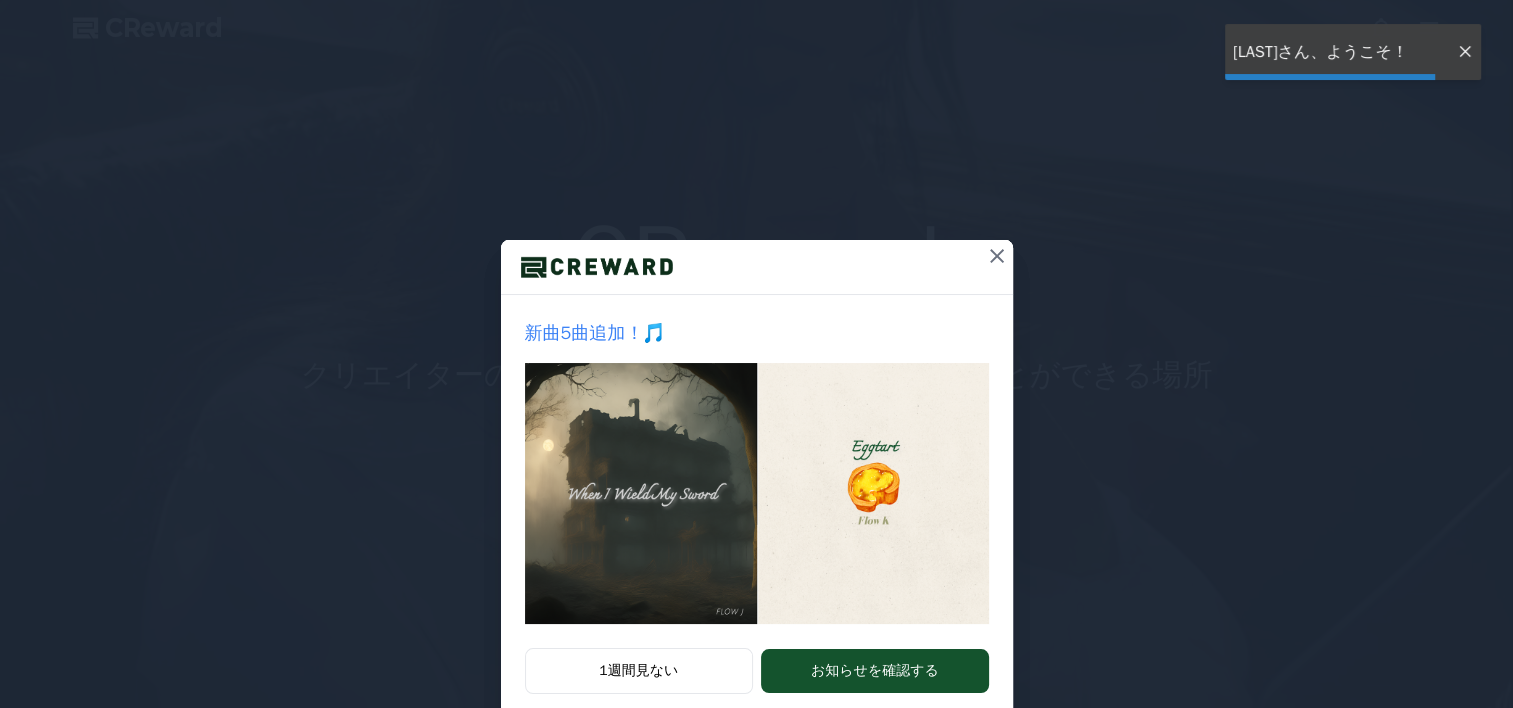 scroll, scrollTop: 0, scrollLeft: 0, axis: both 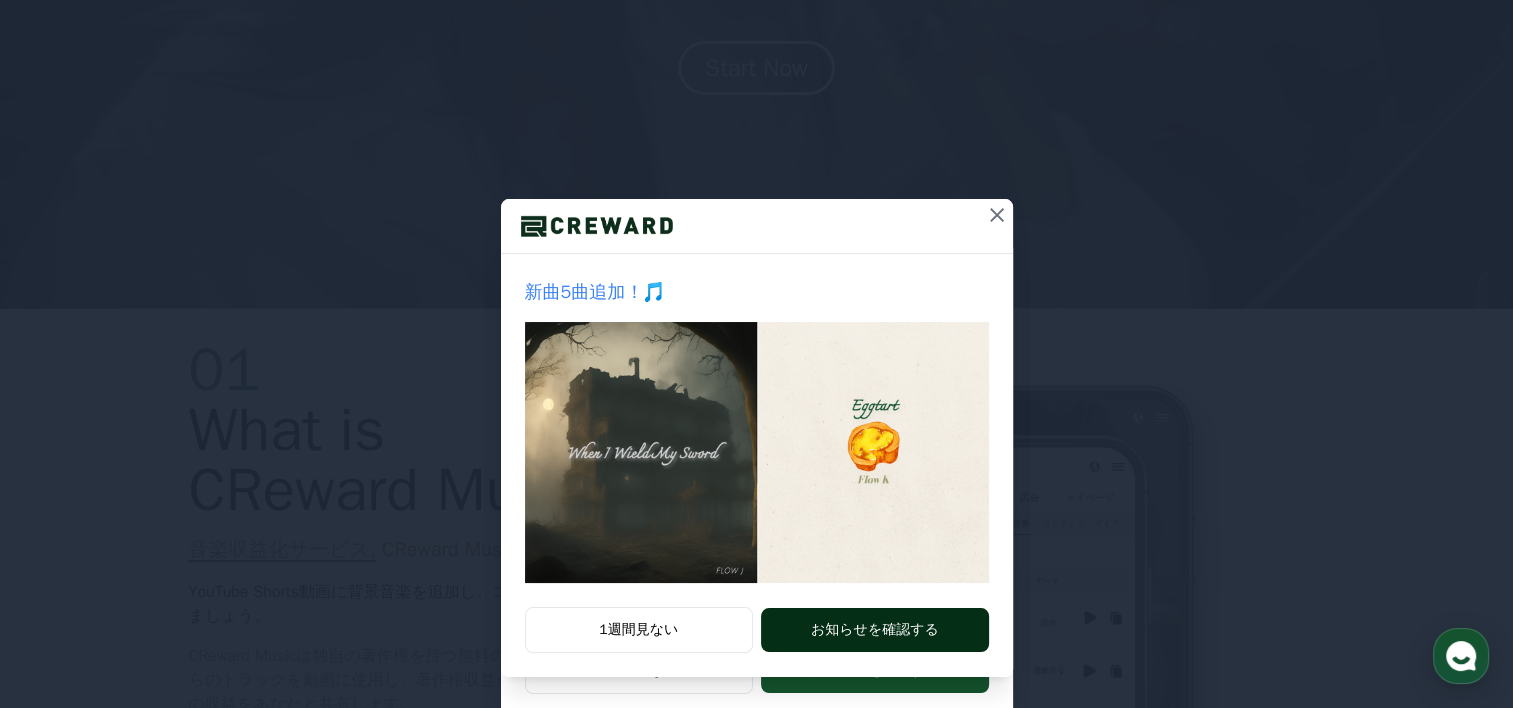 click on "お知らせを確認する" at bounding box center (874, 630) 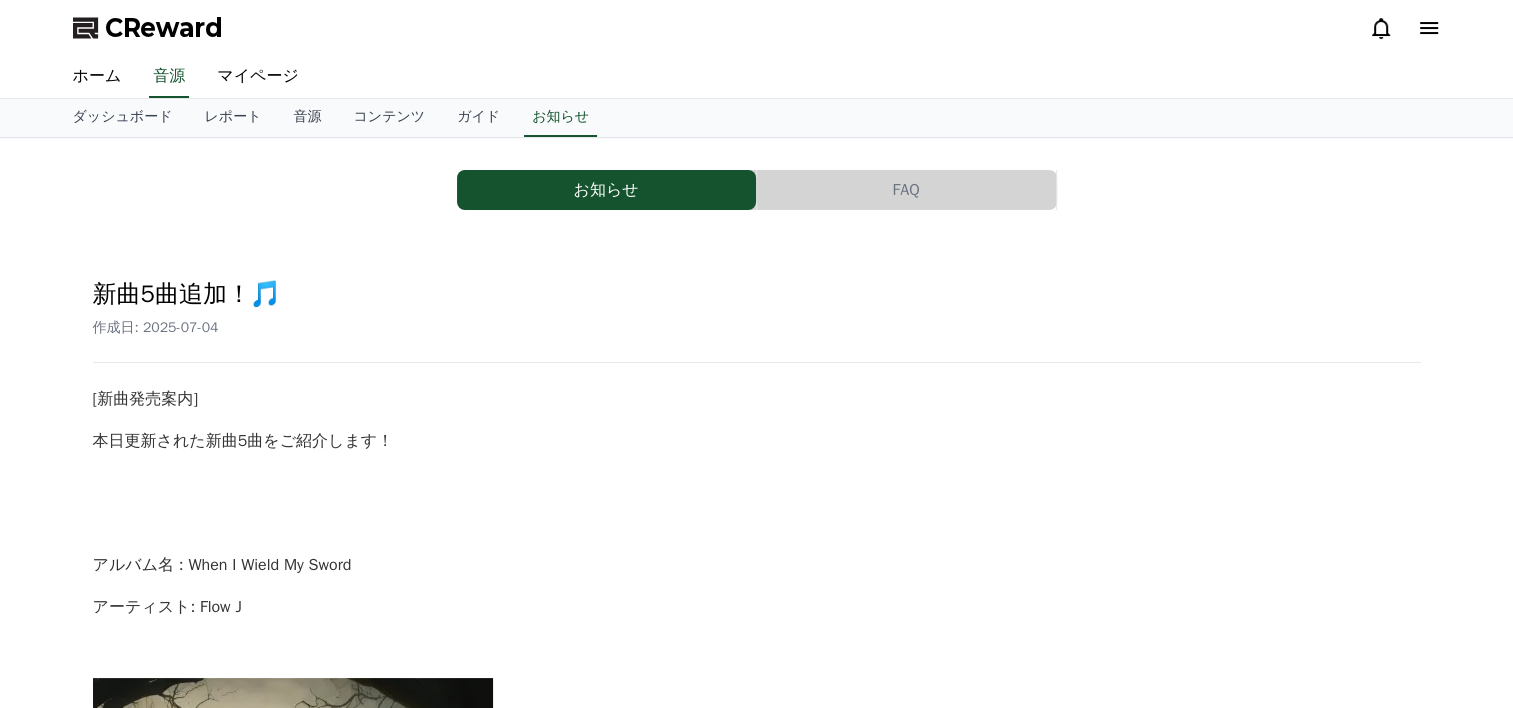 scroll, scrollTop: 0, scrollLeft: 0, axis: both 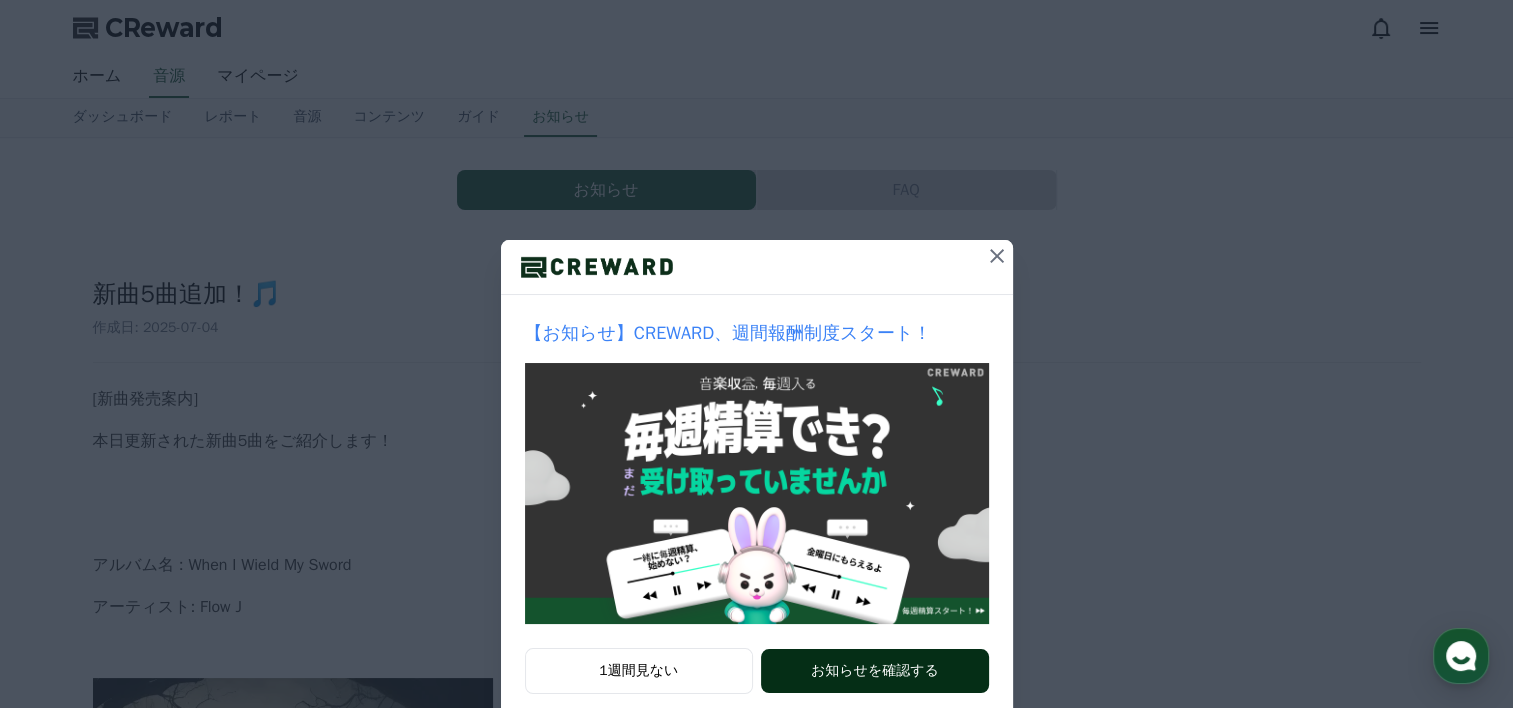 click on "お知らせを確認する" at bounding box center (874, 671) 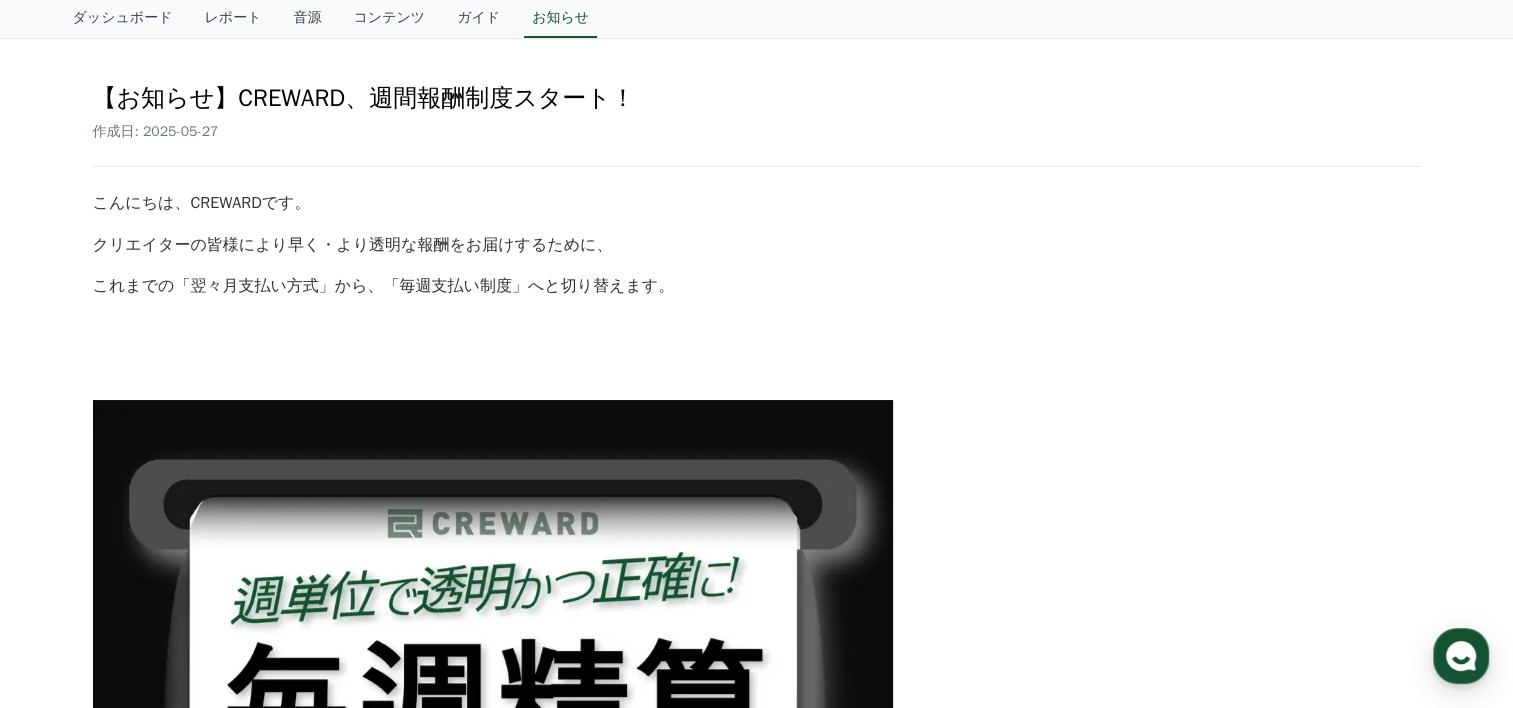 scroll, scrollTop: 0, scrollLeft: 0, axis: both 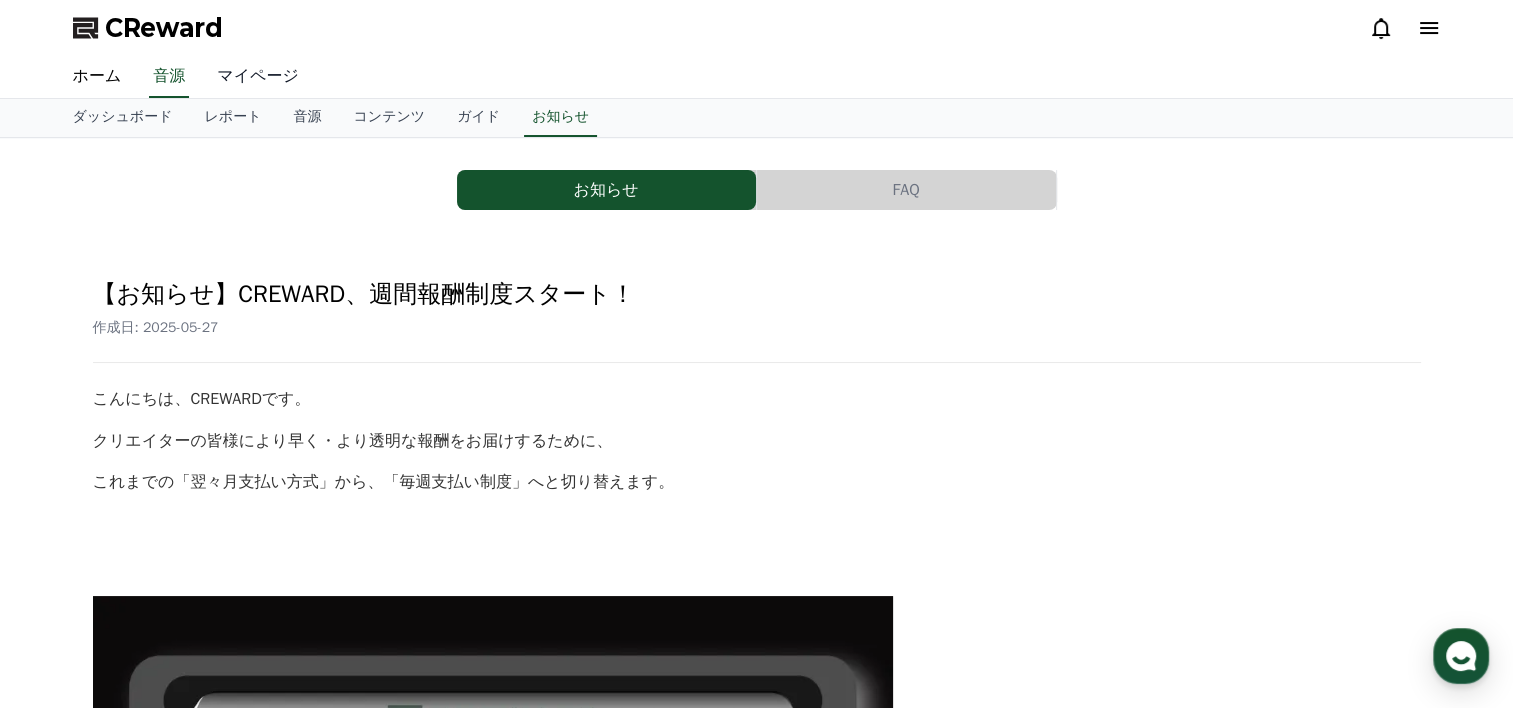 click on "マイページ" at bounding box center (258, 77) 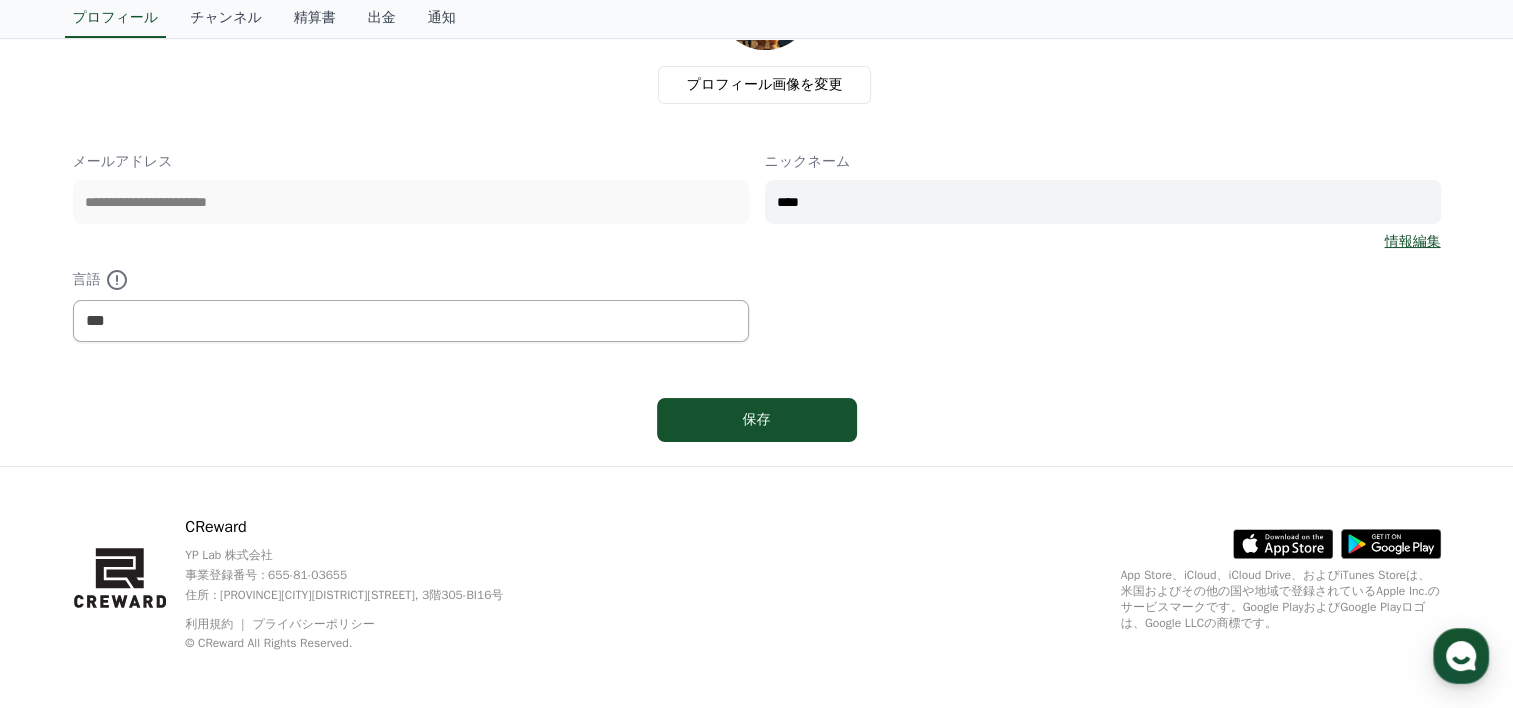 scroll, scrollTop: 204, scrollLeft: 0, axis: vertical 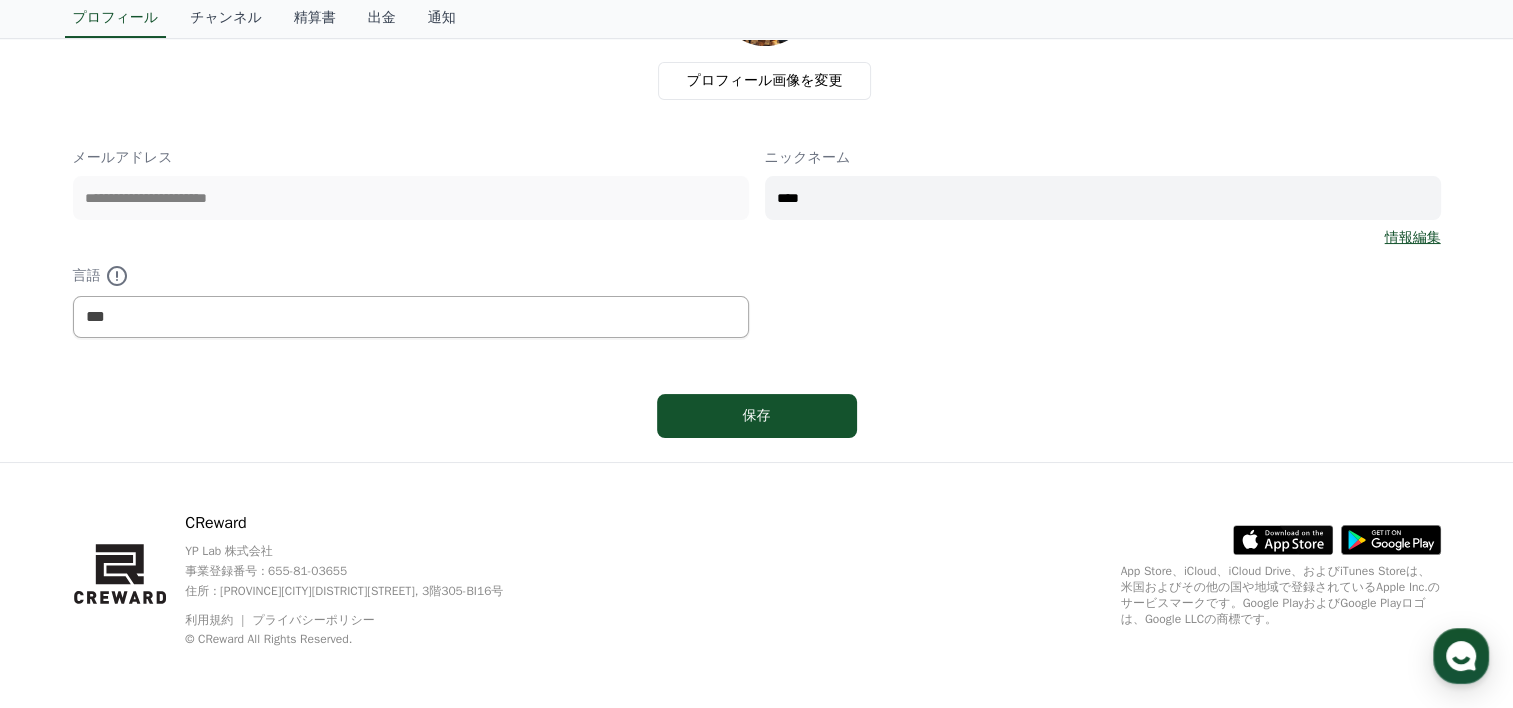 click on "情報編集" at bounding box center [1413, 238] 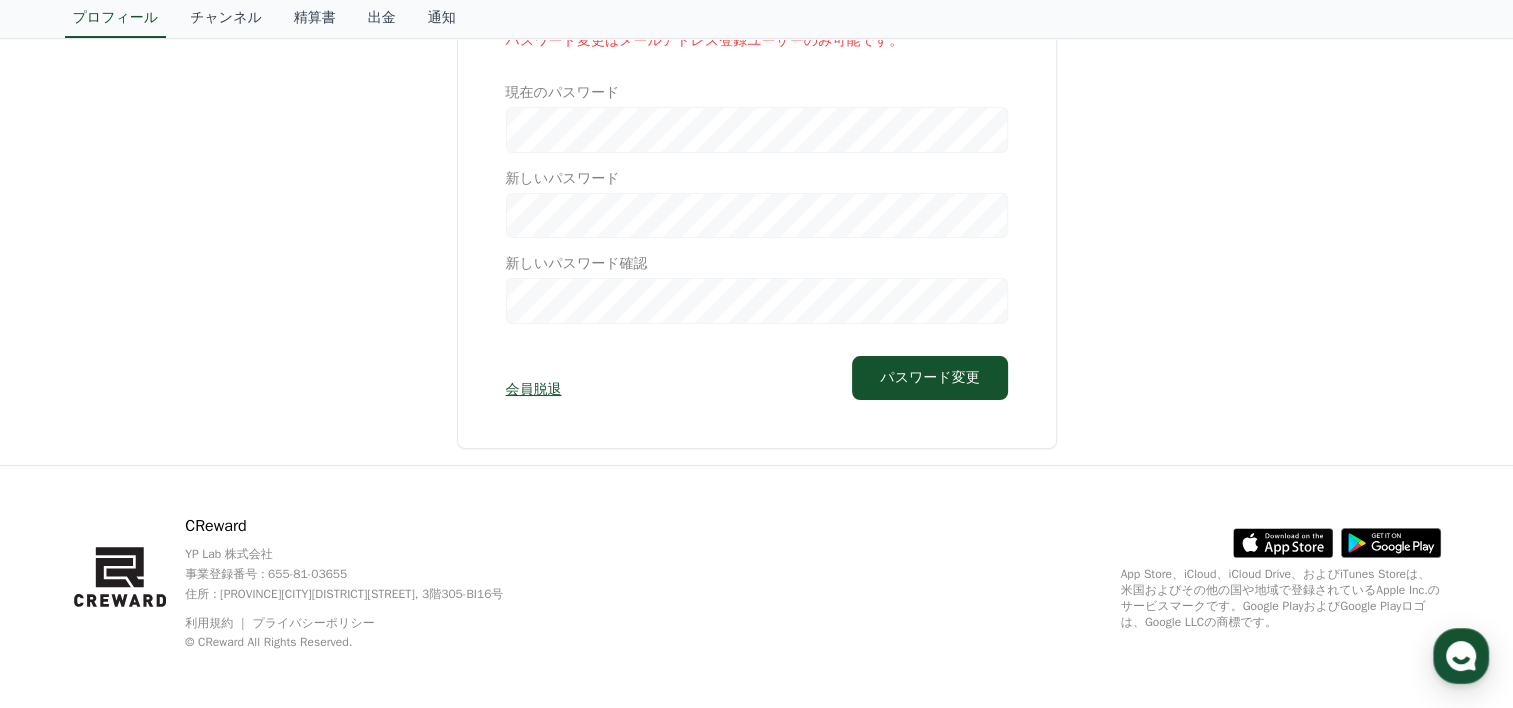 scroll, scrollTop: 0, scrollLeft: 0, axis: both 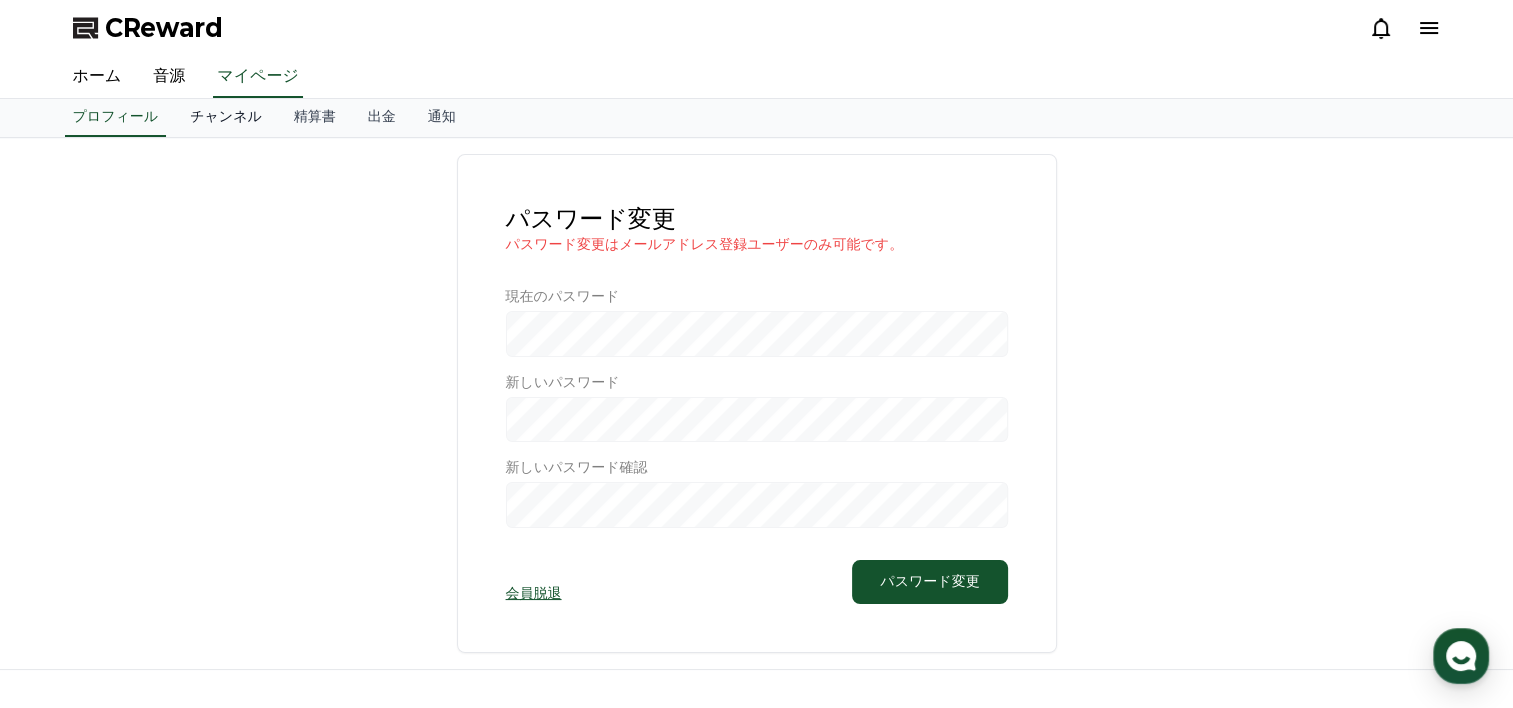 click on "チャンネル" at bounding box center (226, 118) 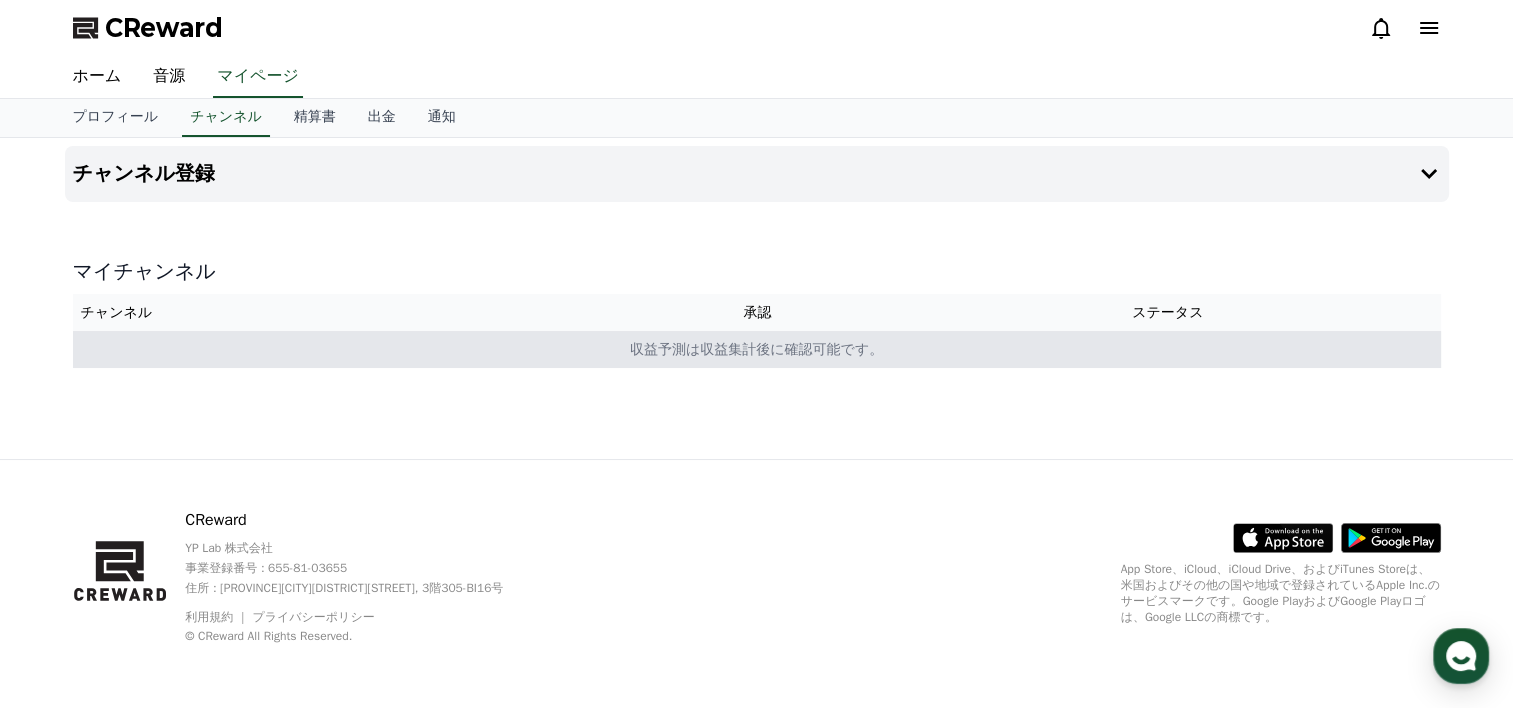 click on "収益予測は収益集計後に確認可能です。" at bounding box center [757, 349] 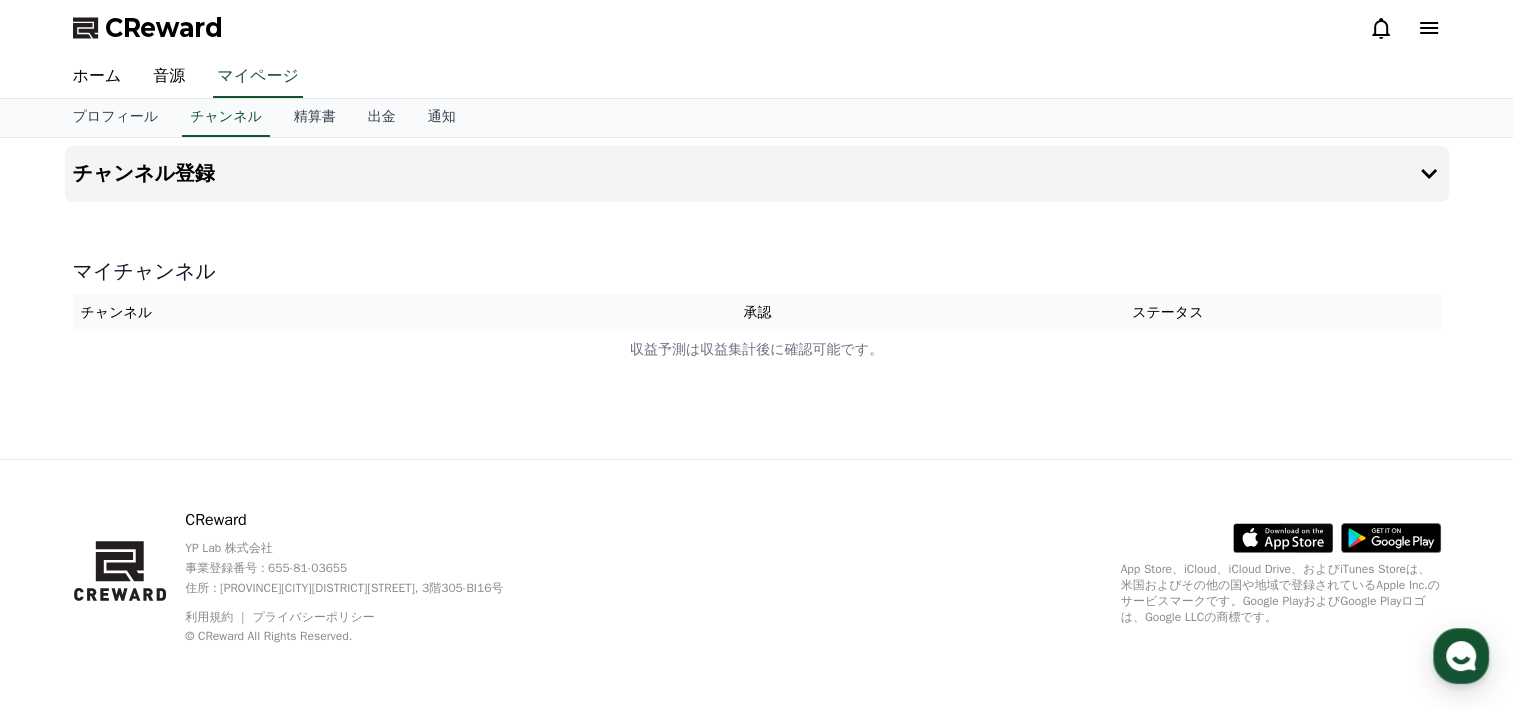 click on "チャンネル登録             マイチャンネル   チャンネル   承認   ステータス   収益予測は収益集計後に確認可能です。" at bounding box center (757, 298) 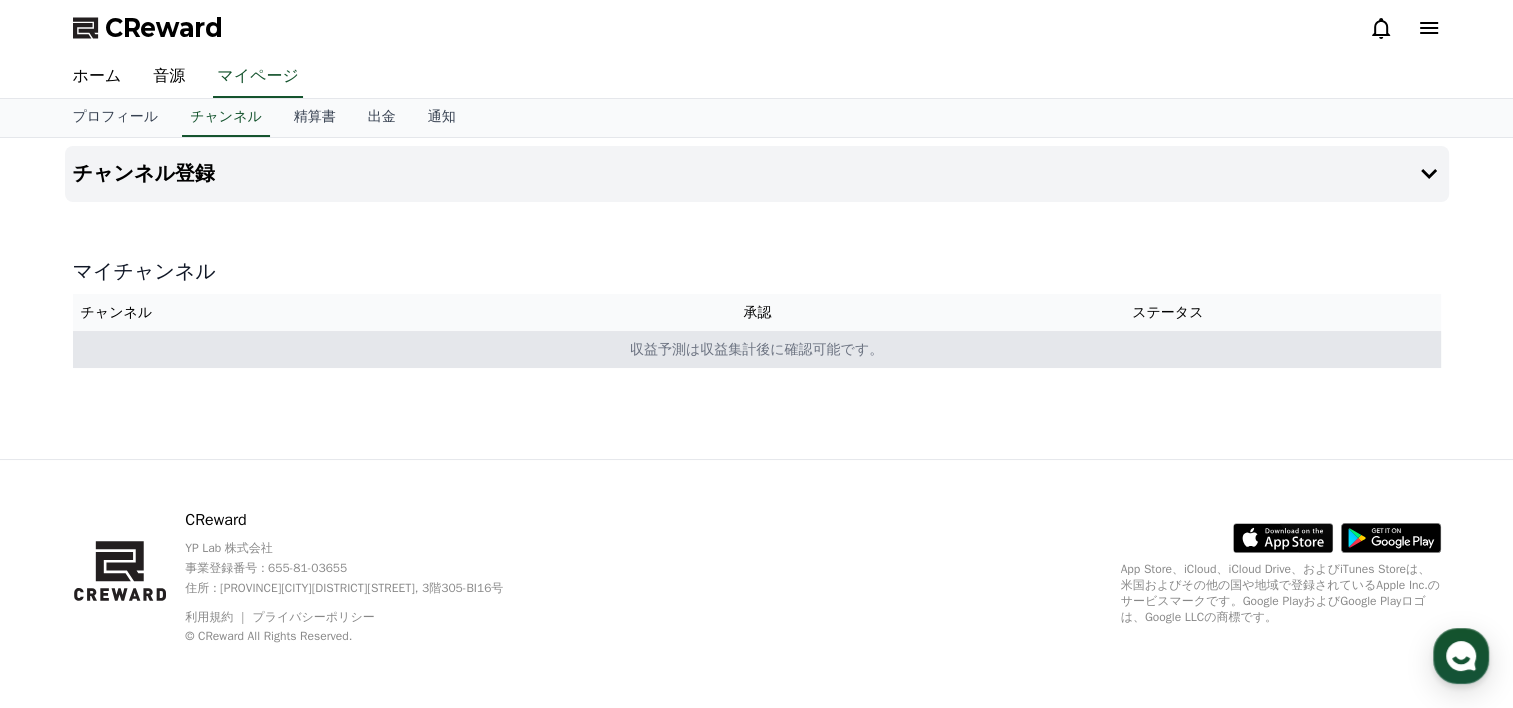 click on "収益予測は収益集計後に確認可能です。" at bounding box center [757, 349] 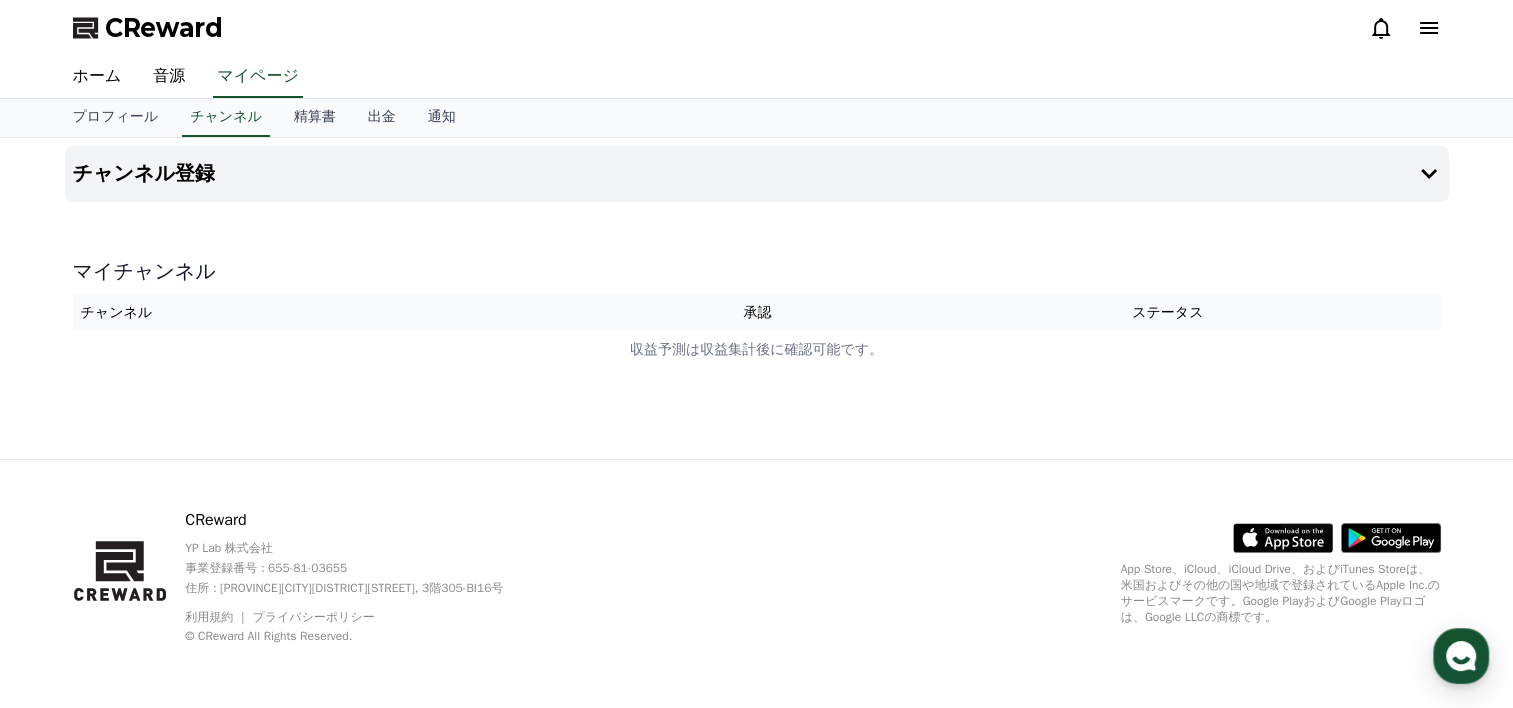 click on "チャンネル" at bounding box center (347, 312) 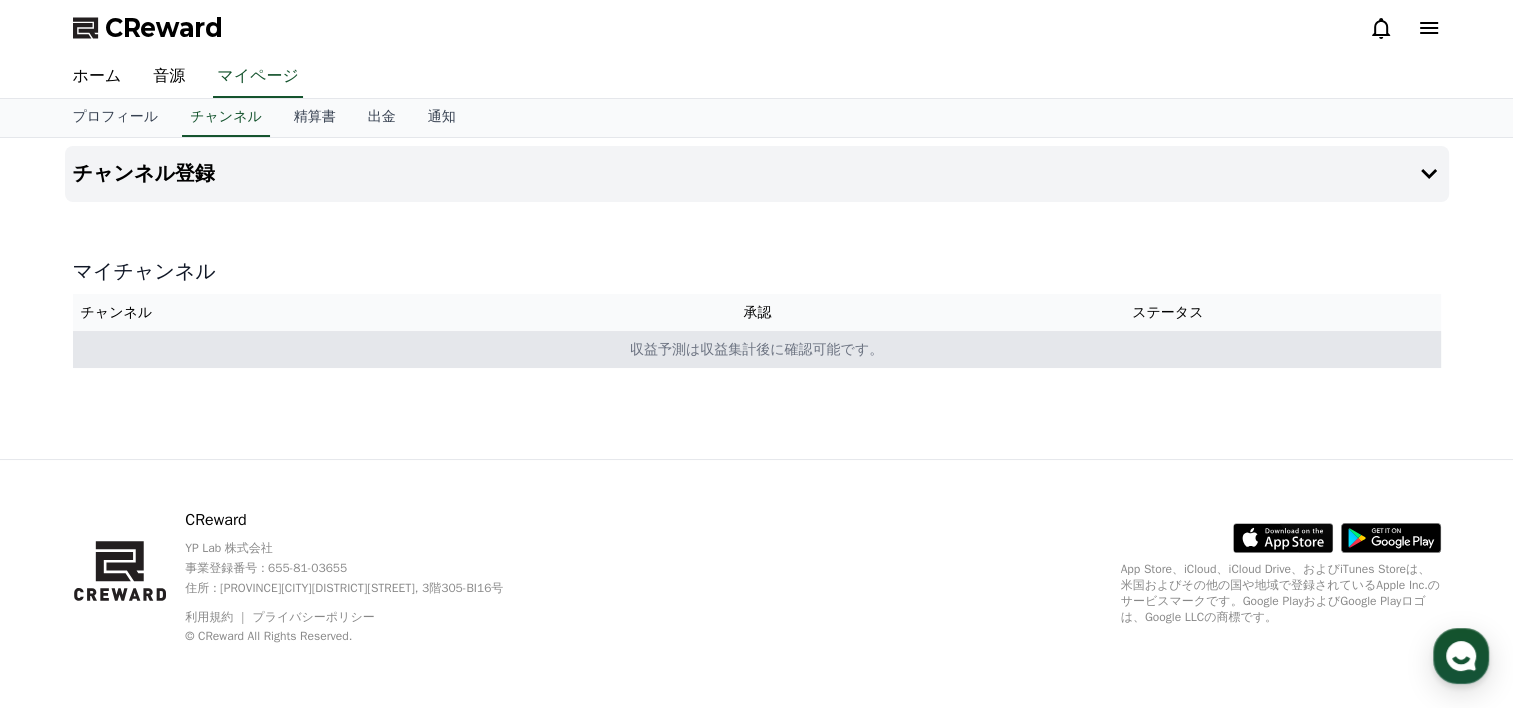 click on "収益予測は収益集計後に確認可能です。" at bounding box center (757, 349) 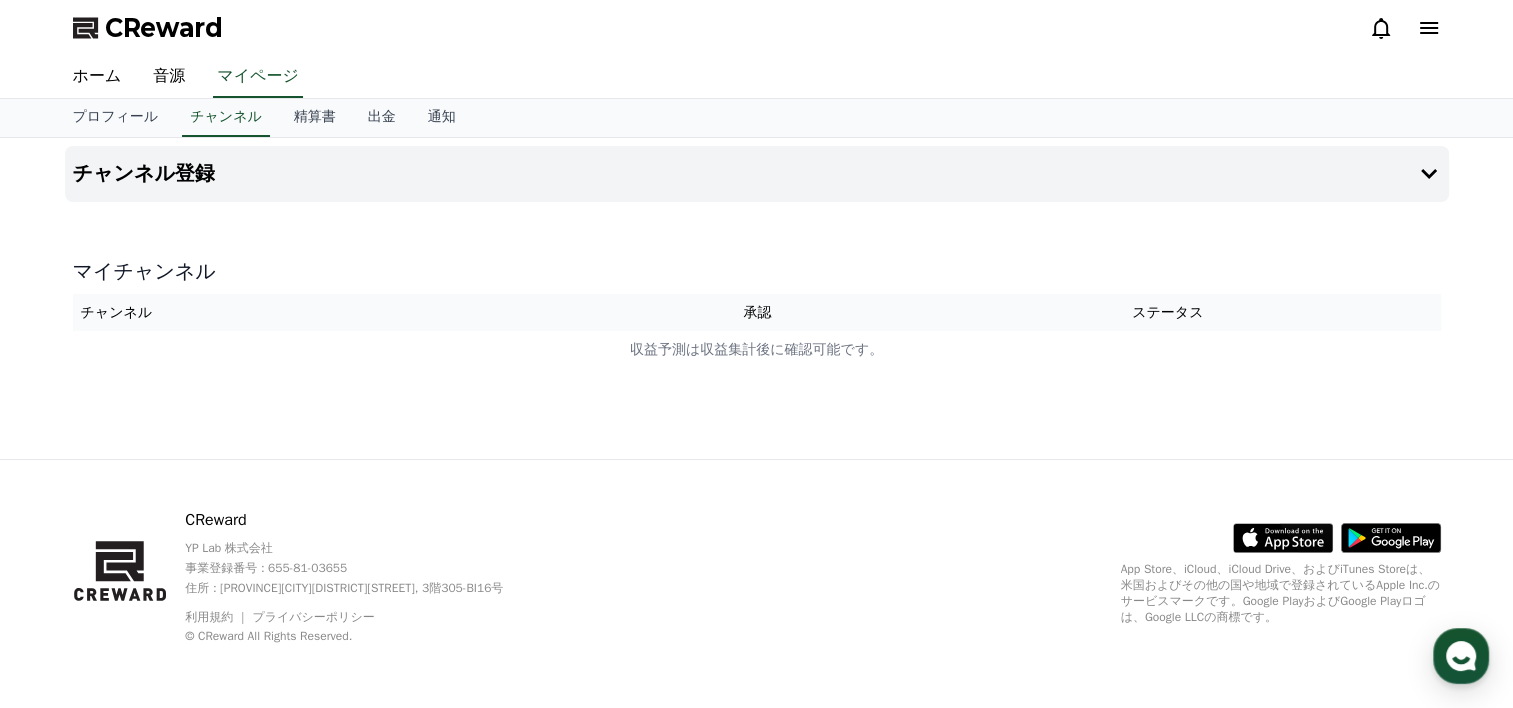 click 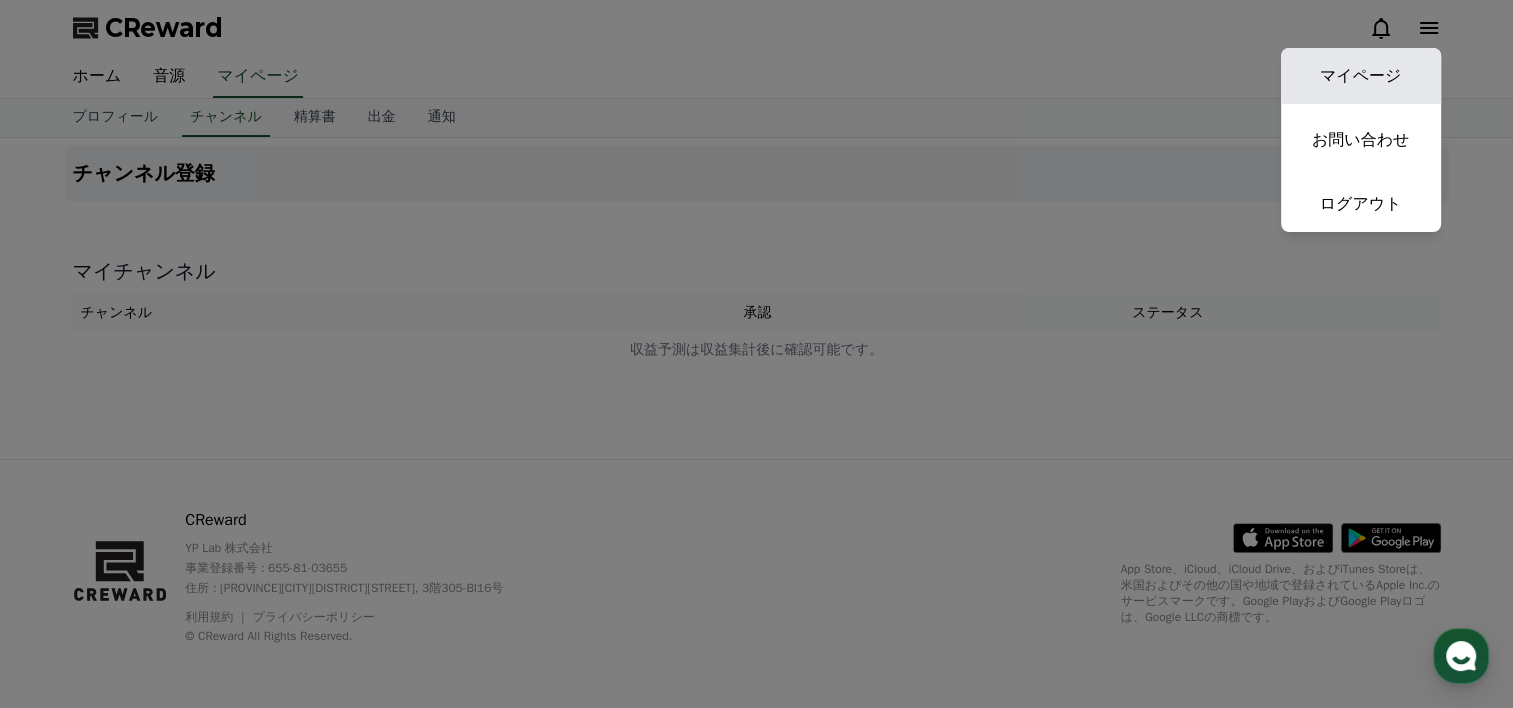 click on "マイページ" at bounding box center [1361, 76] 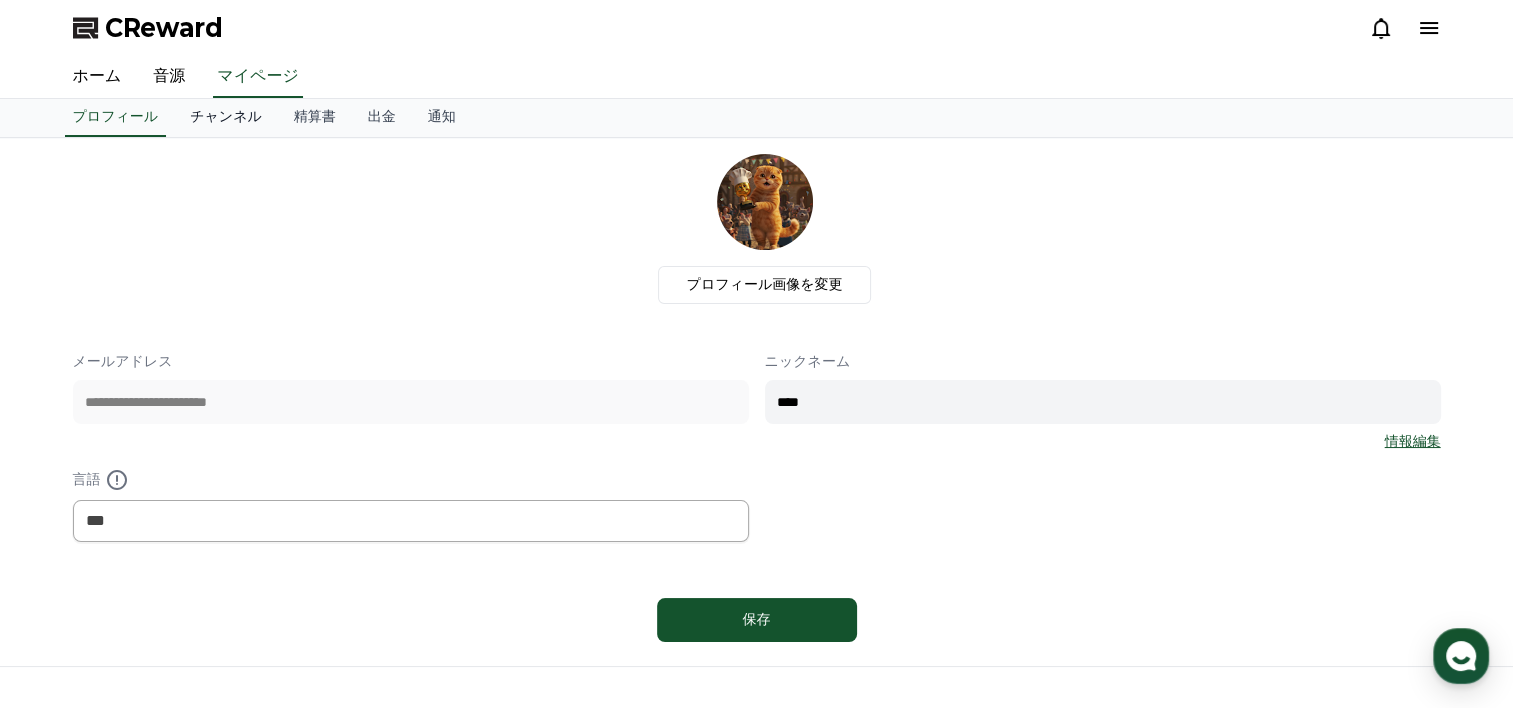 click on "チャンネル" at bounding box center [226, 118] 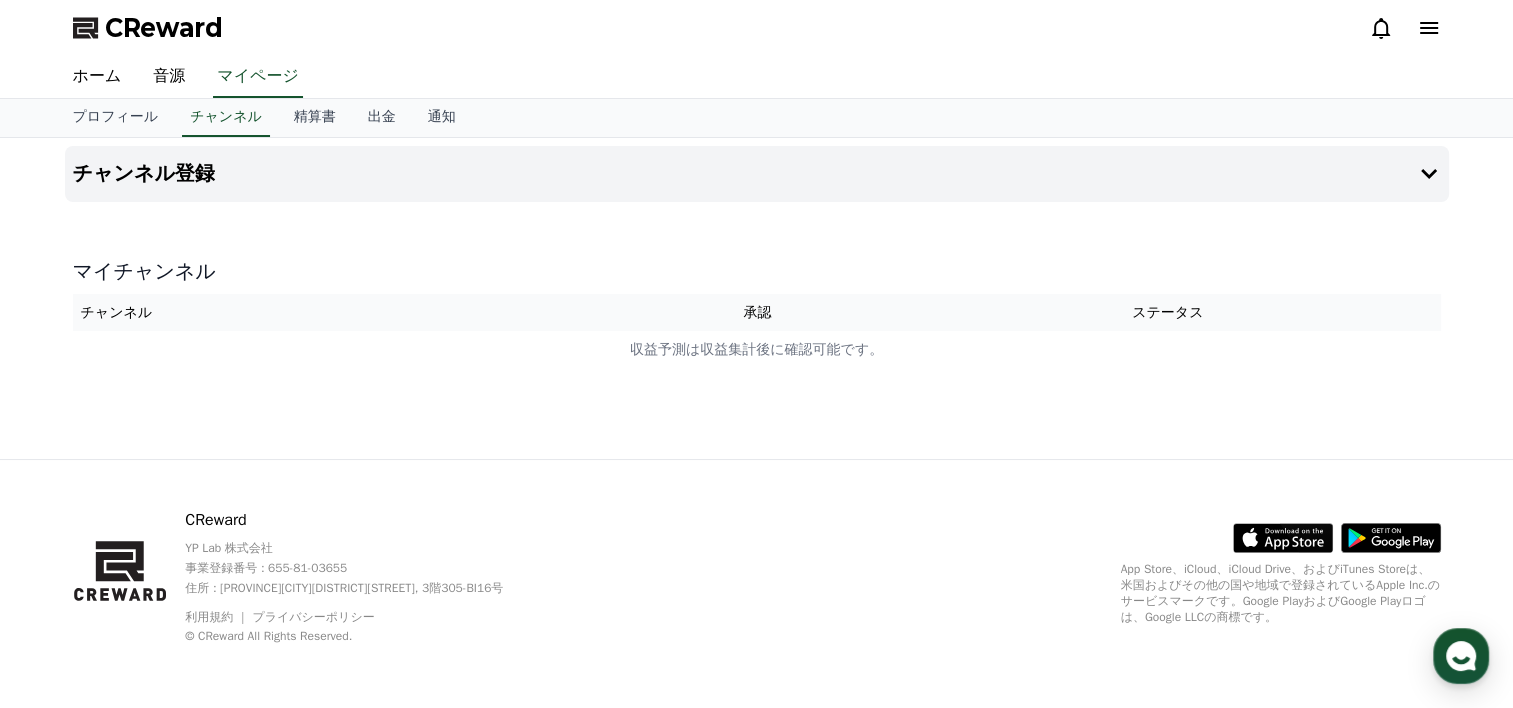 click on "チャンネル" at bounding box center [347, 312] 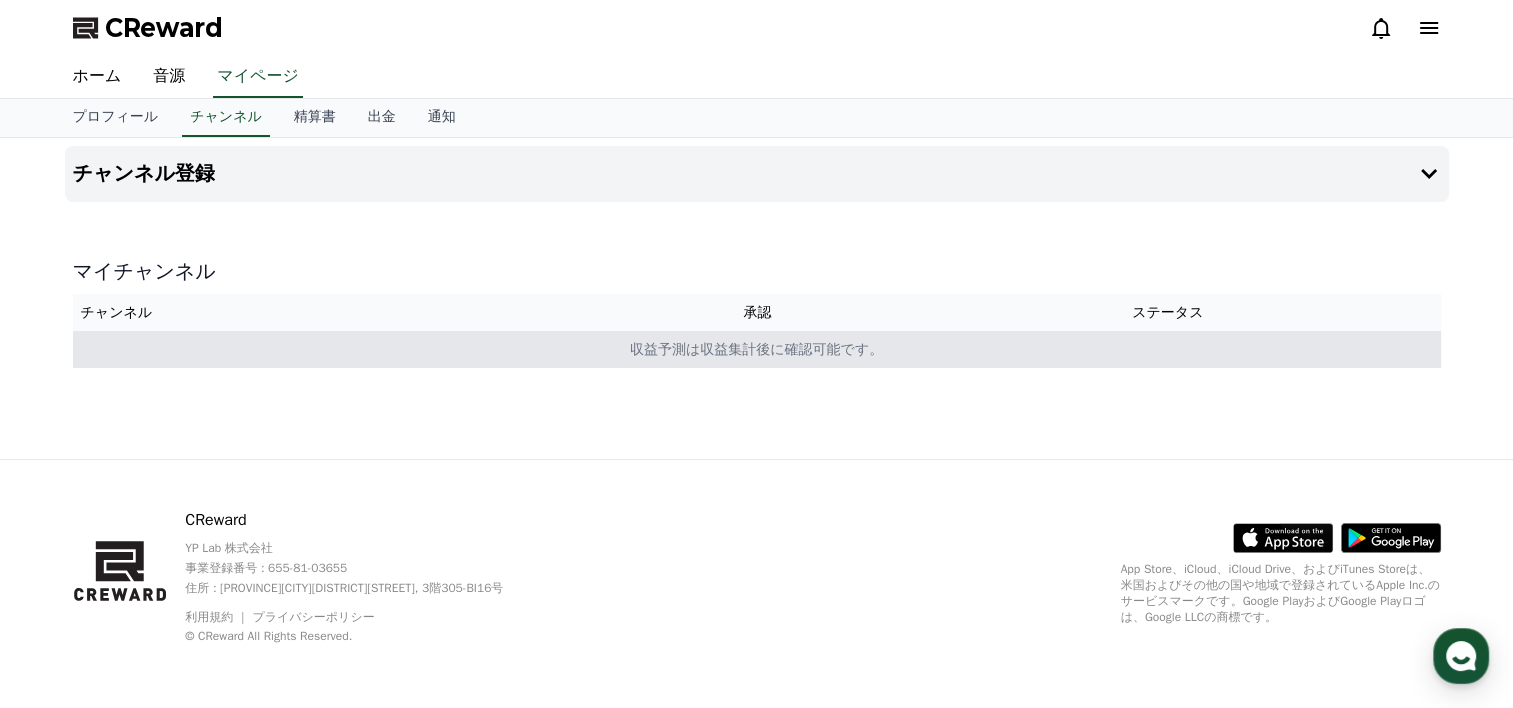 click on "収益予測は収益集計後に確認可能です。" at bounding box center (757, 349) 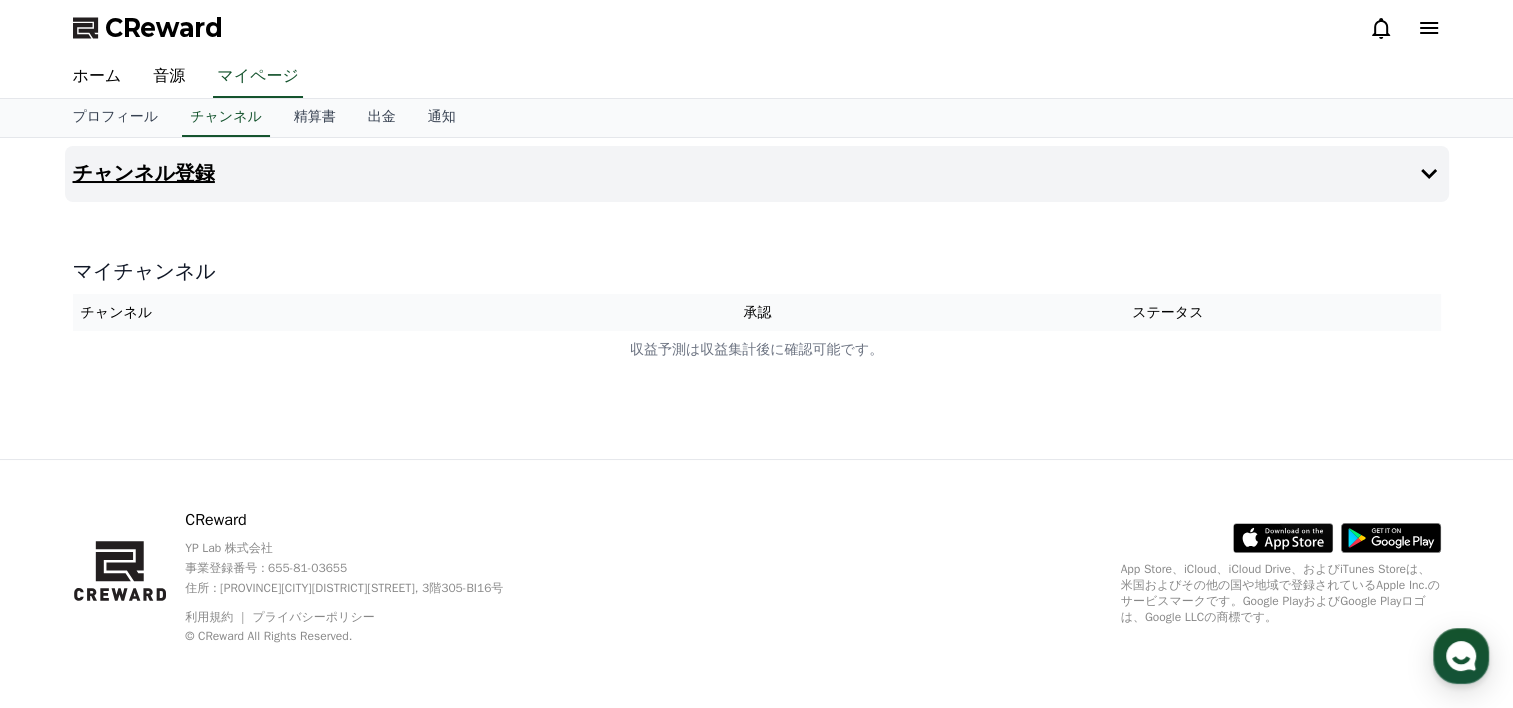 click 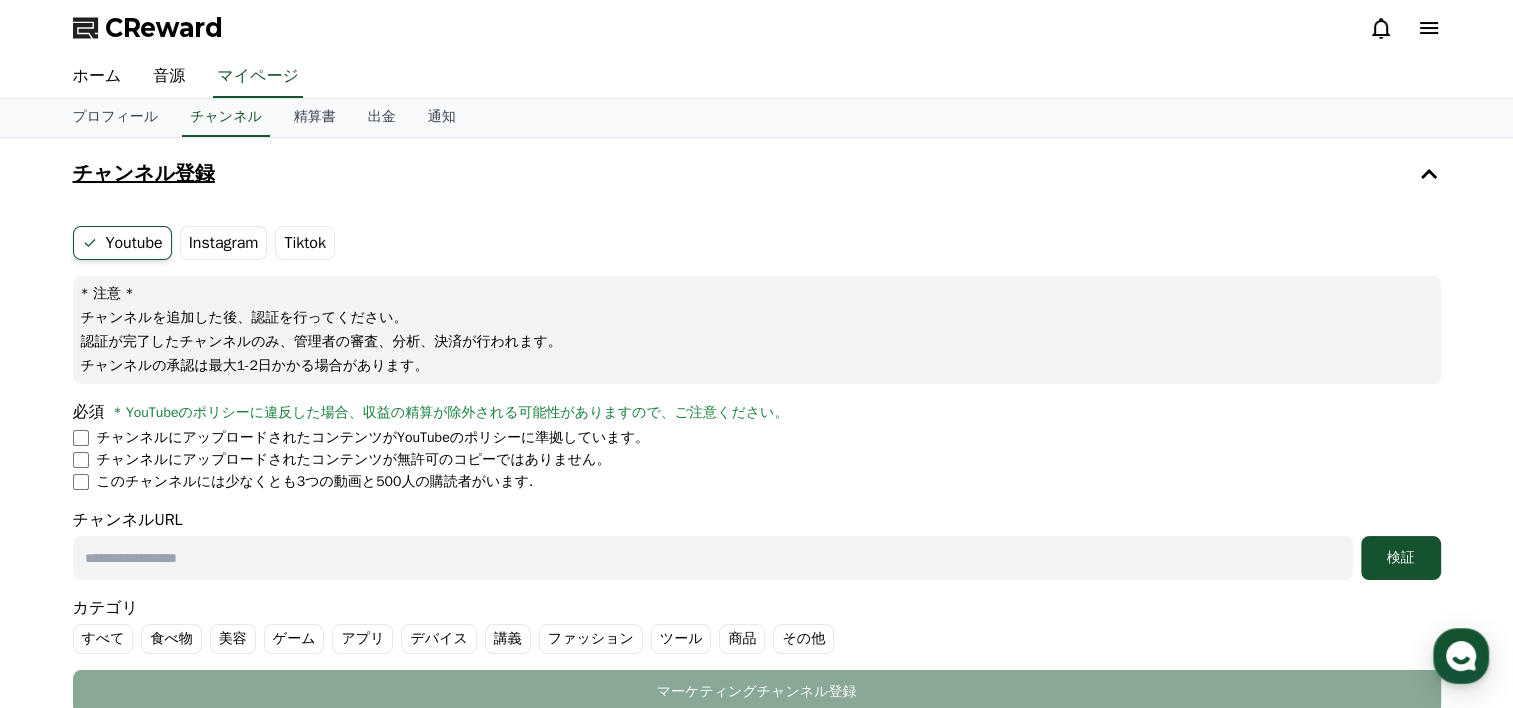 click at bounding box center [713, 558] 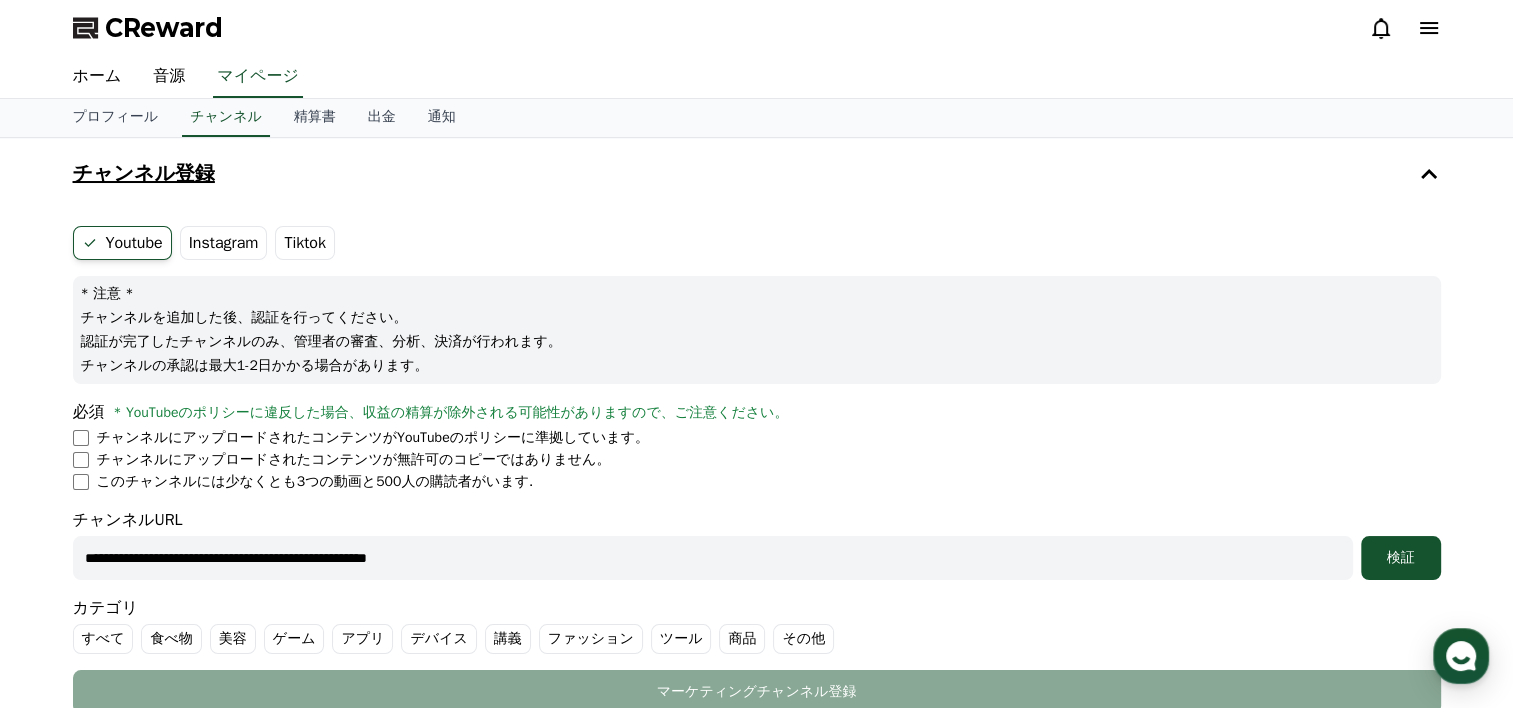 type on "**********" 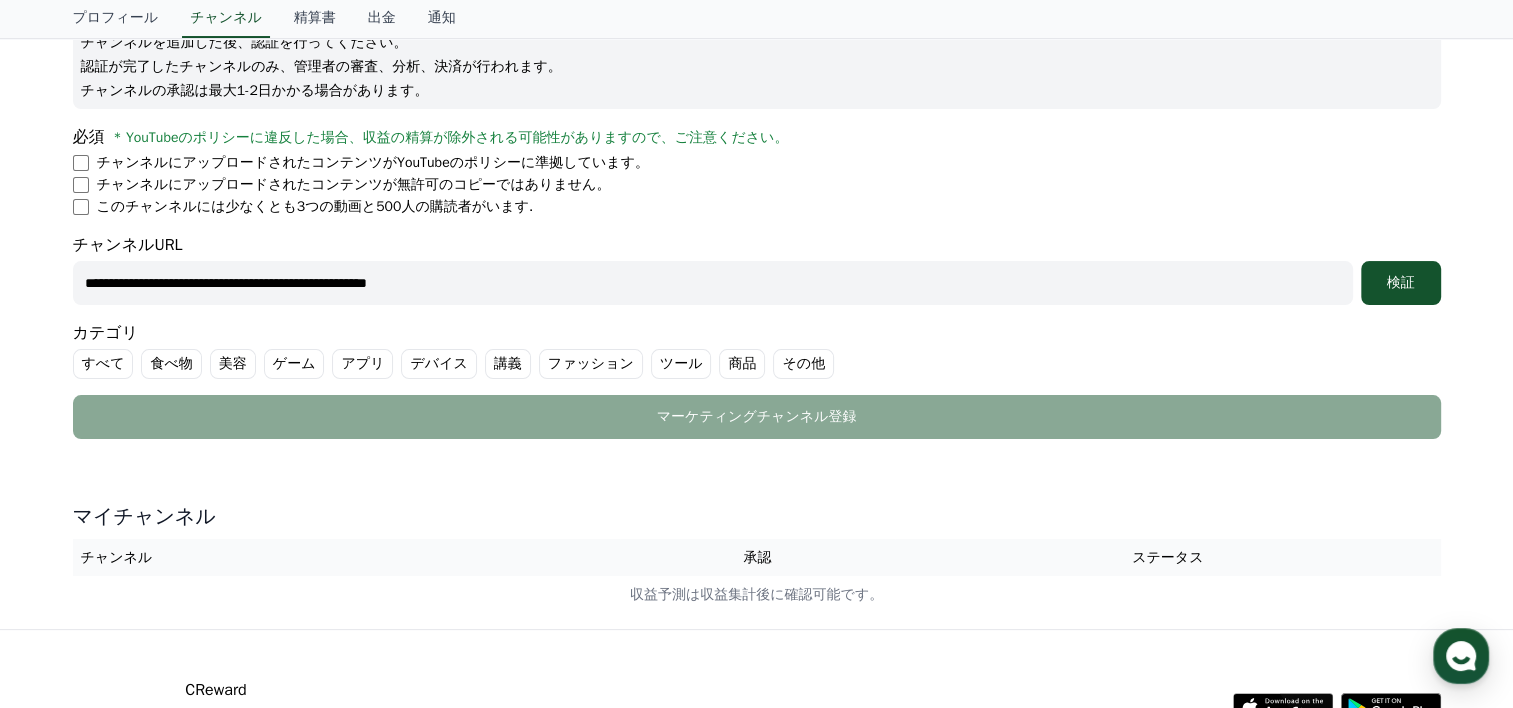 scroll, scrollTop: 300, scrollLeft: 0, axis: vertical 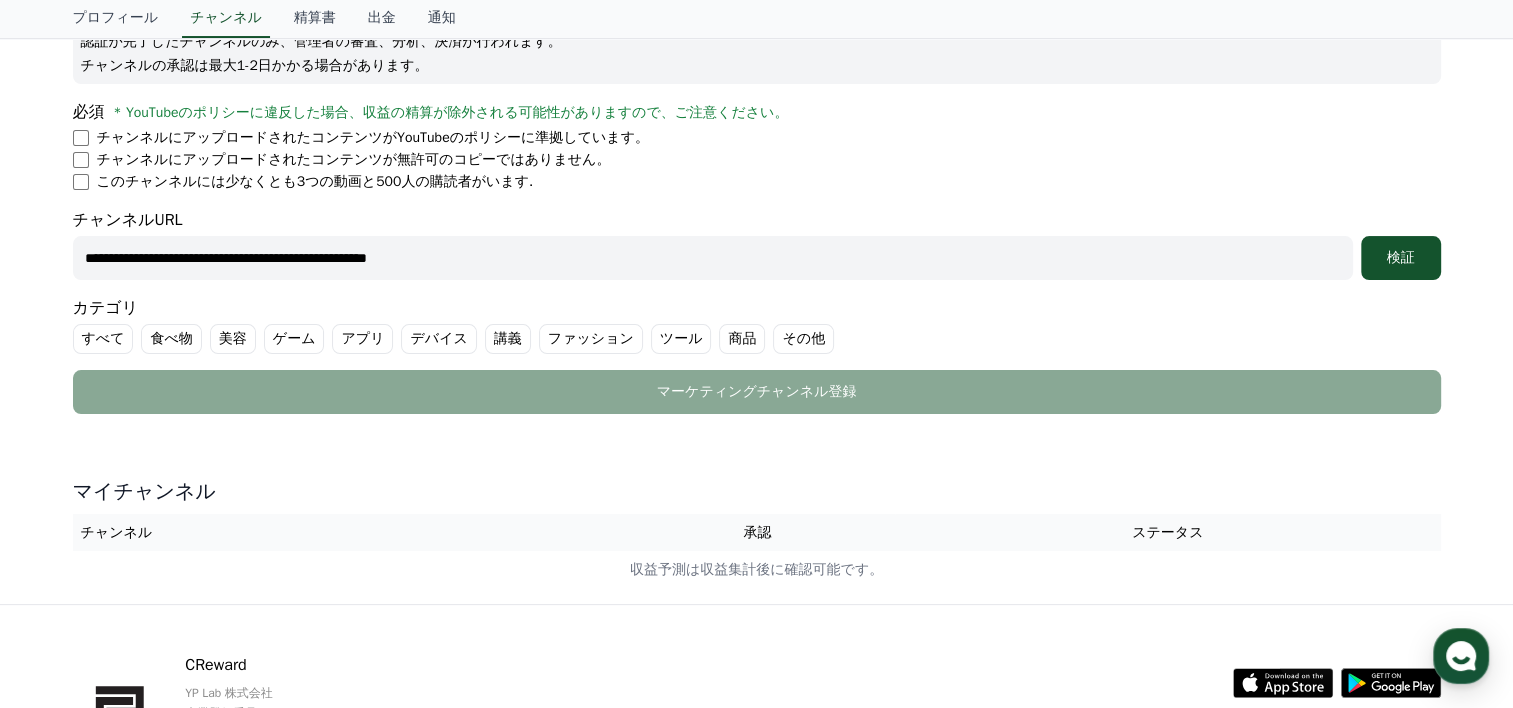 click on "すべて" at bounding box center [103, 339] 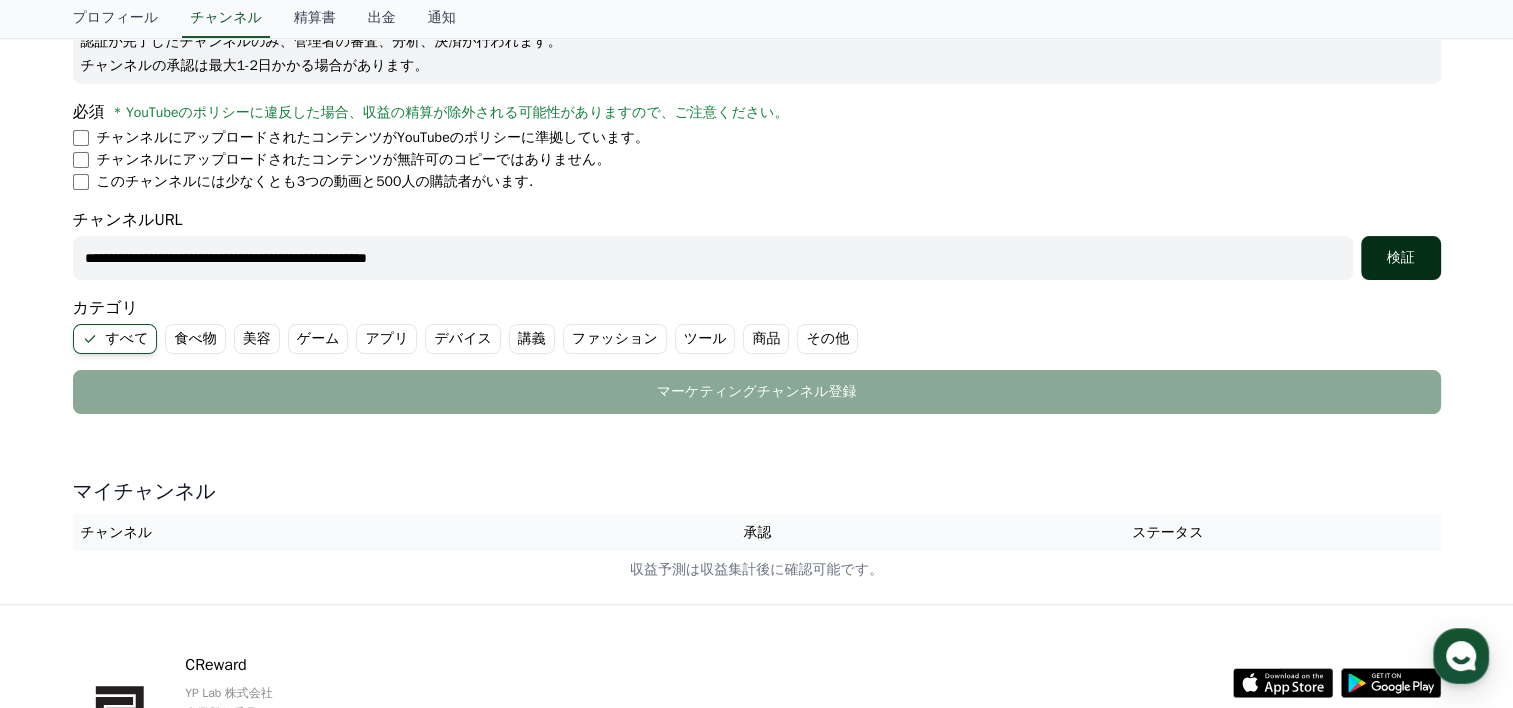 click on "検証" at bounding box center [1401, 258] 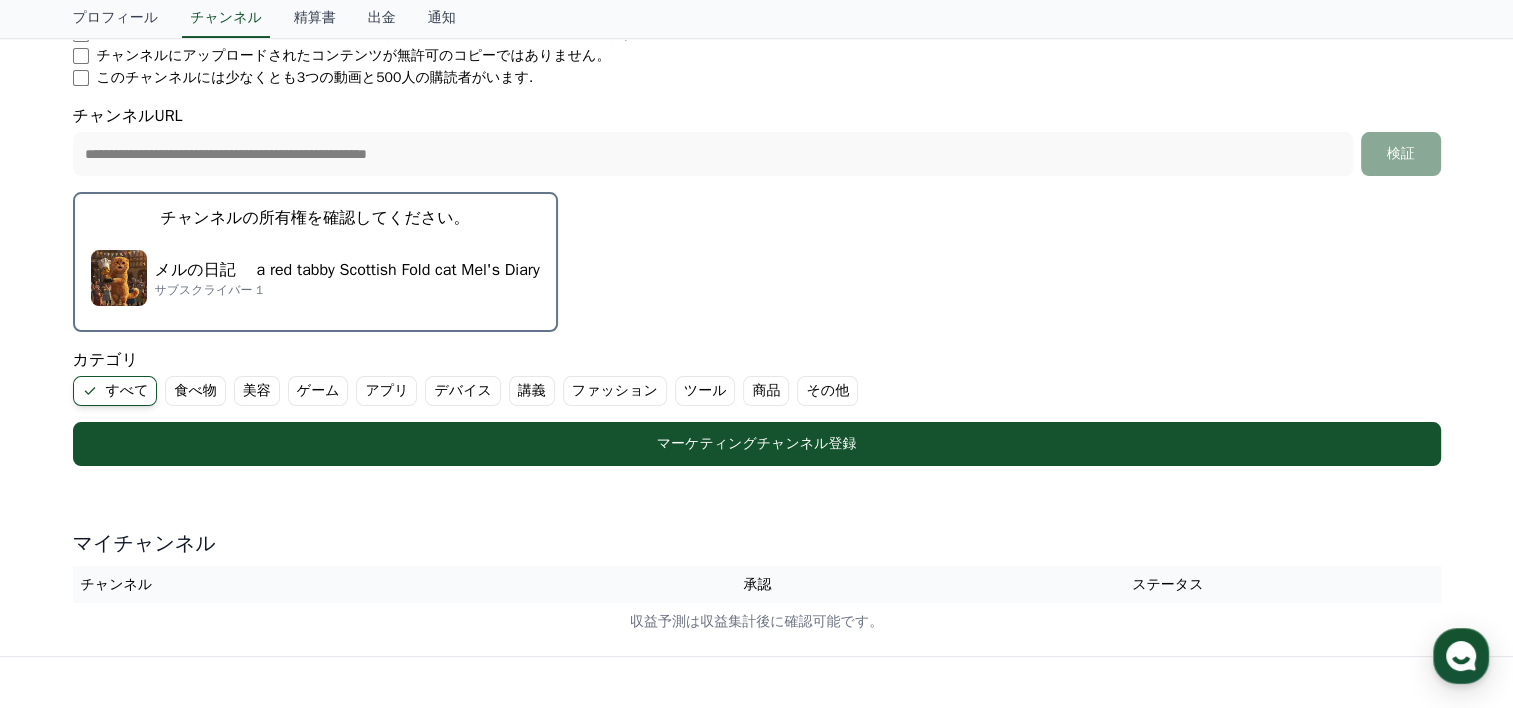 scroll, scrollTop: 598, scrollLeft: 0, axis: vertical 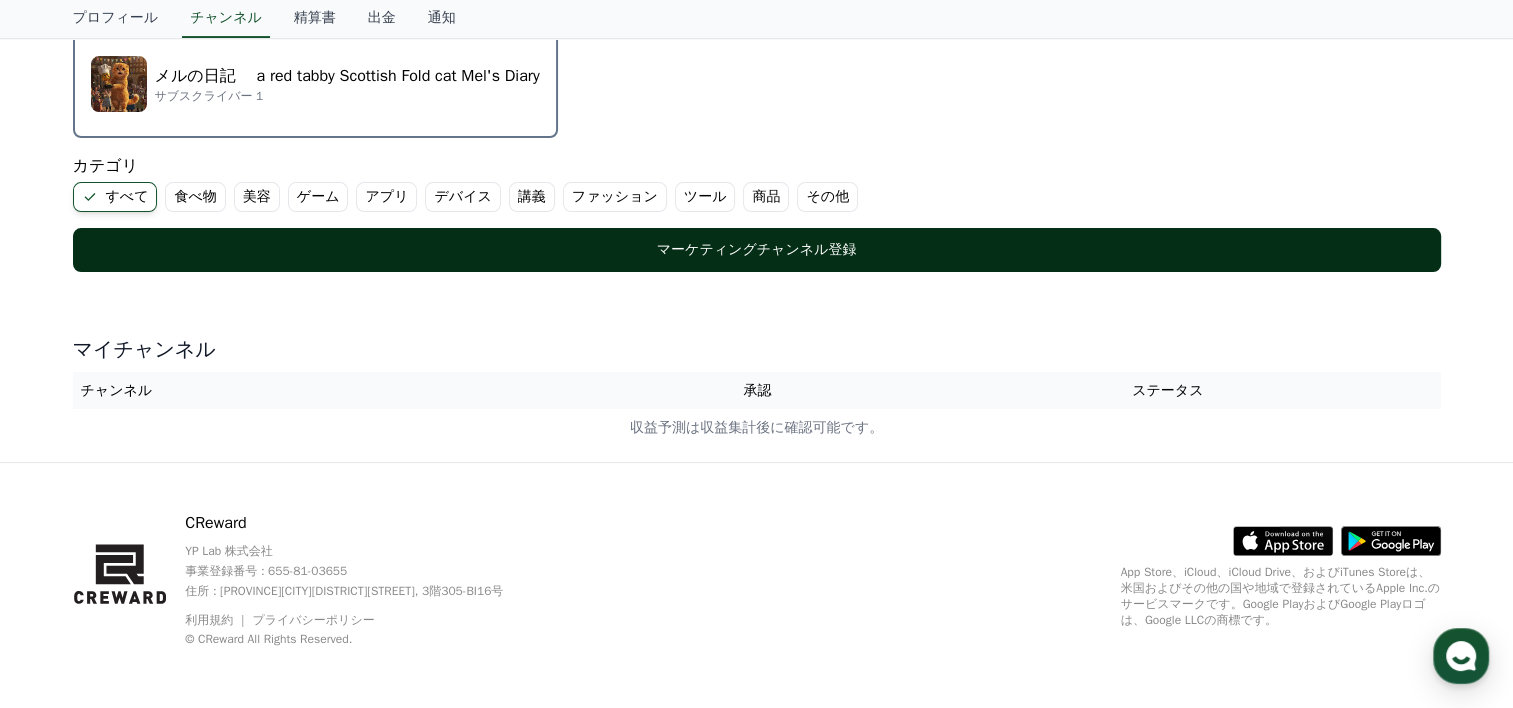 click on "マーケティングチャンネル登録" at bounding box center [757, 250] 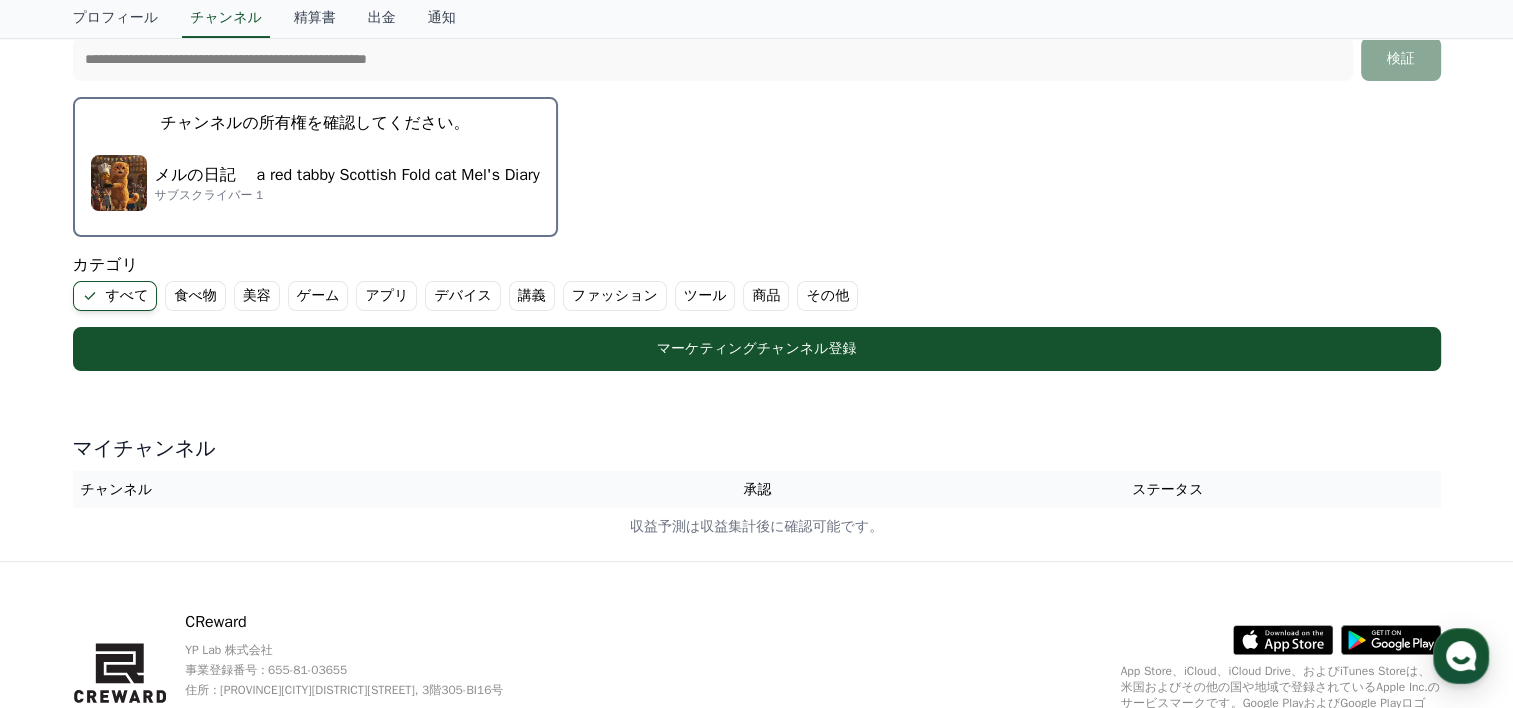 scroll, scrollTop: 498, scrollLeft: 0, axis: vertical 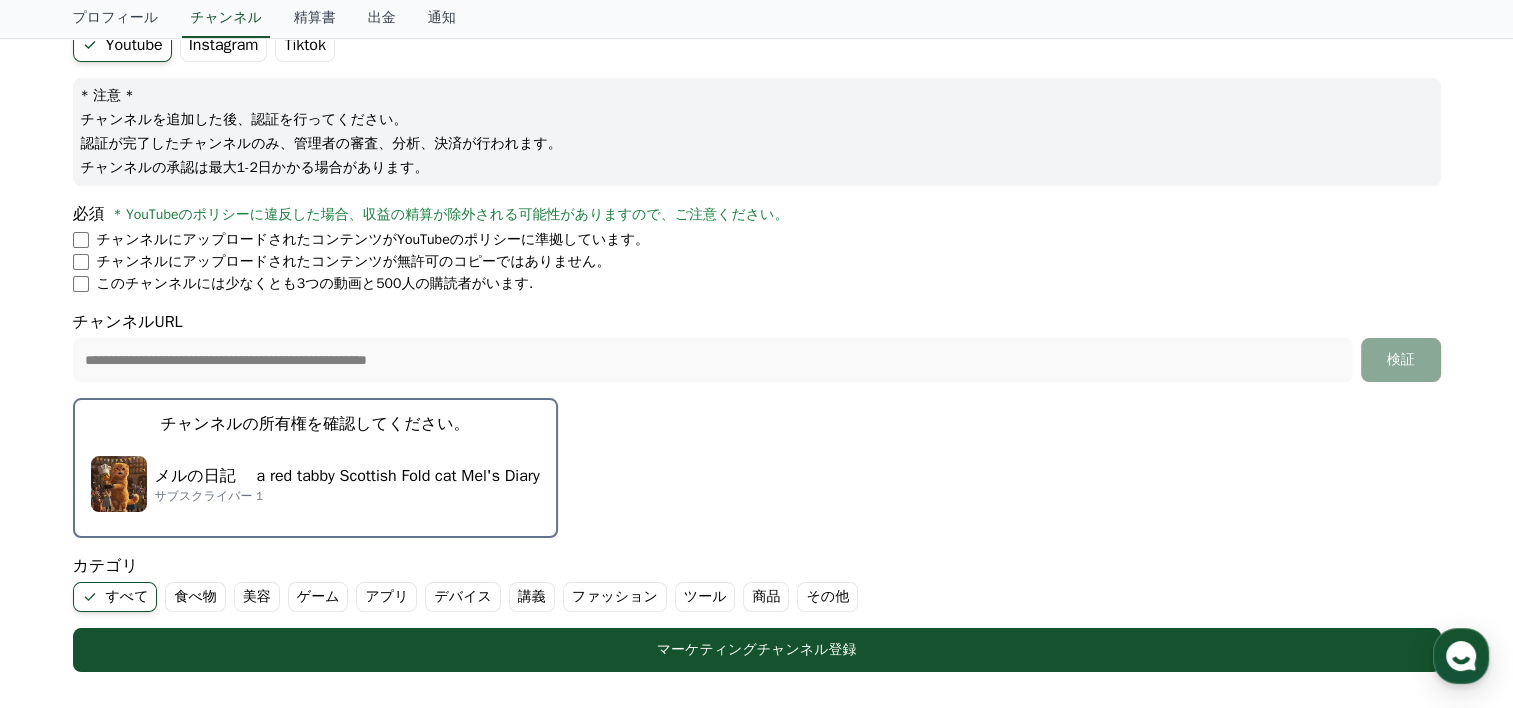 click on "メルの日記 　a red tabby Scottish Fold cat Mel's Diary   サブスクライバー
1" at bounding box center (315, 484) 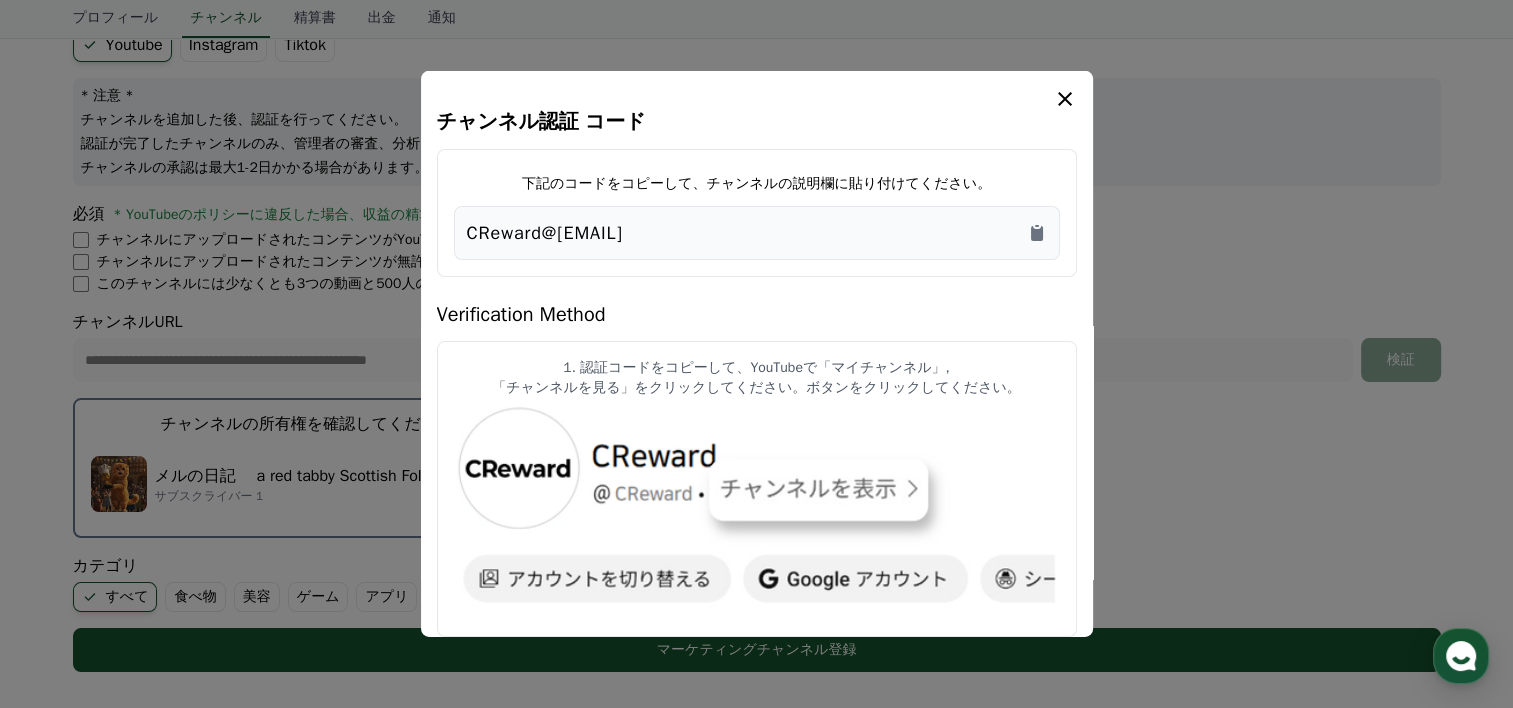 click on "CReward@[EMAIL]" at bounding box center [757, 233] 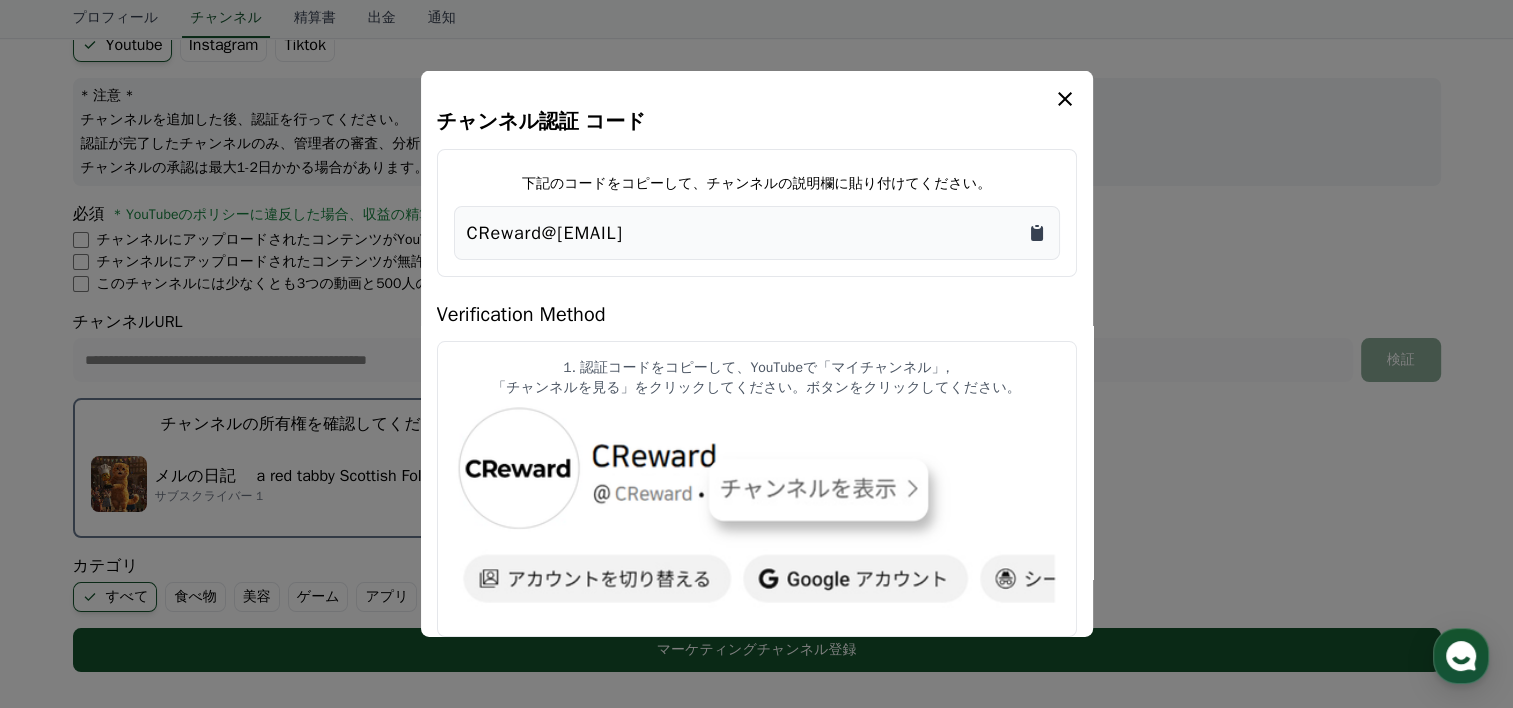 click 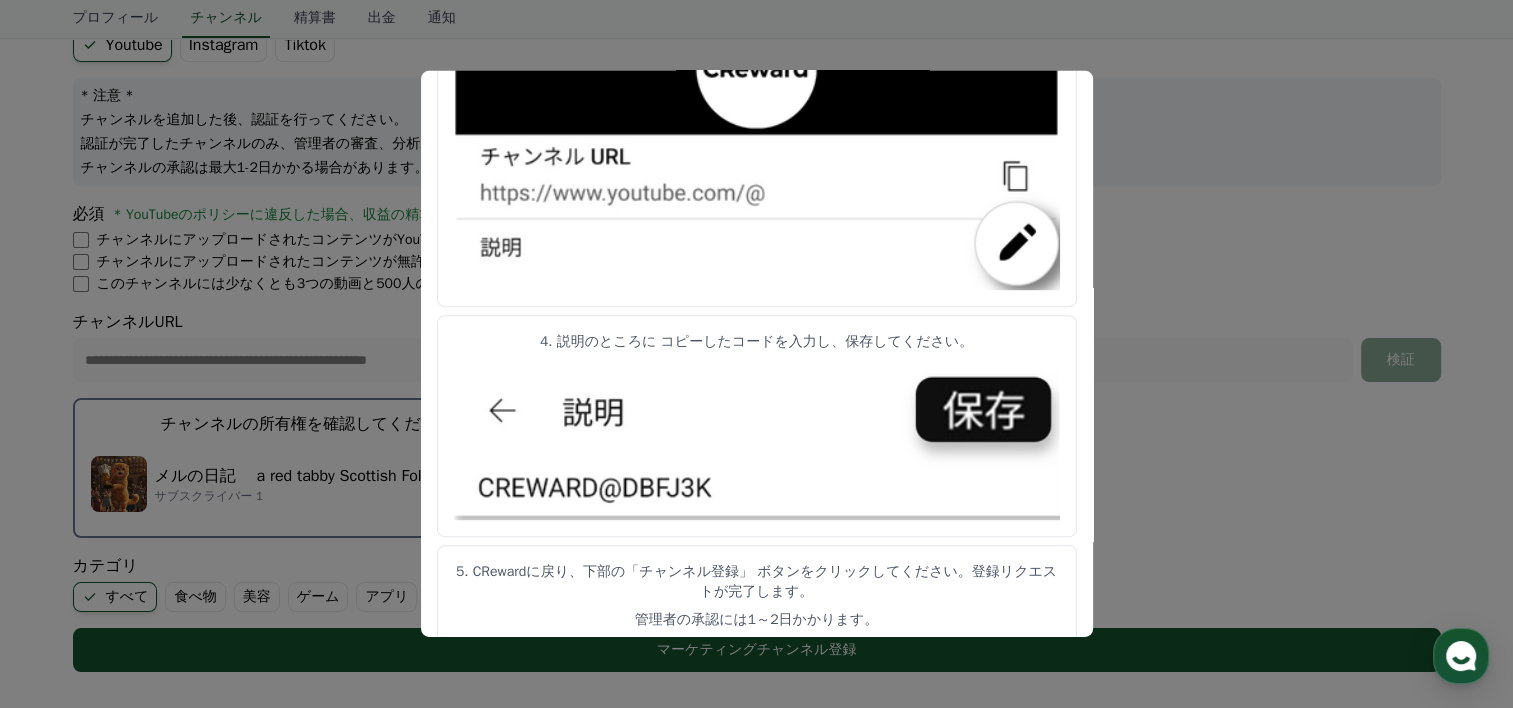 scroll, scrollTop: 1057, scrollLeft: 0, axis: vertical 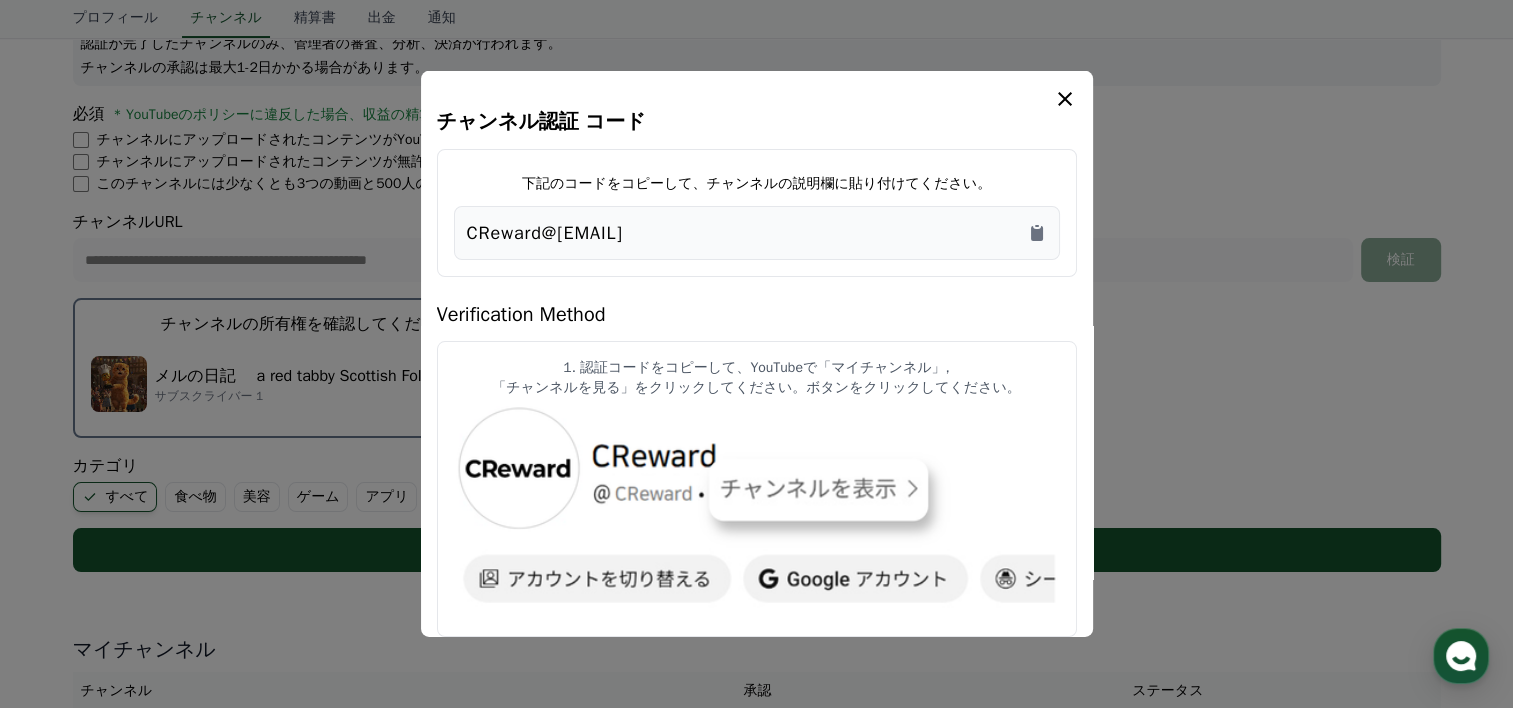 click on "CReward@[EMAIL]" at bounding box center [757, 233] 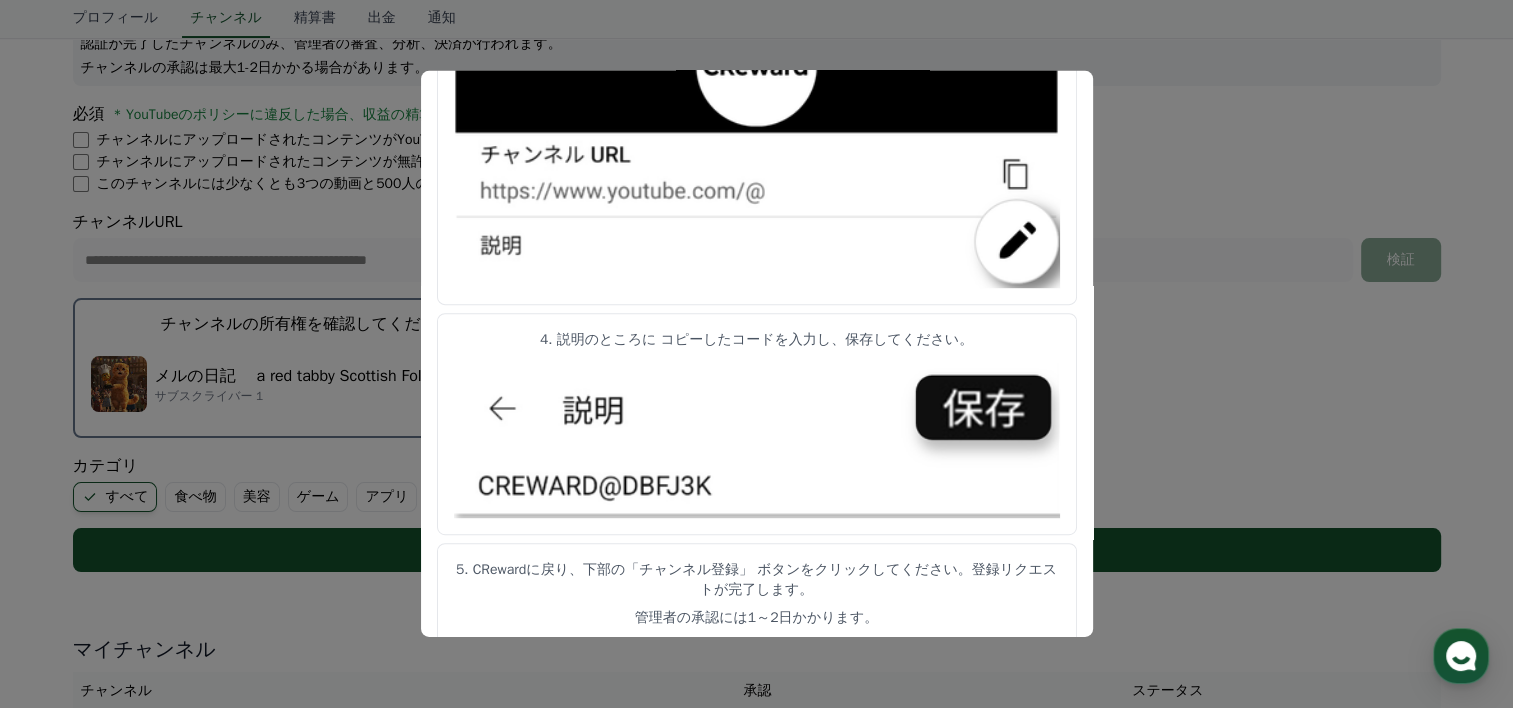 scroll, scrollTop: 1057, scrollLeft: 0, axis: vertical 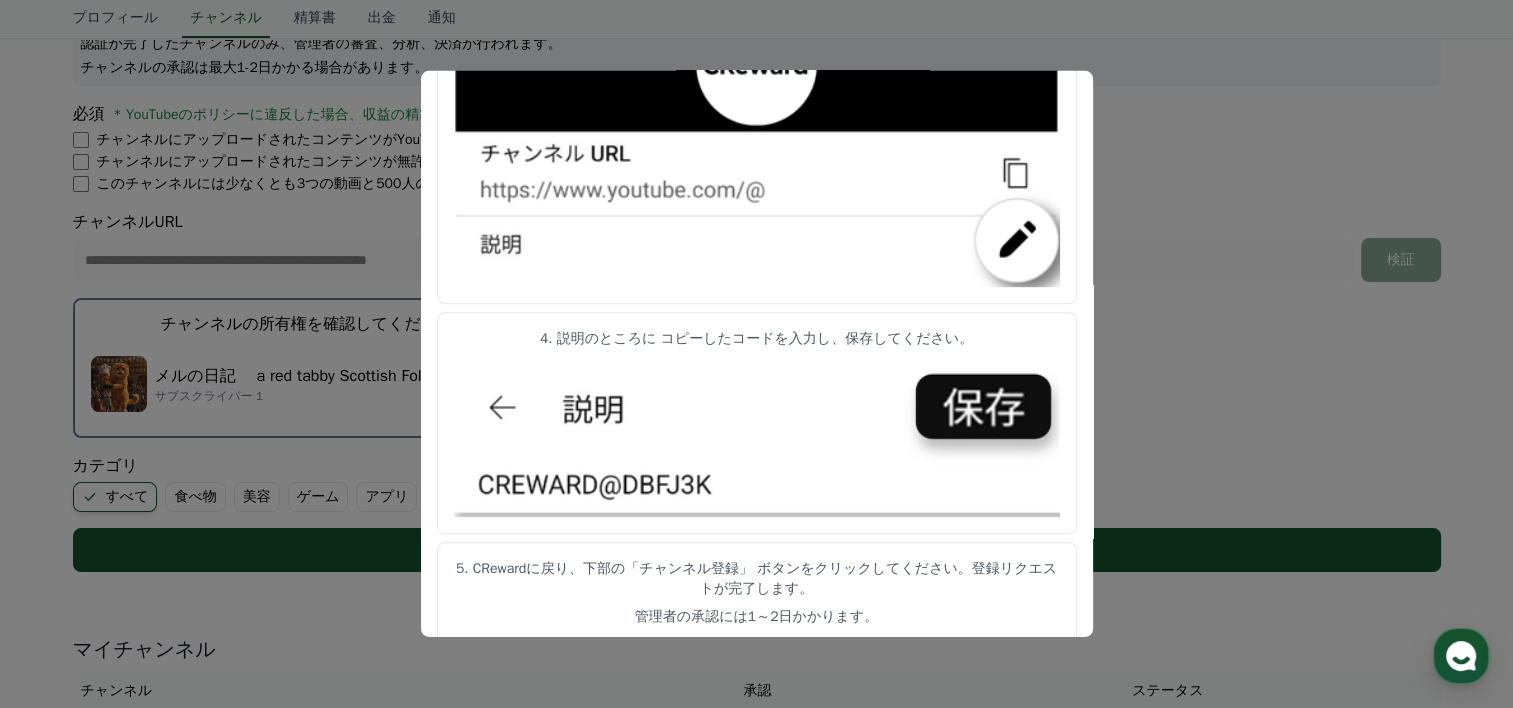 click at bounding box center [757, 437] 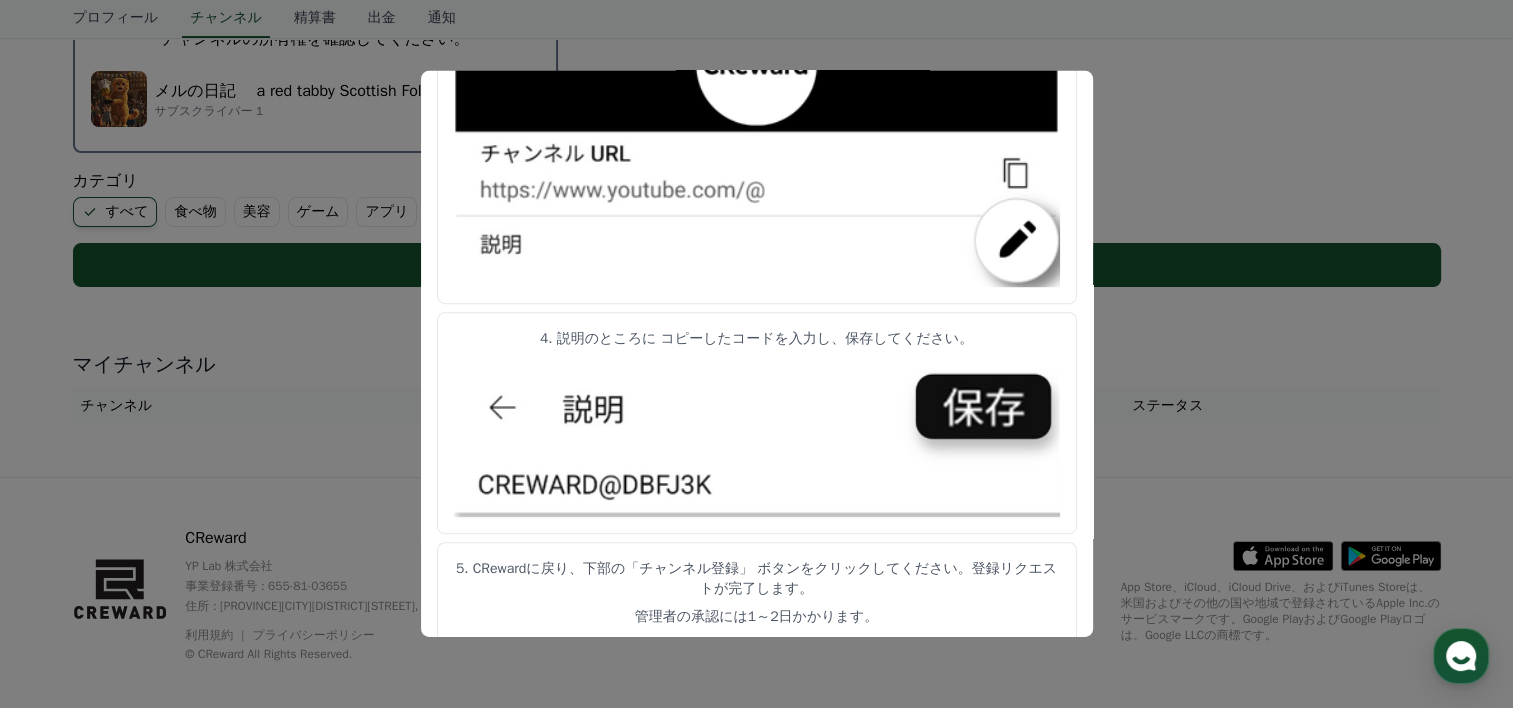 scroll, scrollTop: 598, scrollLeft: 0, axis: vertical 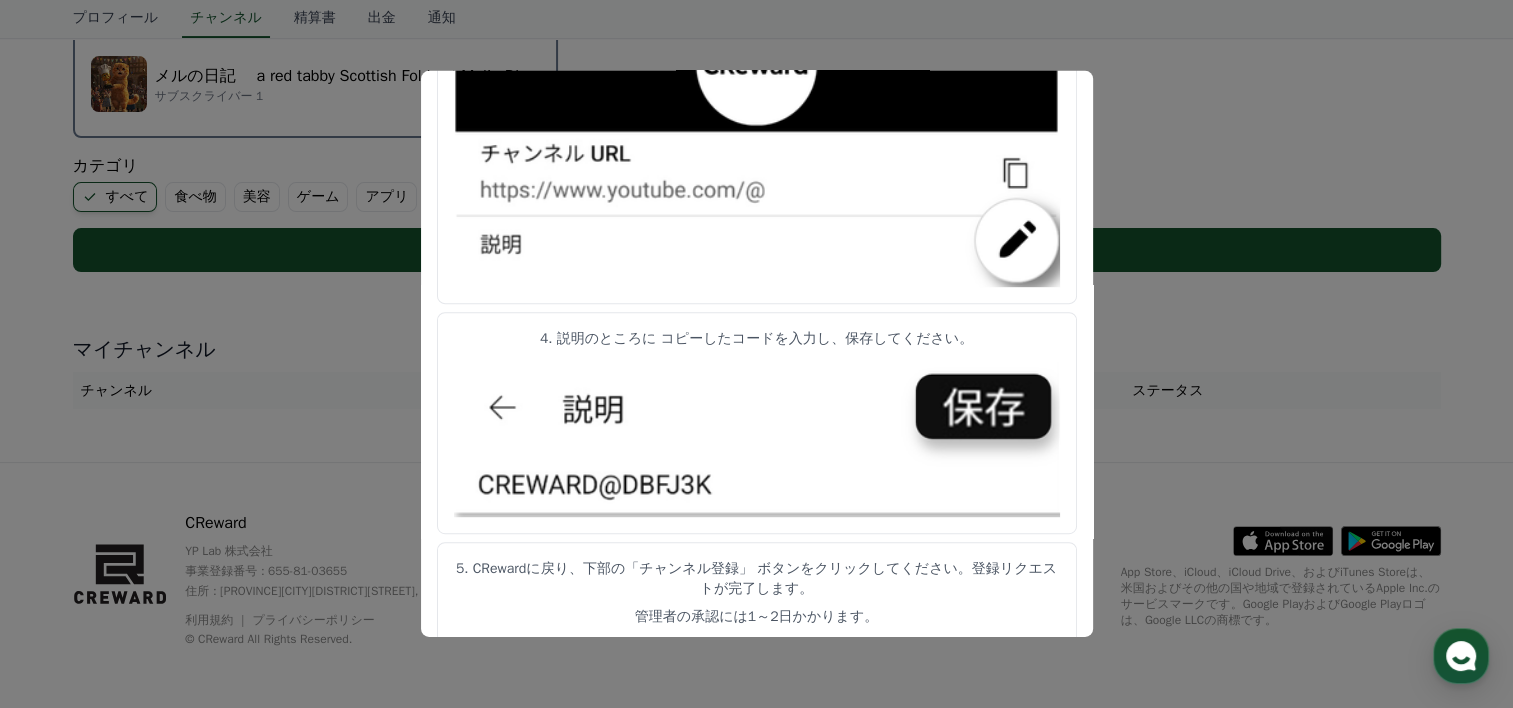 click at bounding box center [757, 437] 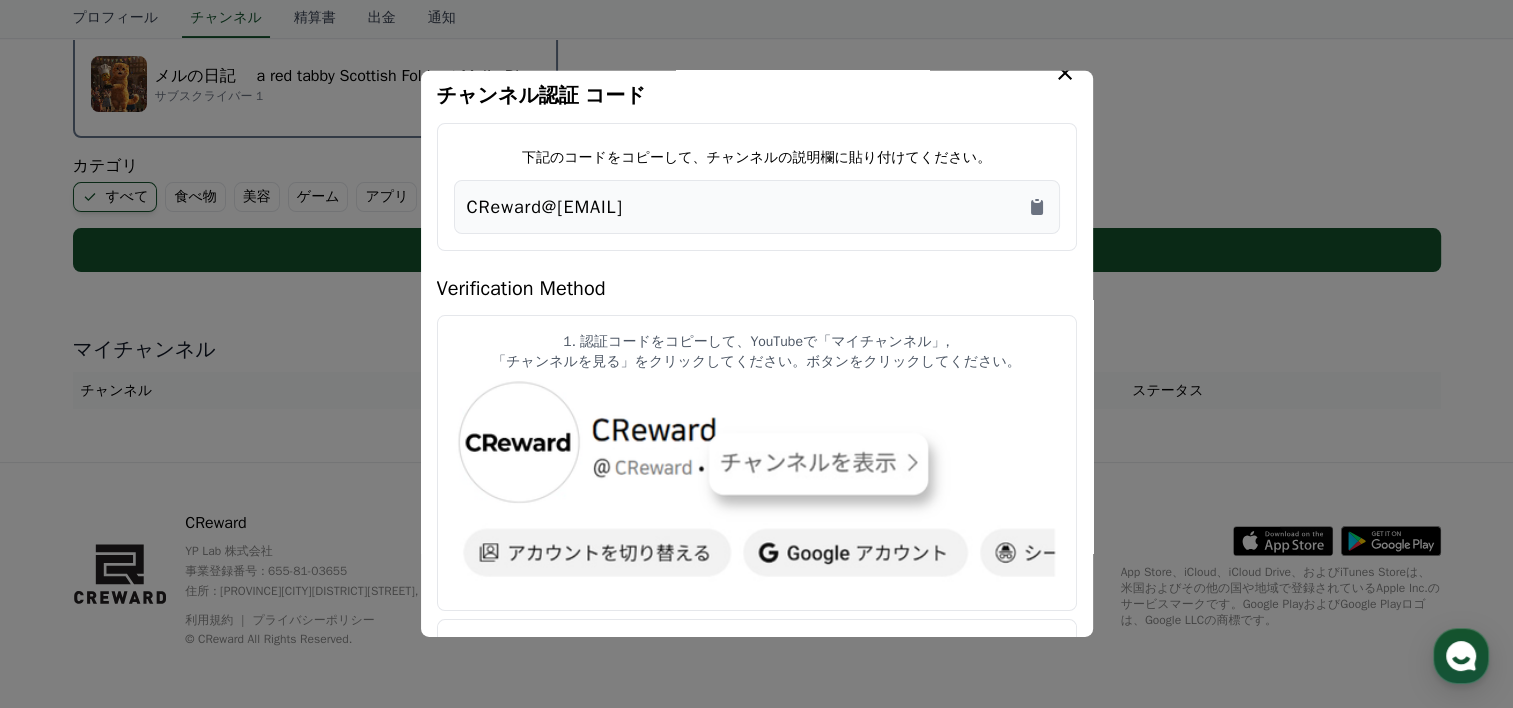 scroll, scrollTop: 0, scrollLeft: 0, axis: both 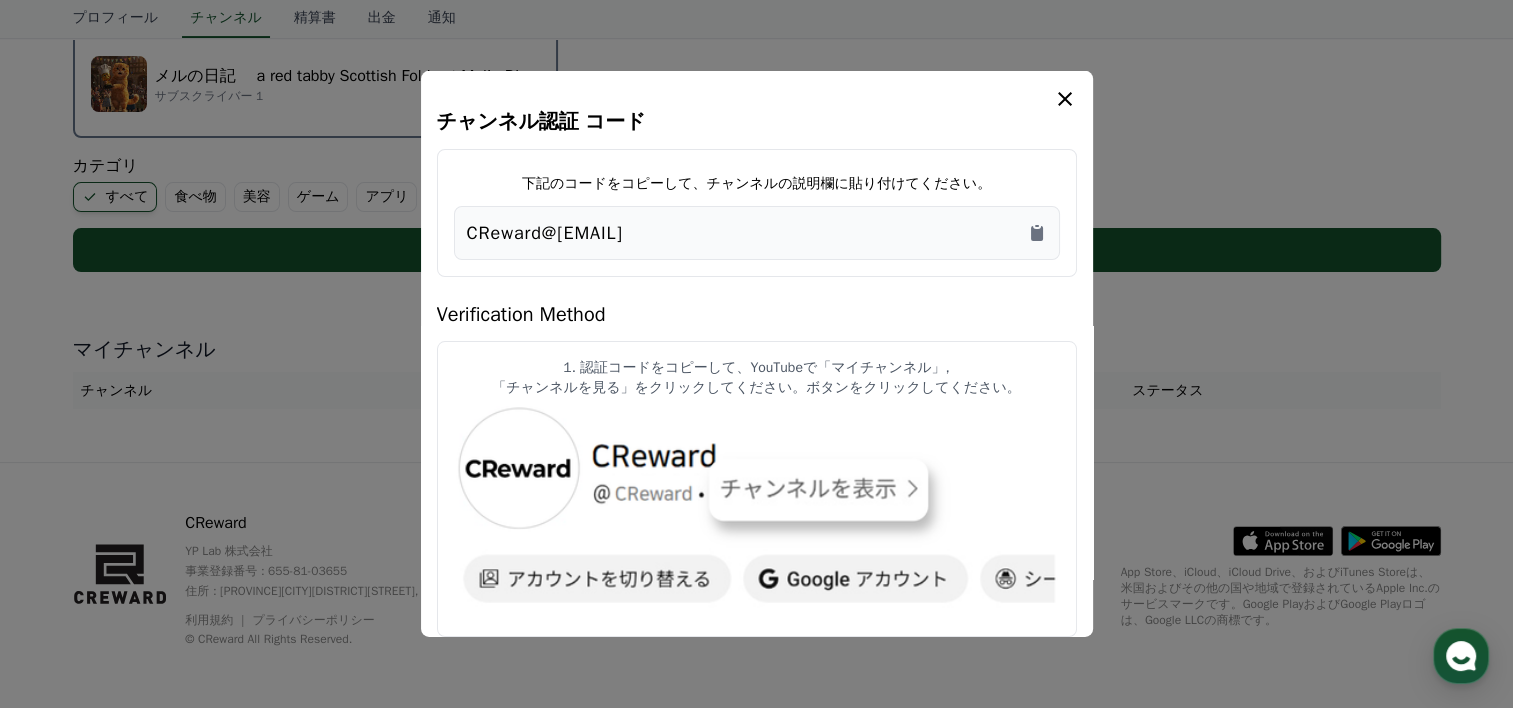 click 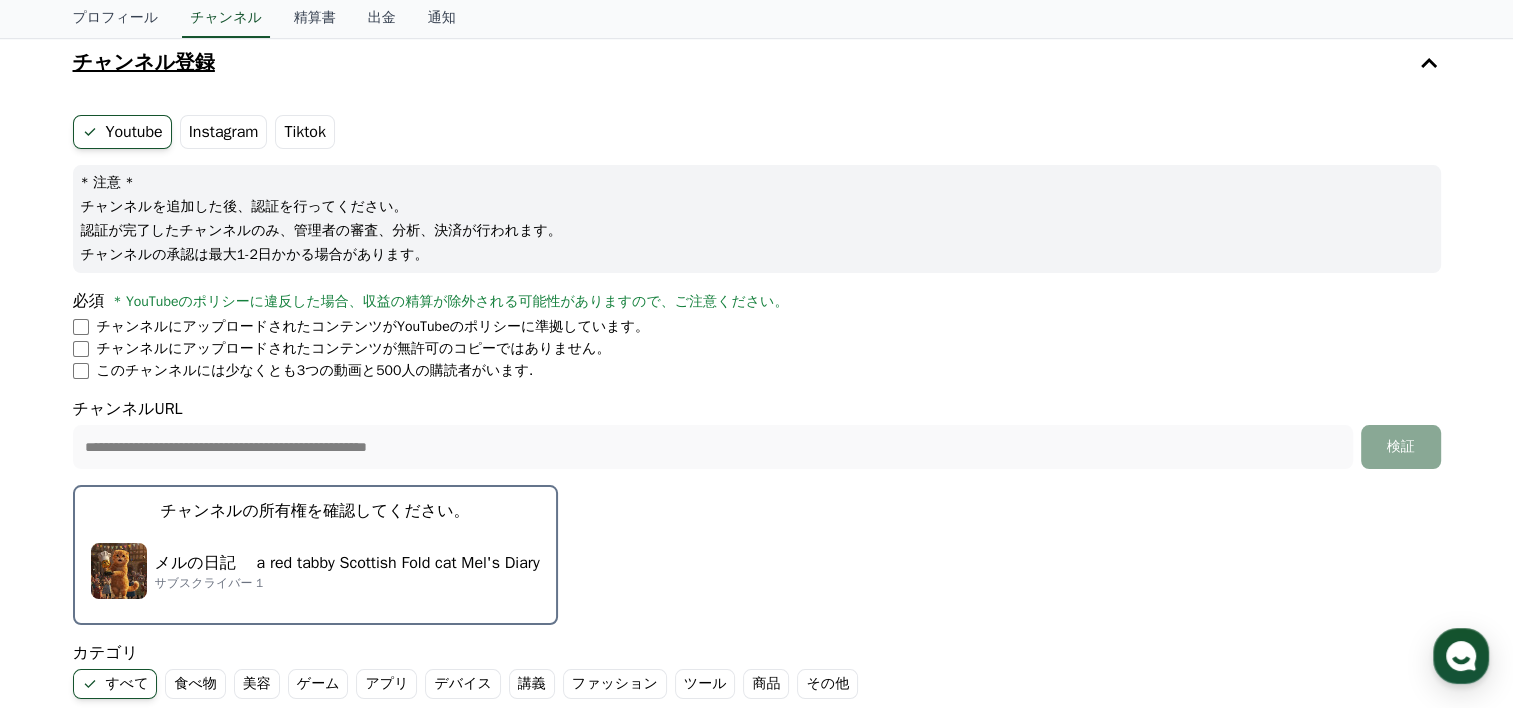 scroll, scrollTop: 0, scrollLeft: 0, axis: both 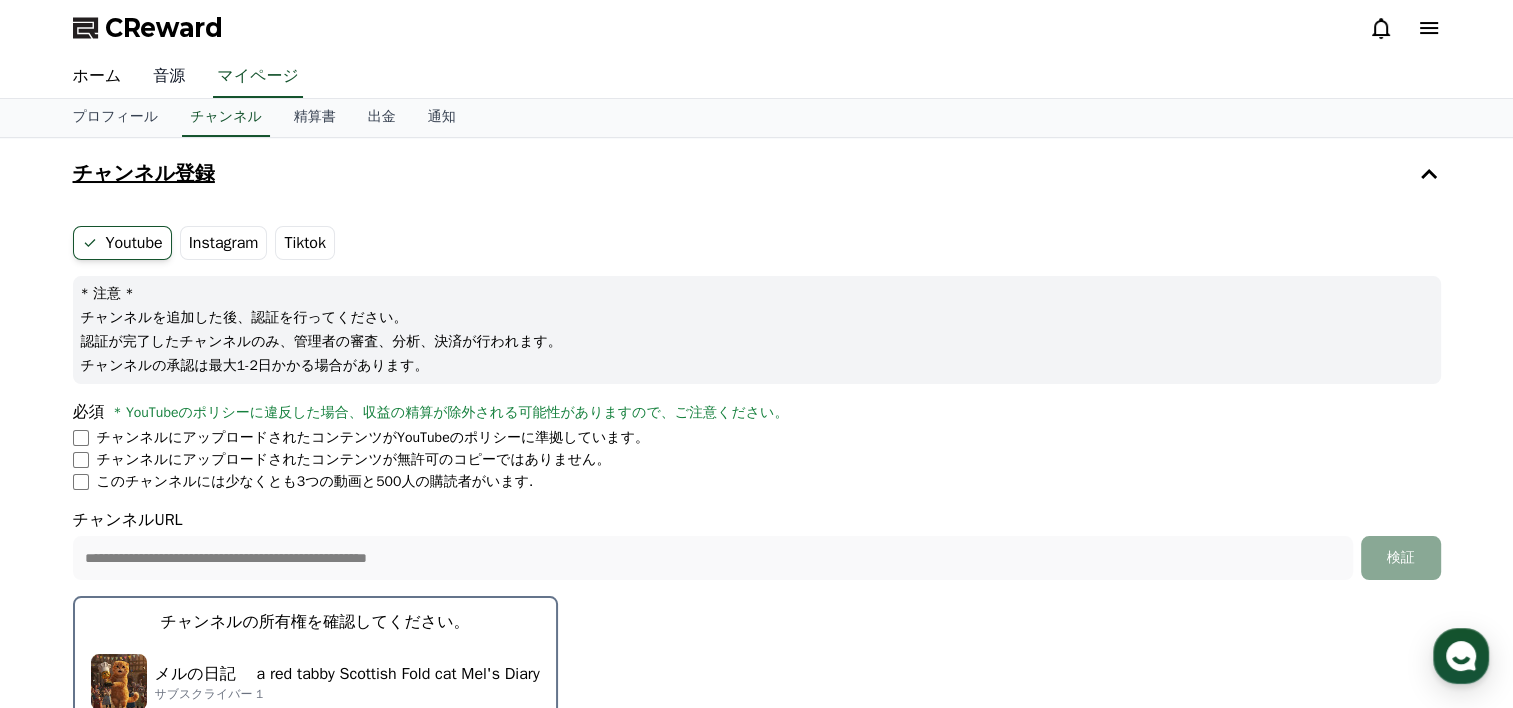 click on "音源" at bounding box center (169, 77) 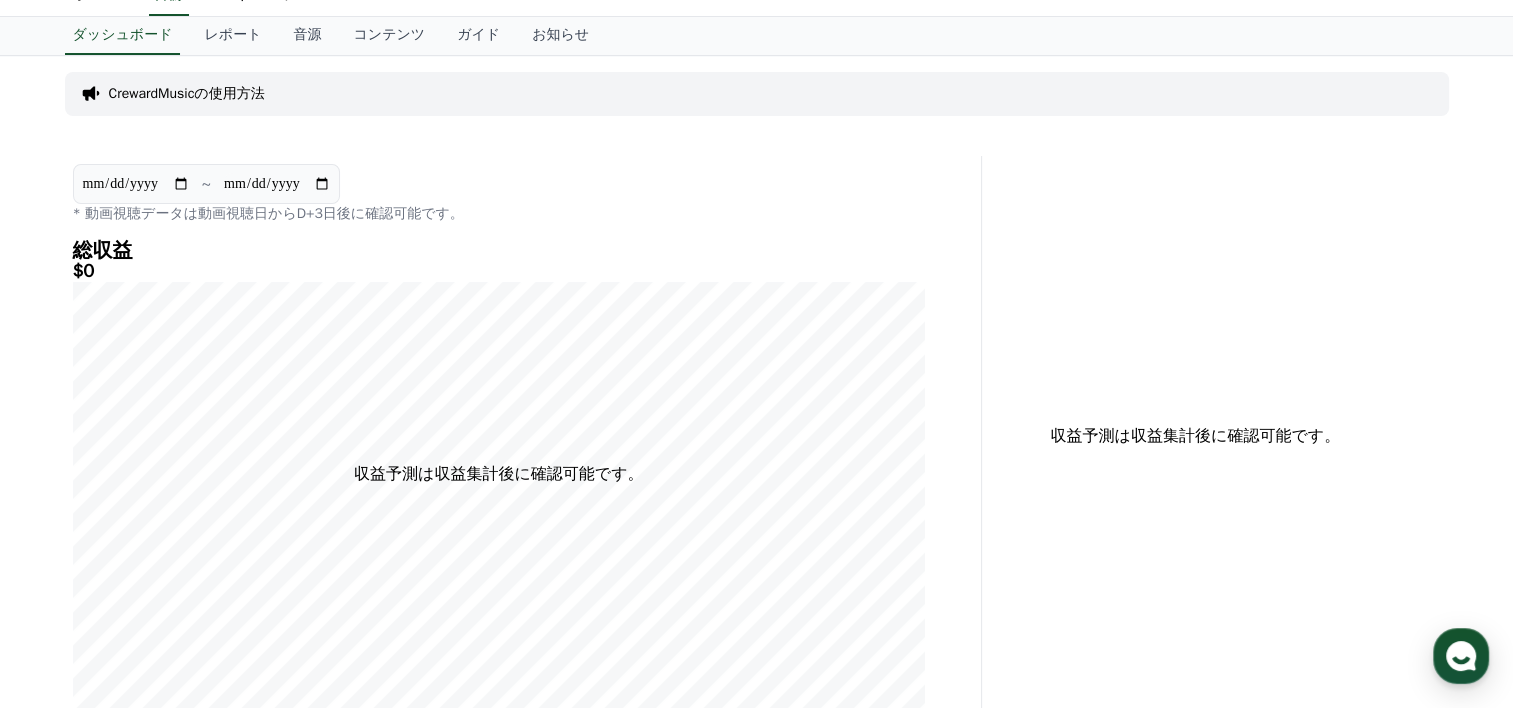 scroll, scrollTop: 0, scrollLeft: 0, axis: both 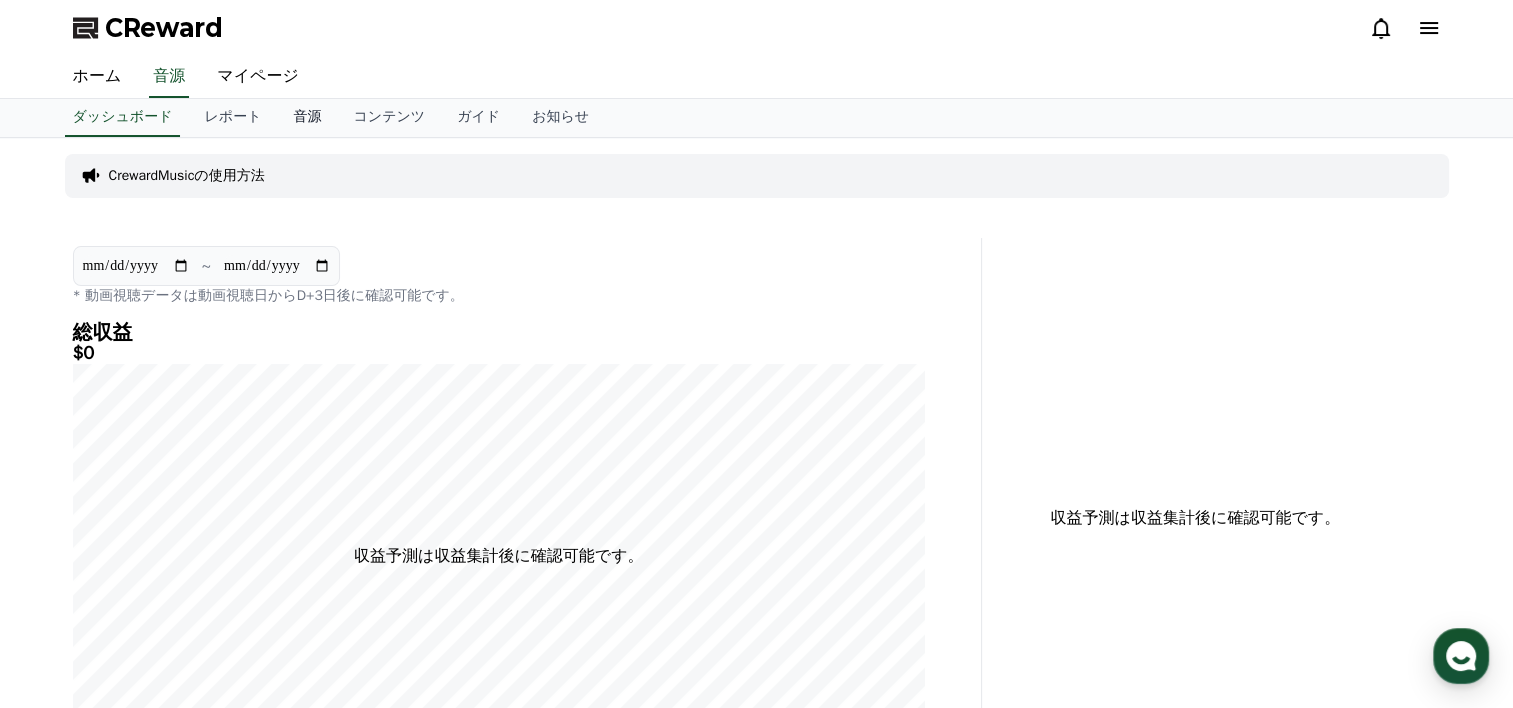 click on "音源" at bounding box center [307, 118] 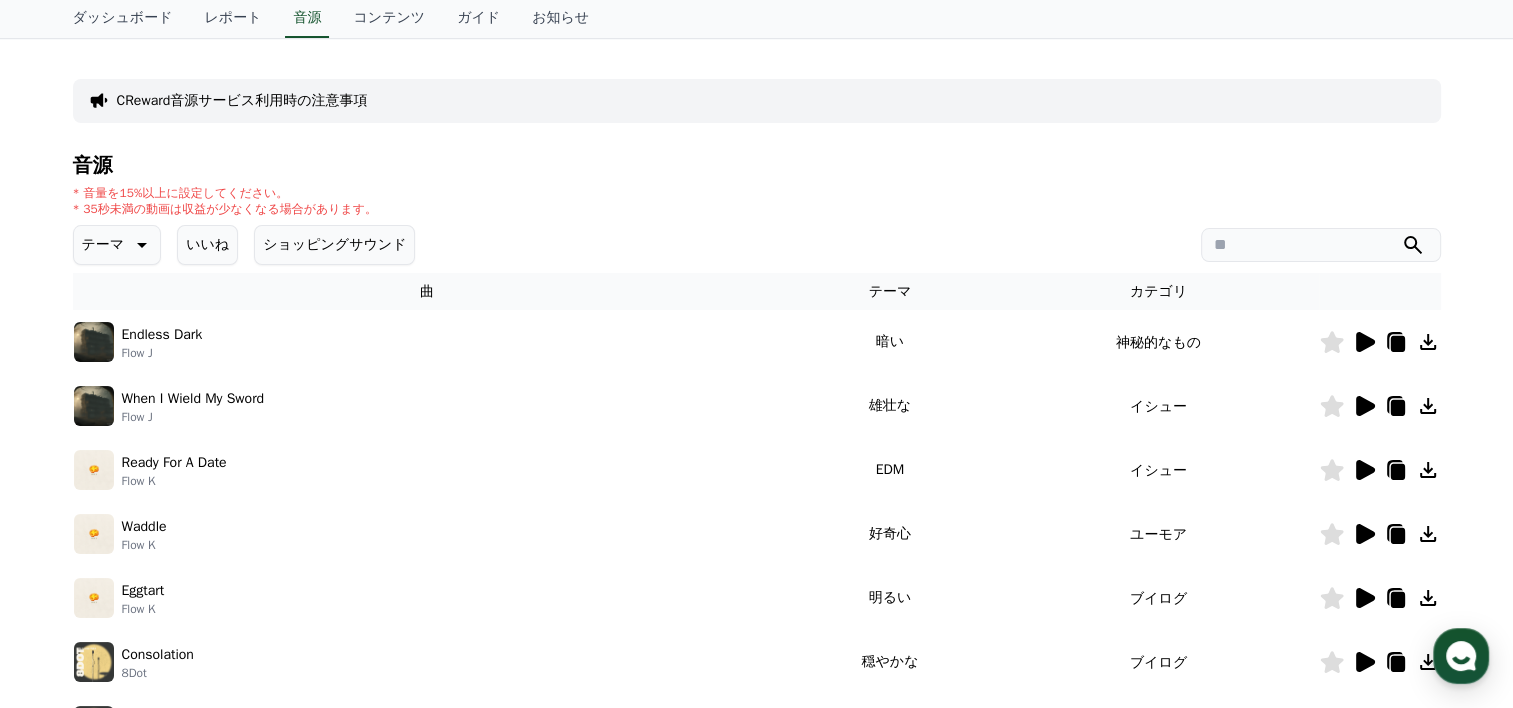 scroll, scrollTop: 400, scrollLeft: 0, axis: vertical 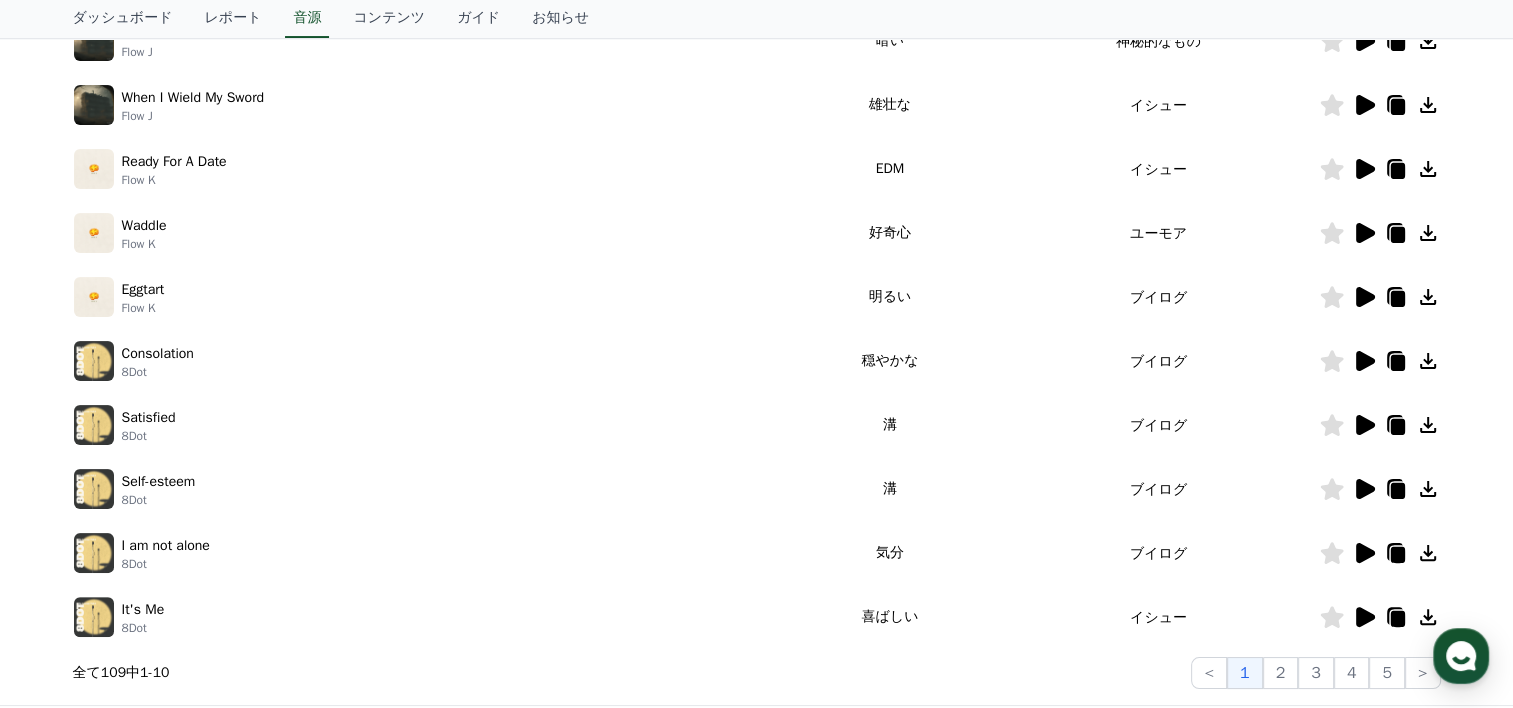 click 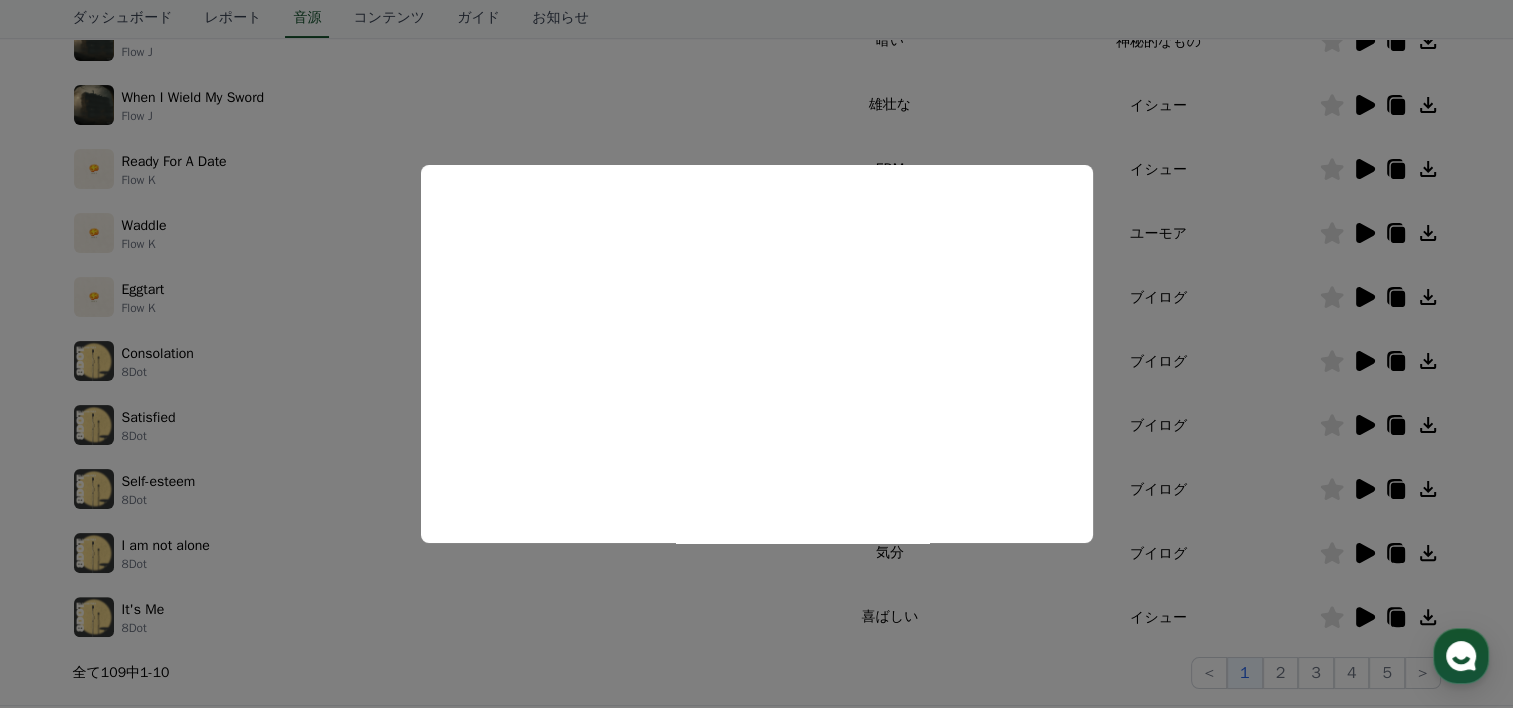 click at bounding box center [756, 354] 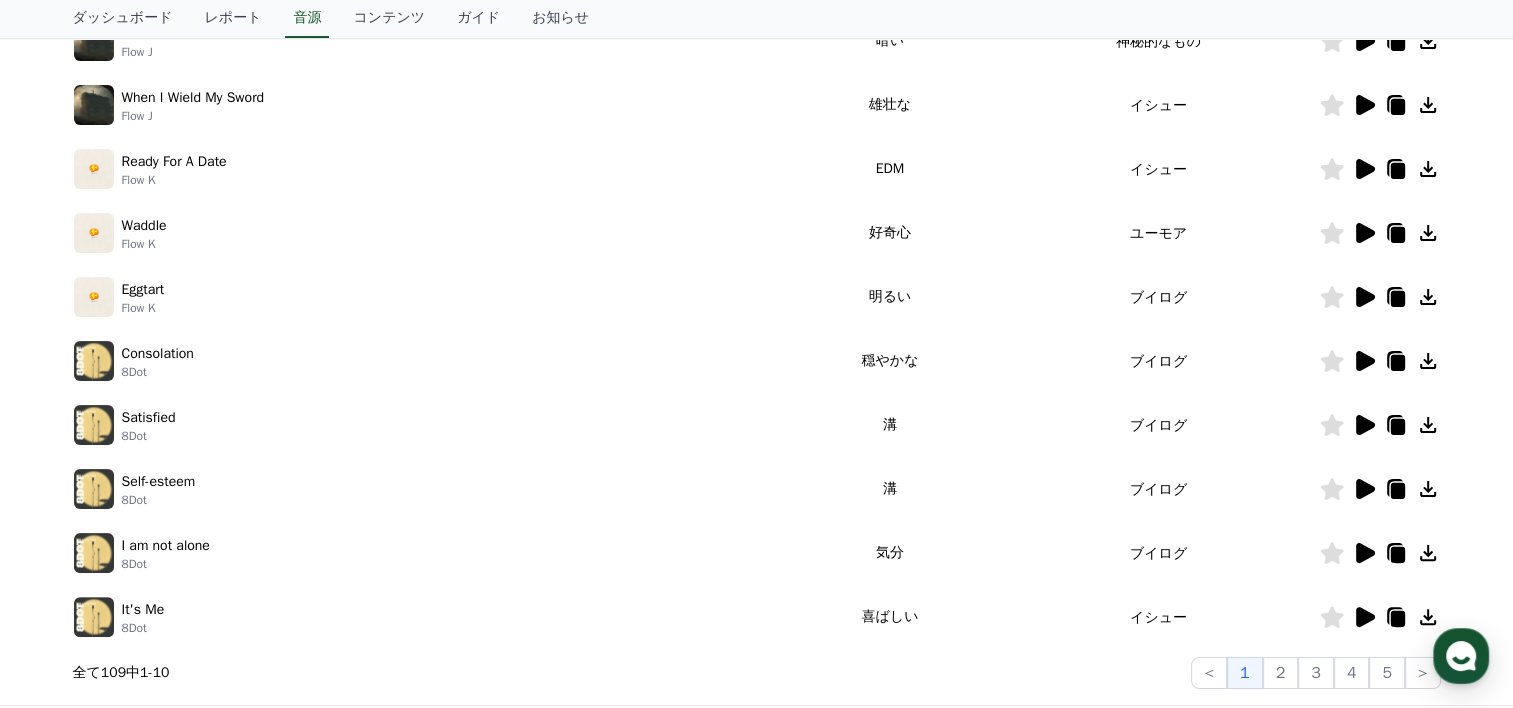 click 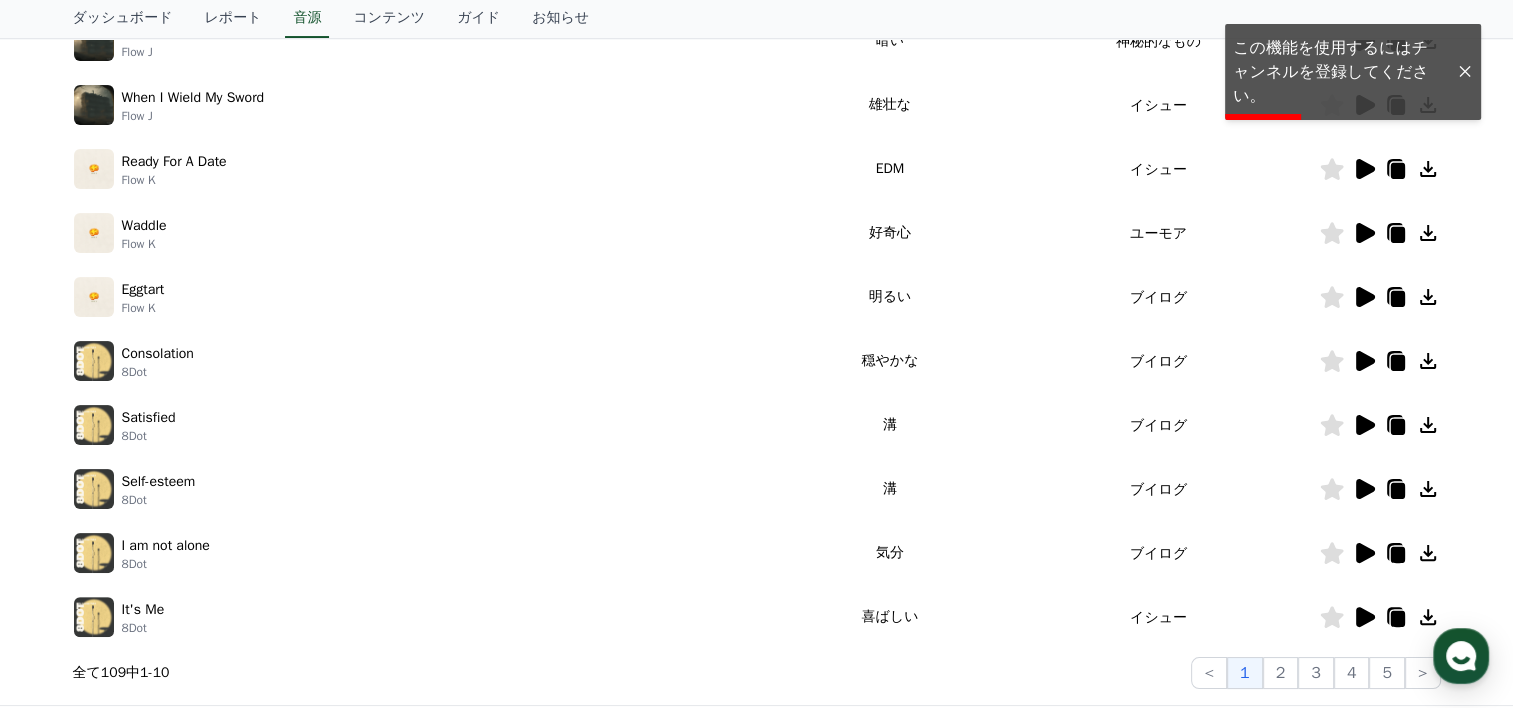 click 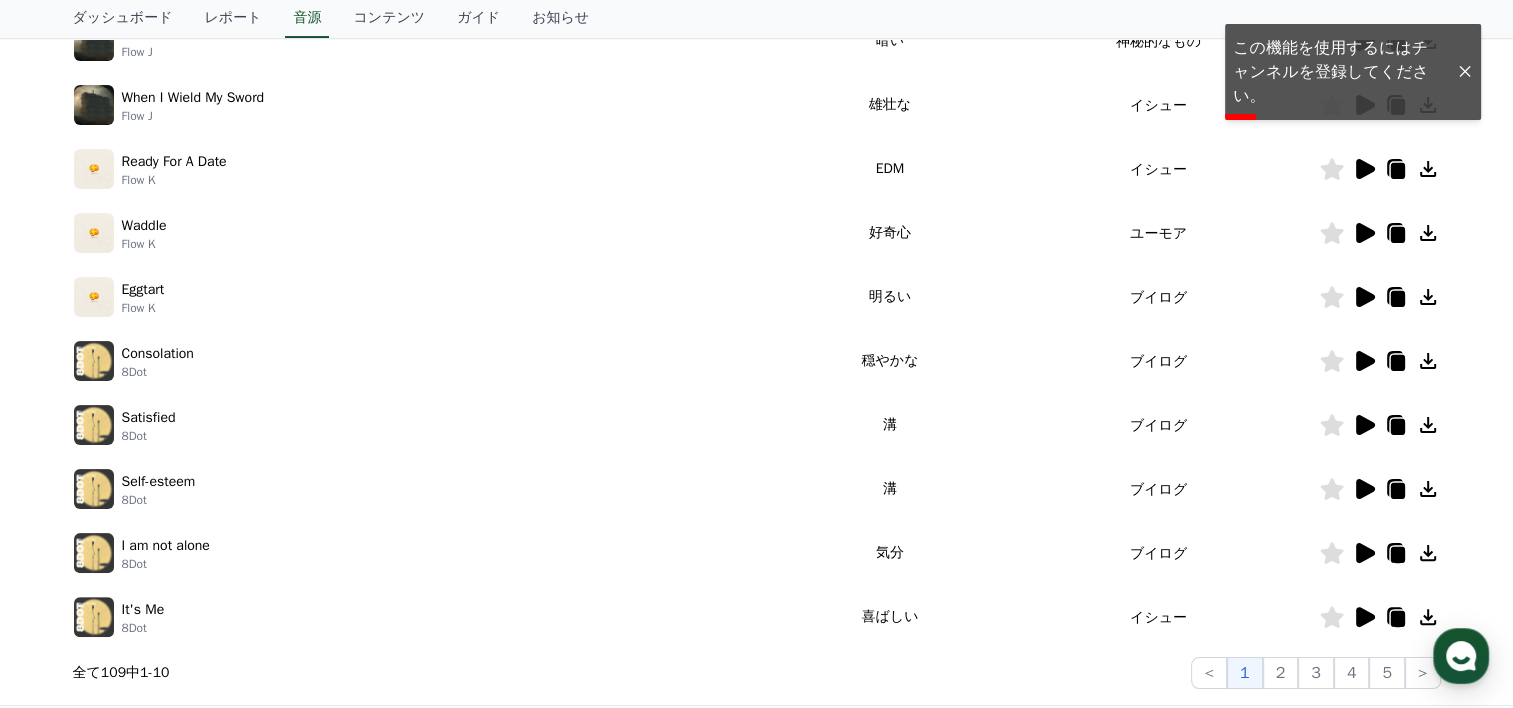 click 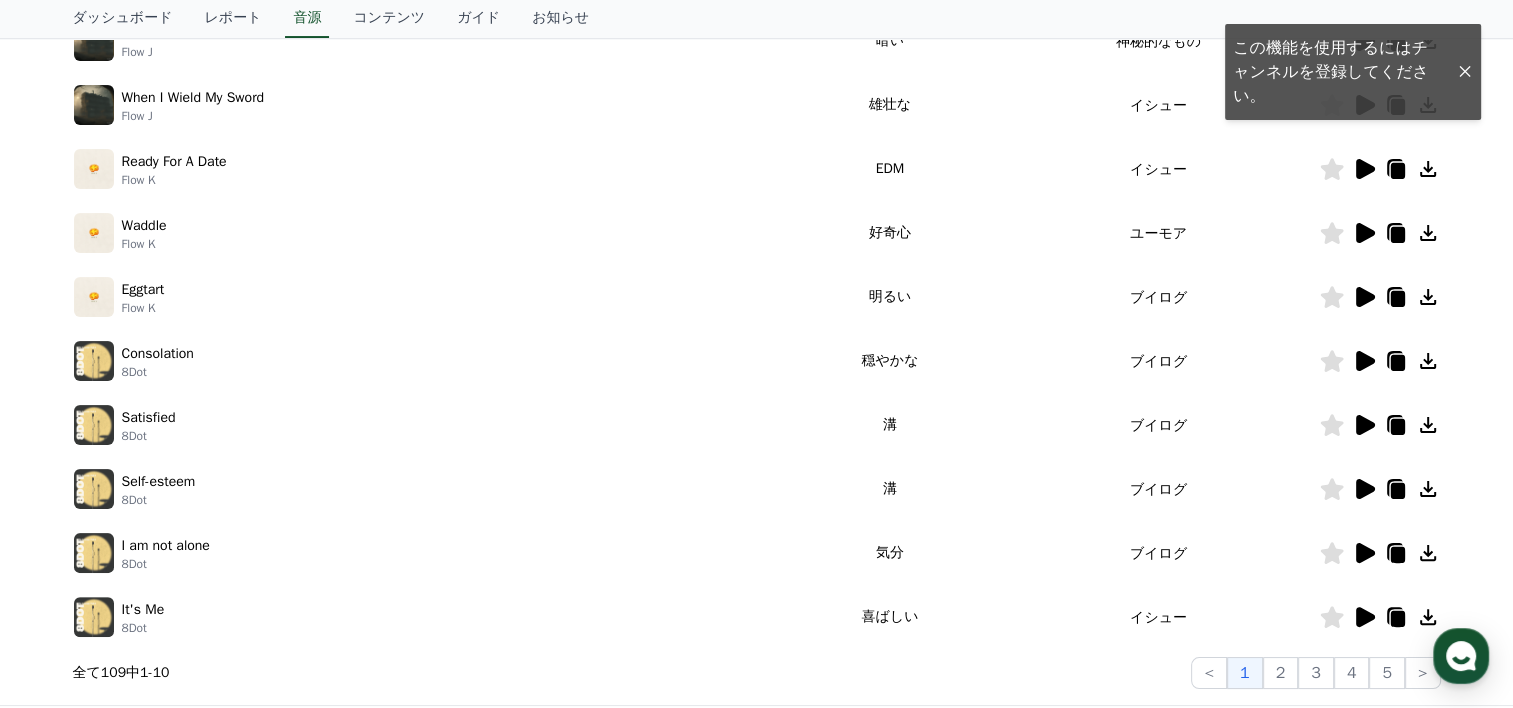click 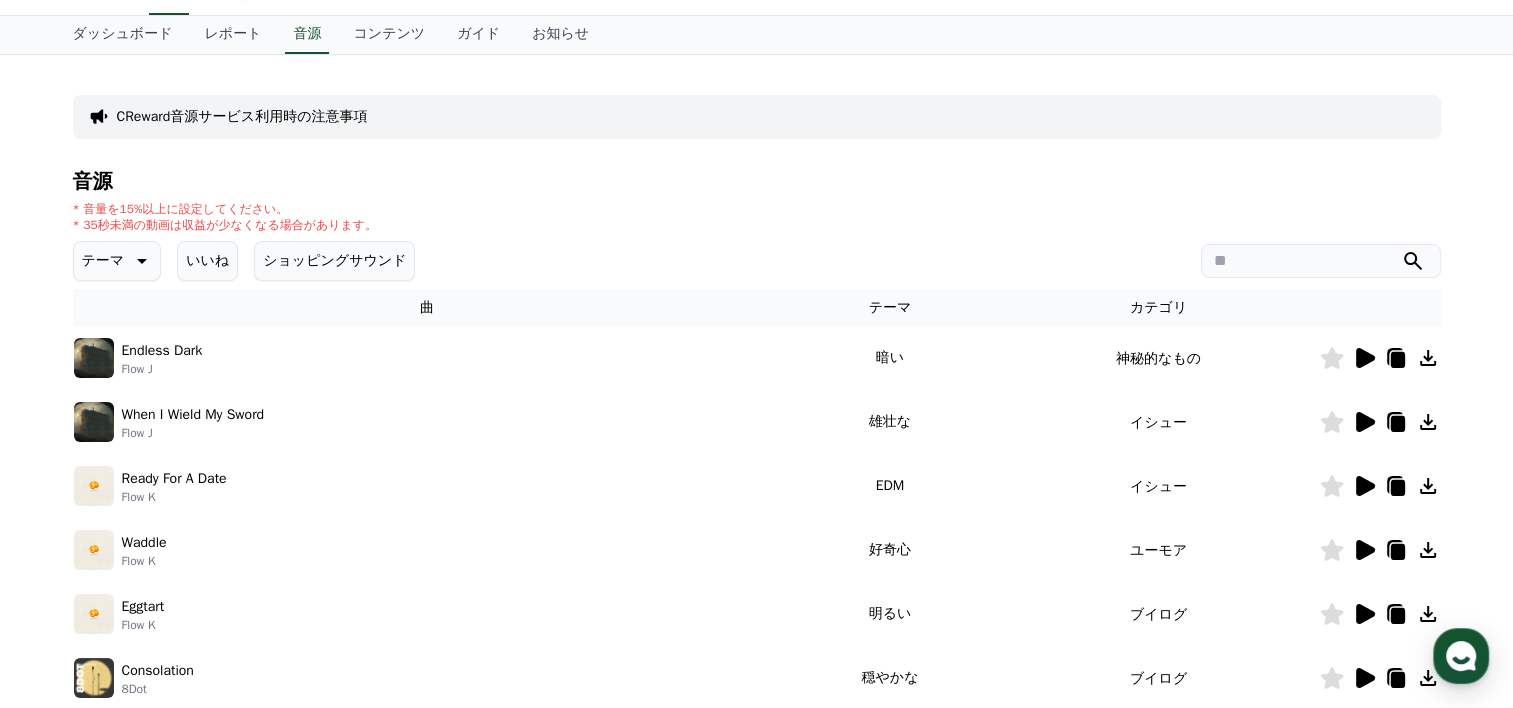 scroll, scrollTop: 0, scrollLeft: 0, axis: both 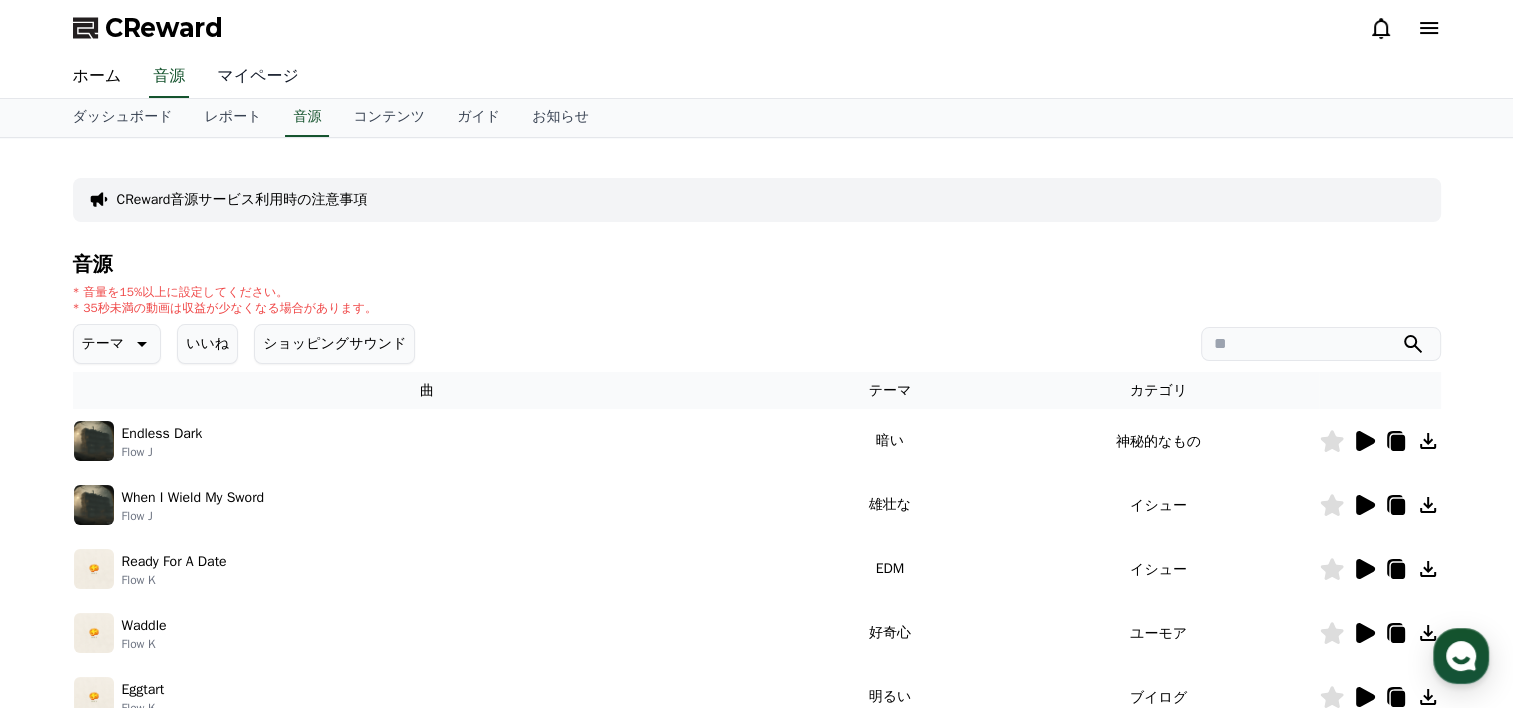 click on "マイページ" at bounding box center (258, 77) 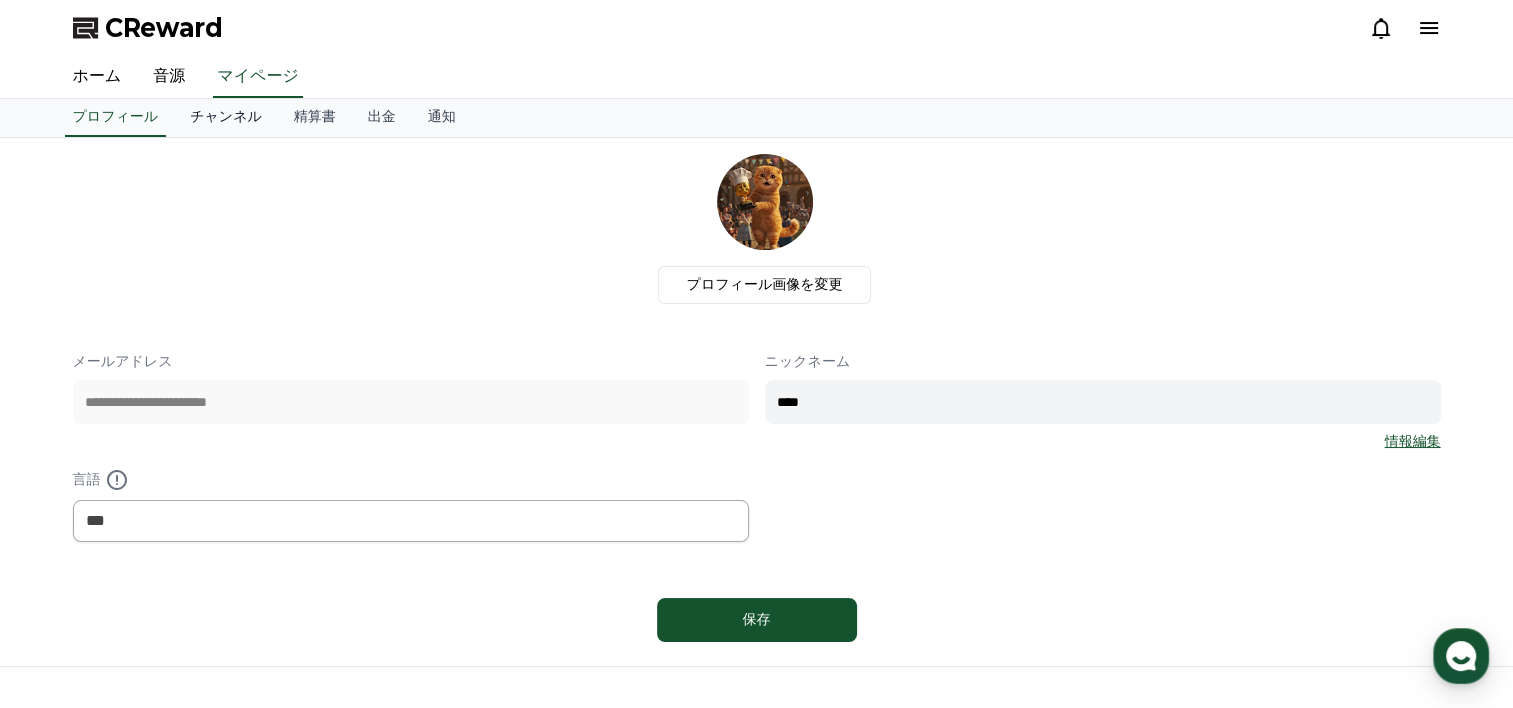 click on "チャンネル" at bounding box center (226, 118) 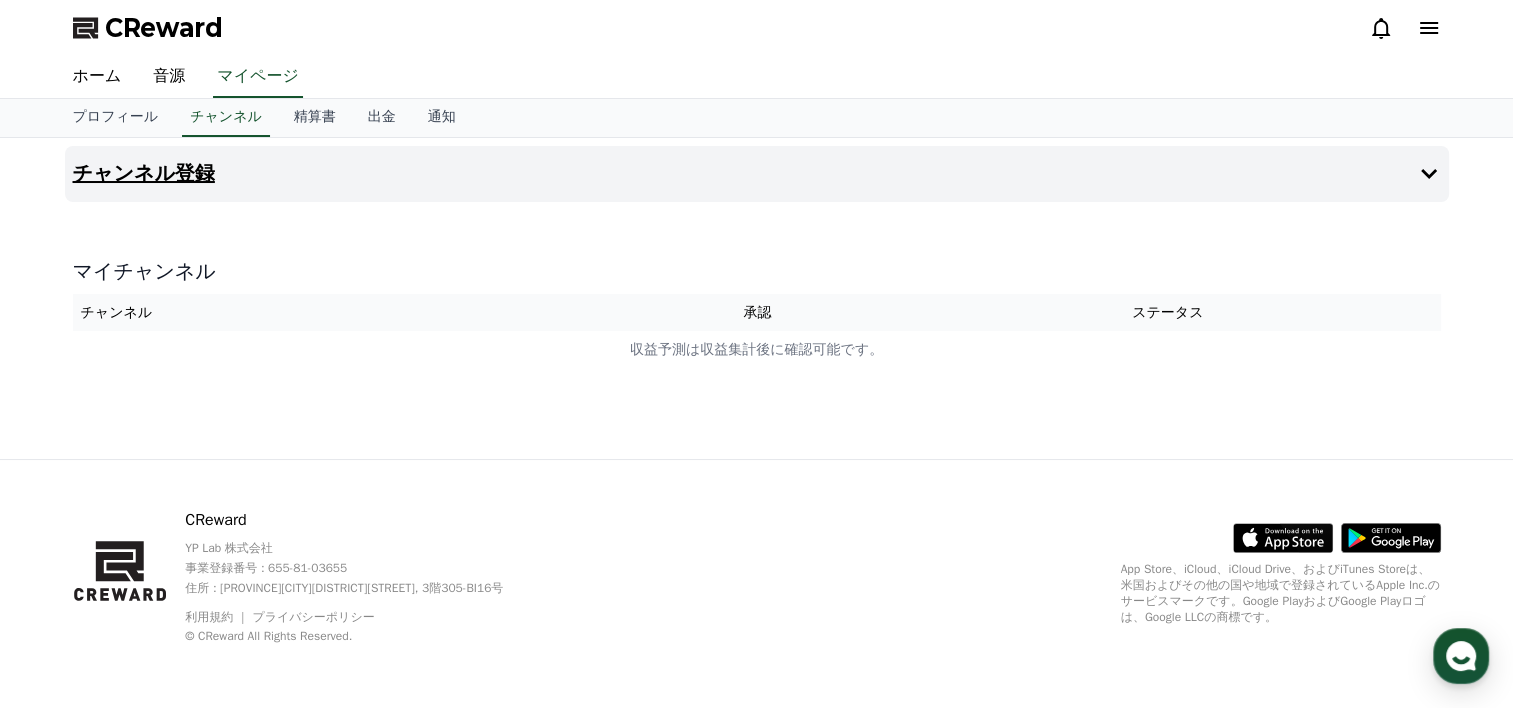 click 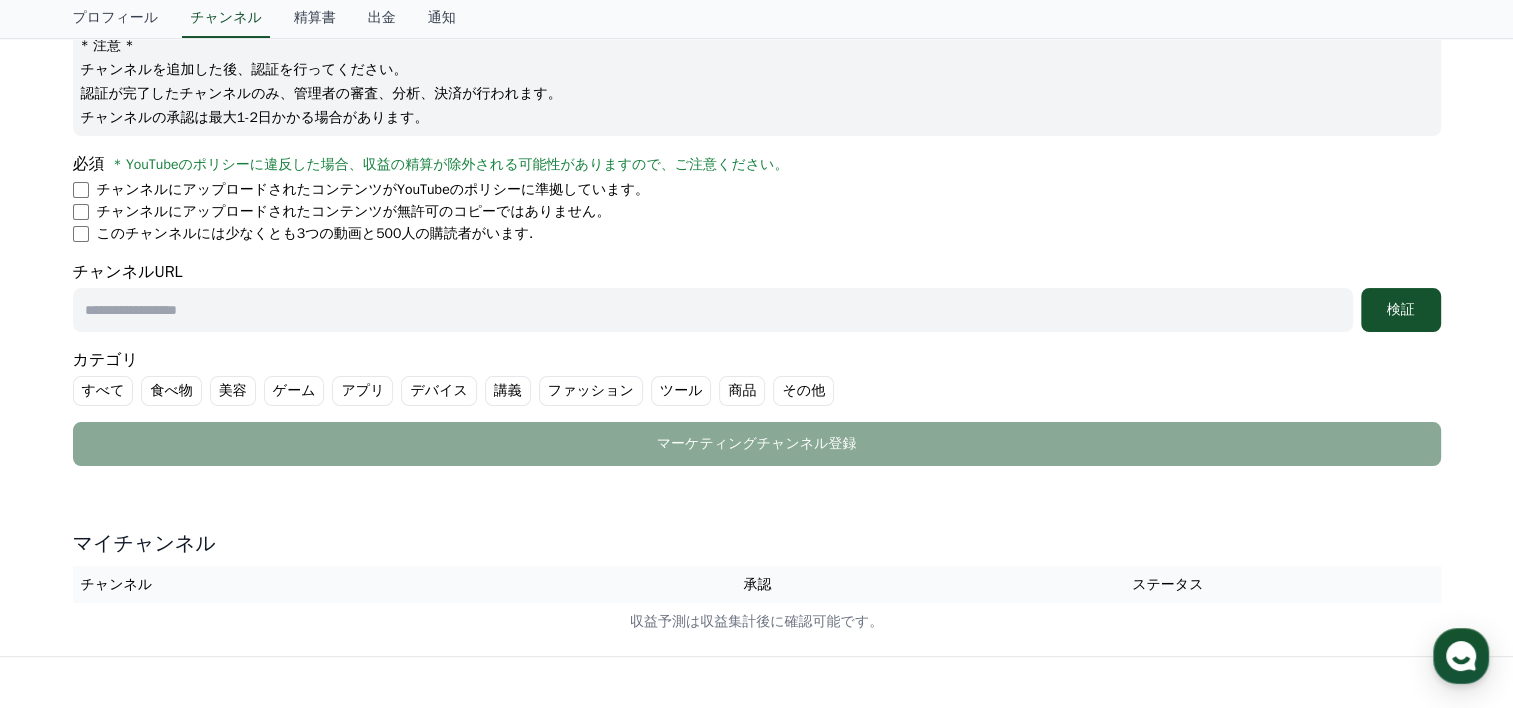 scroll, scrollTop: 300, scrollLeft: 0, axis: vertical 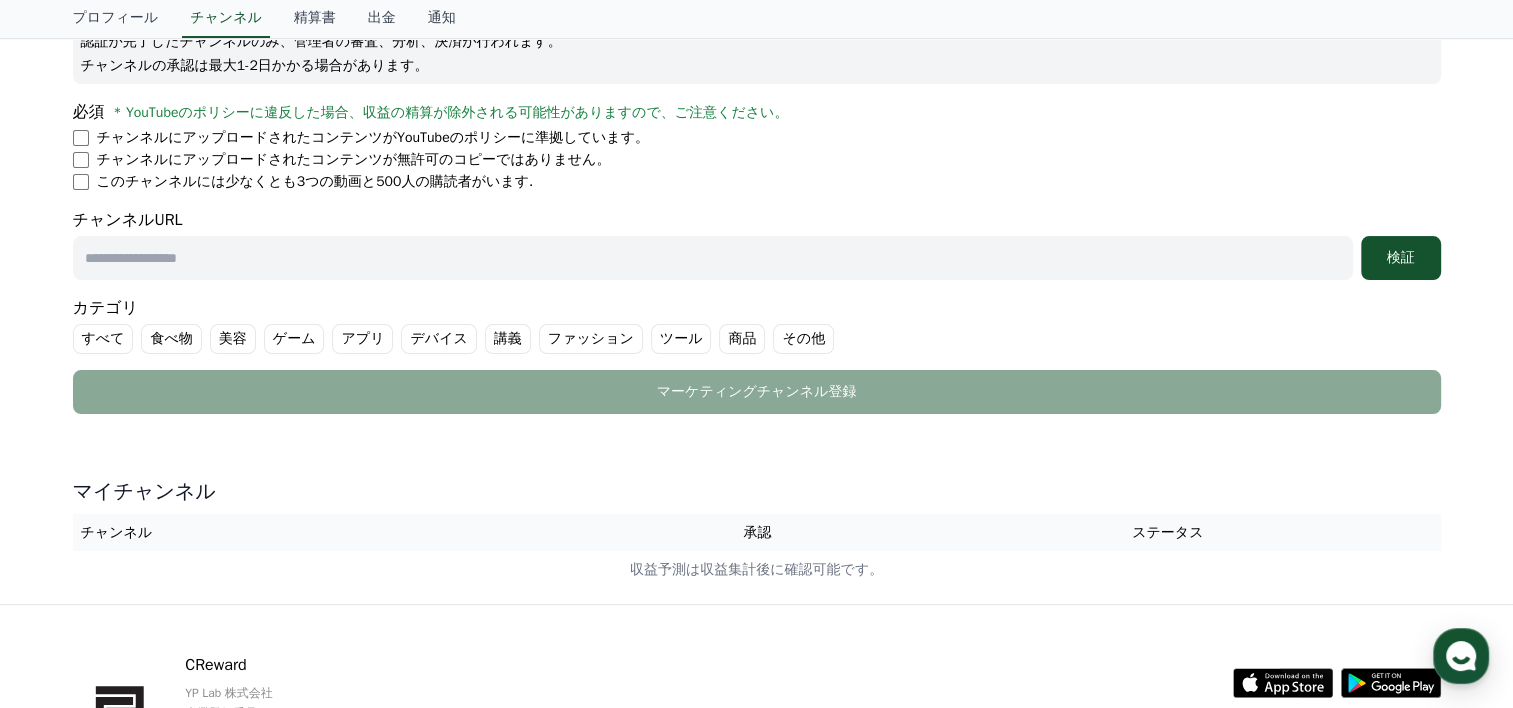 click at bounding box center (713, 258) 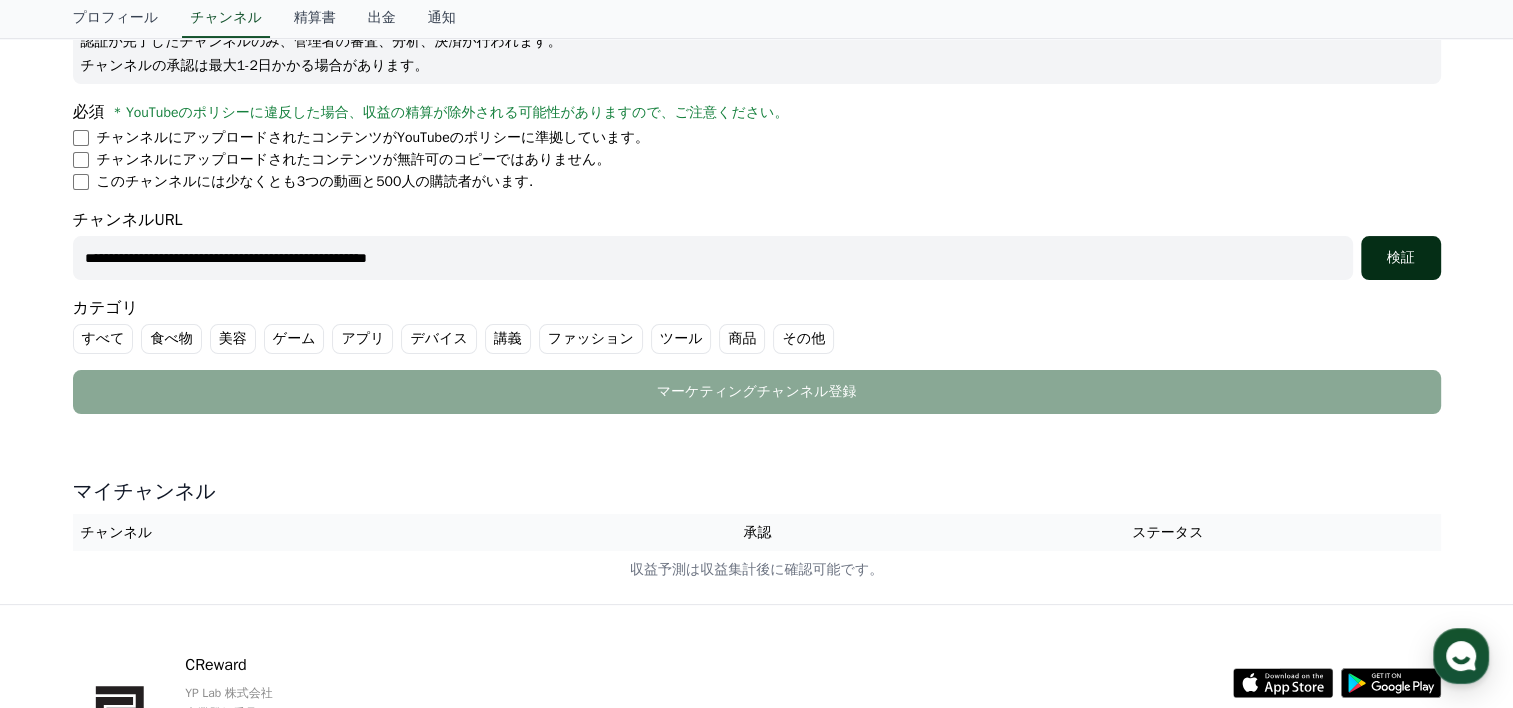 click on "検証" at bounding box center [1401, 258] 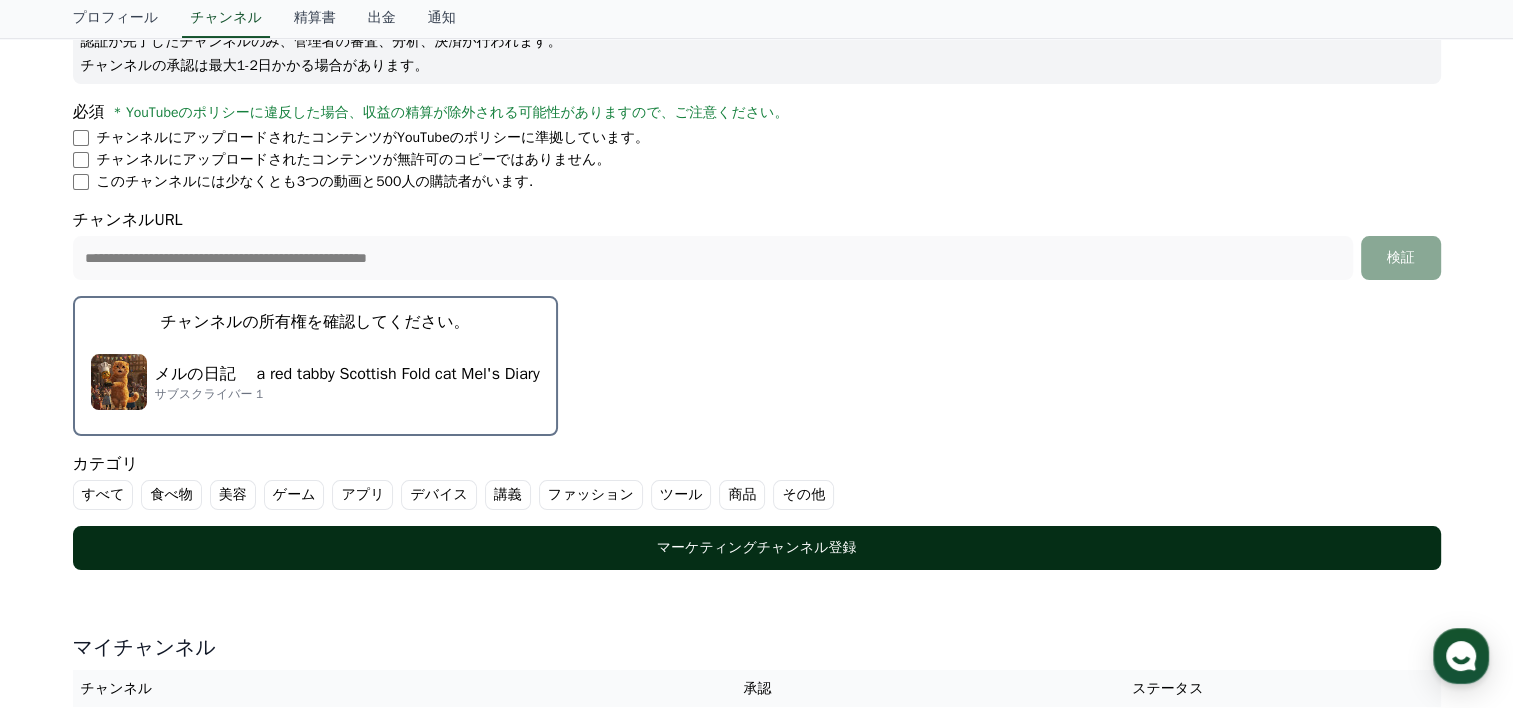 click on "マーケティングチャンネル登録" at bounding box center [757, 548] 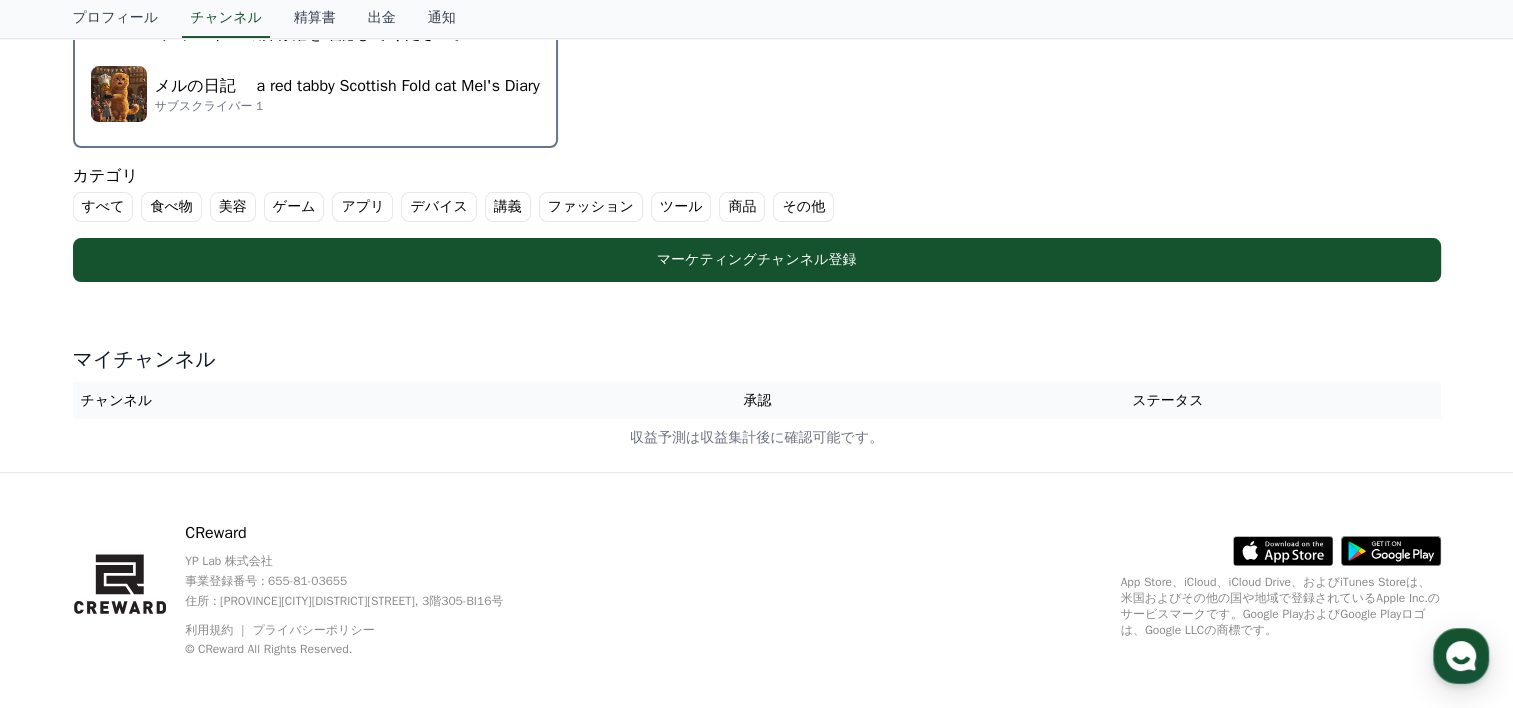 scroll, scrollTop: 598, scrollLeft: 0, axis: vertical 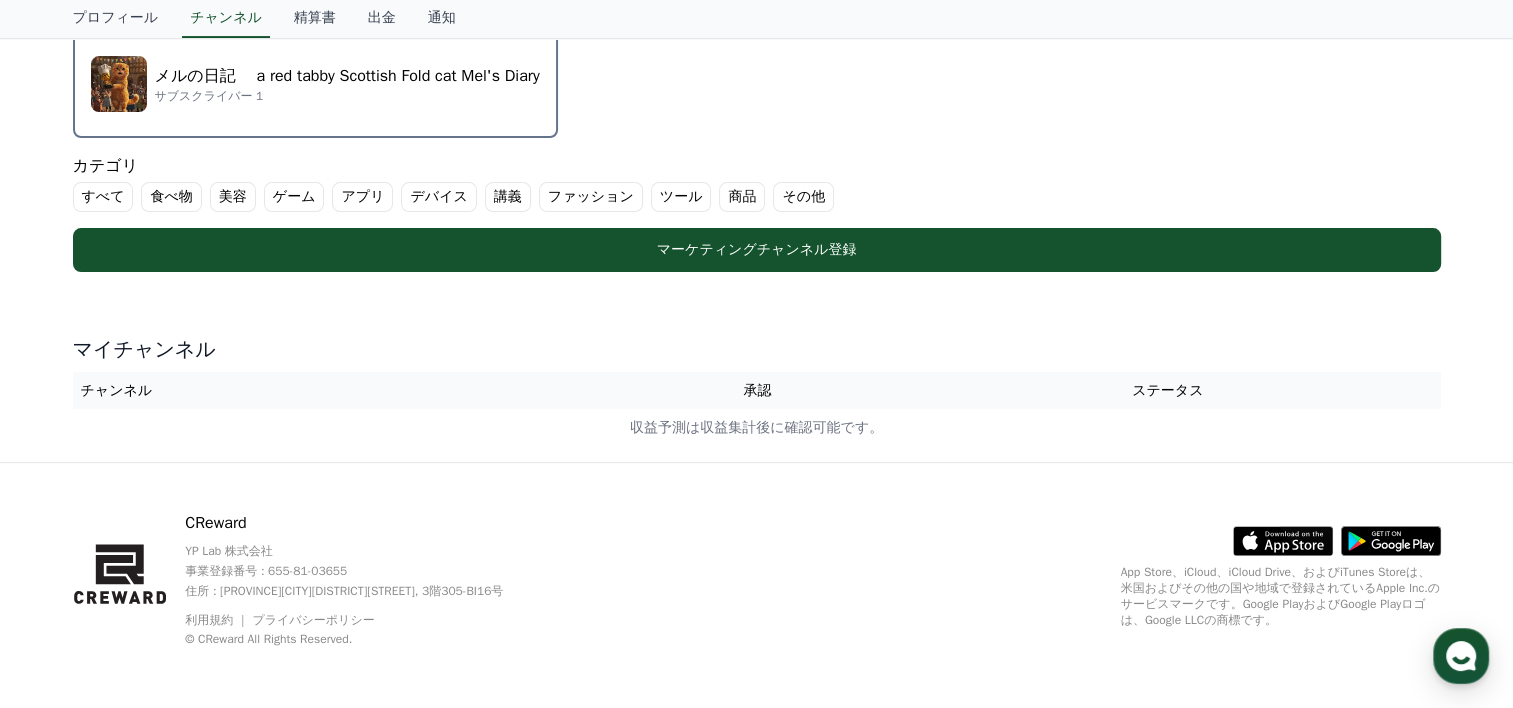 click on "承認" at bounding box center (757, 390) 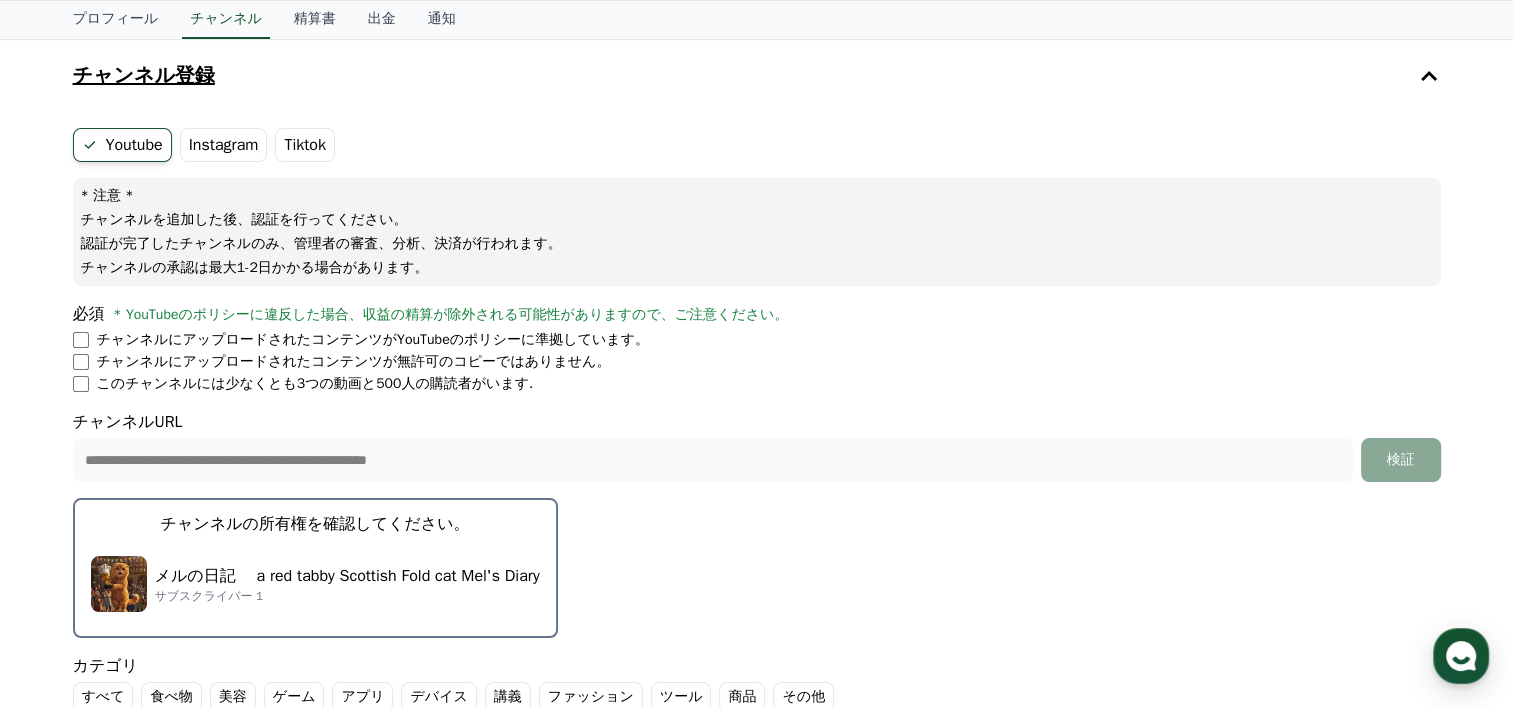 scroll, scrollTop: 0, scrollLeft: 0, axis: both 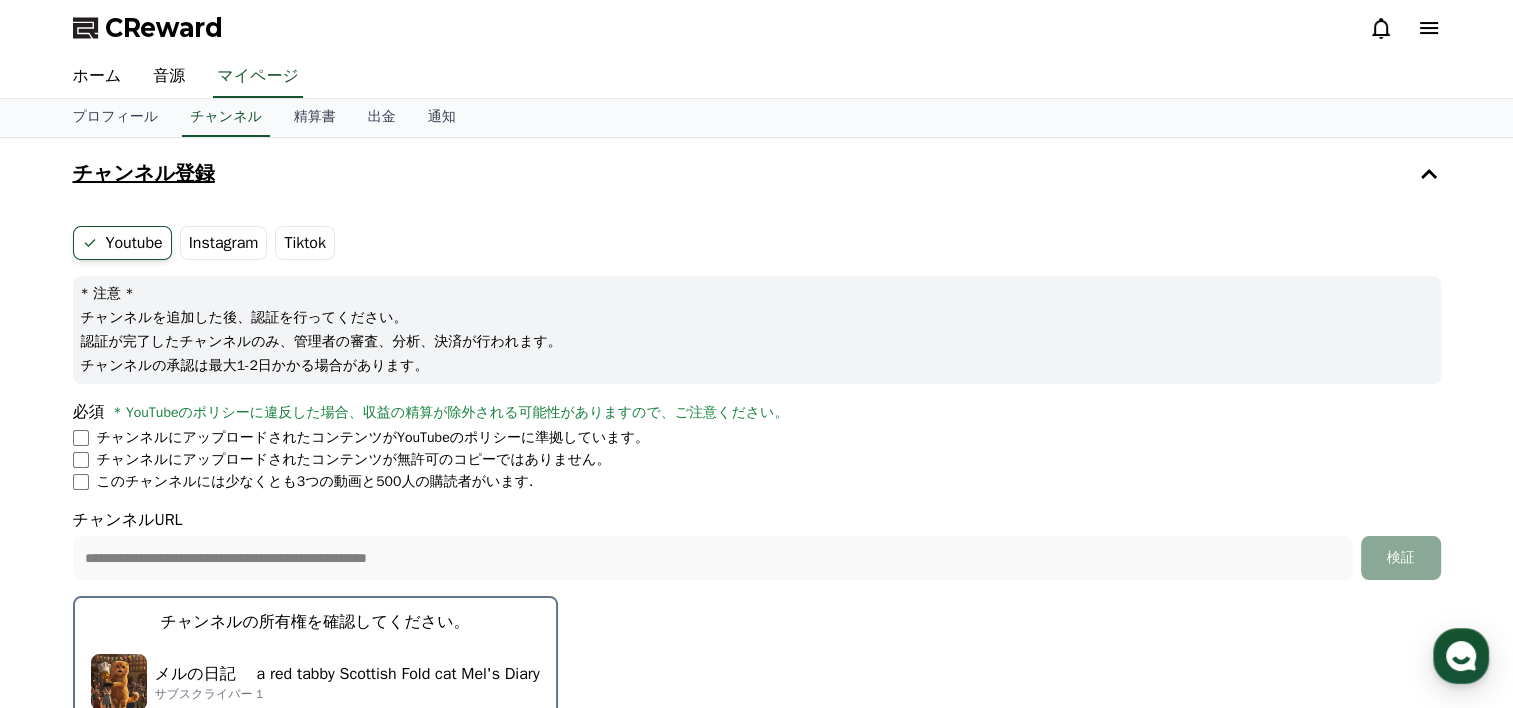 click 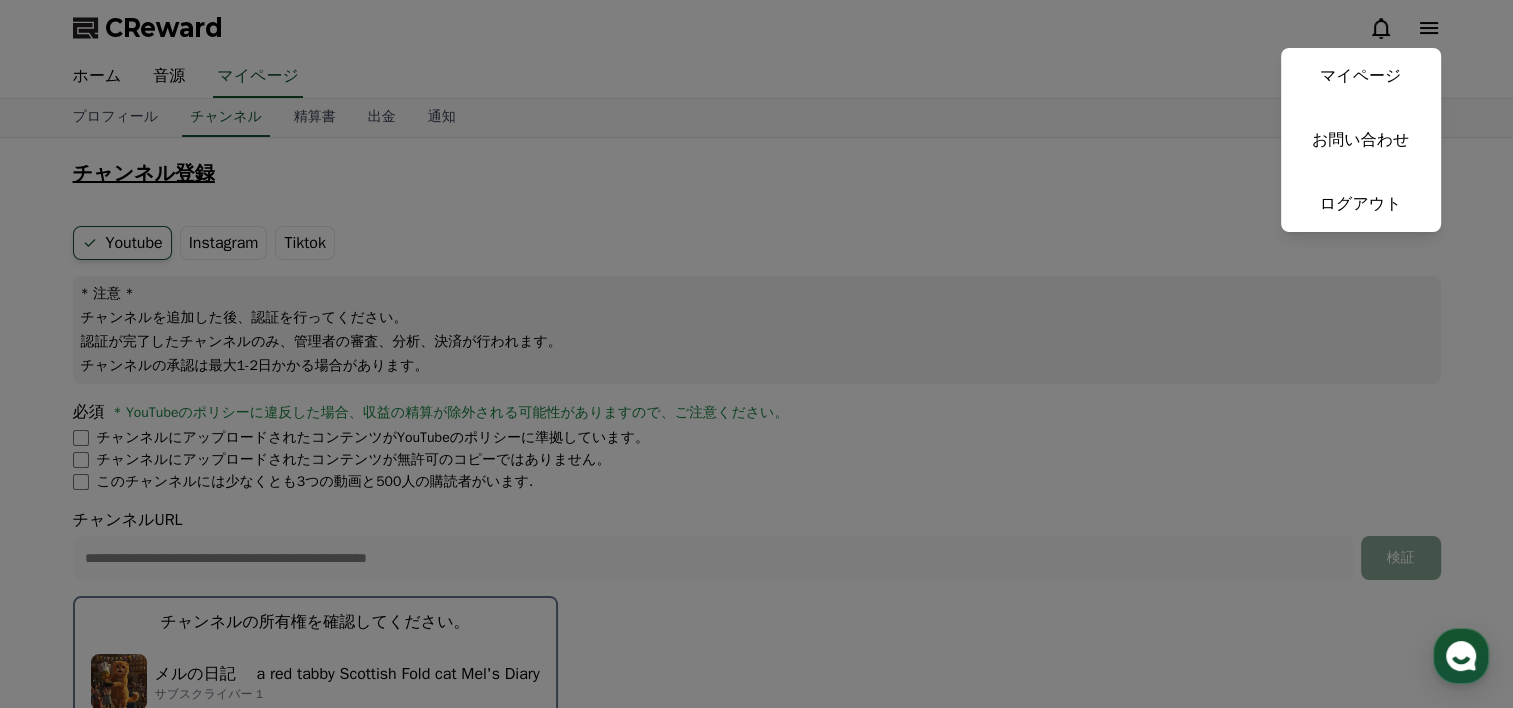 click at bounding box center (756, 354) 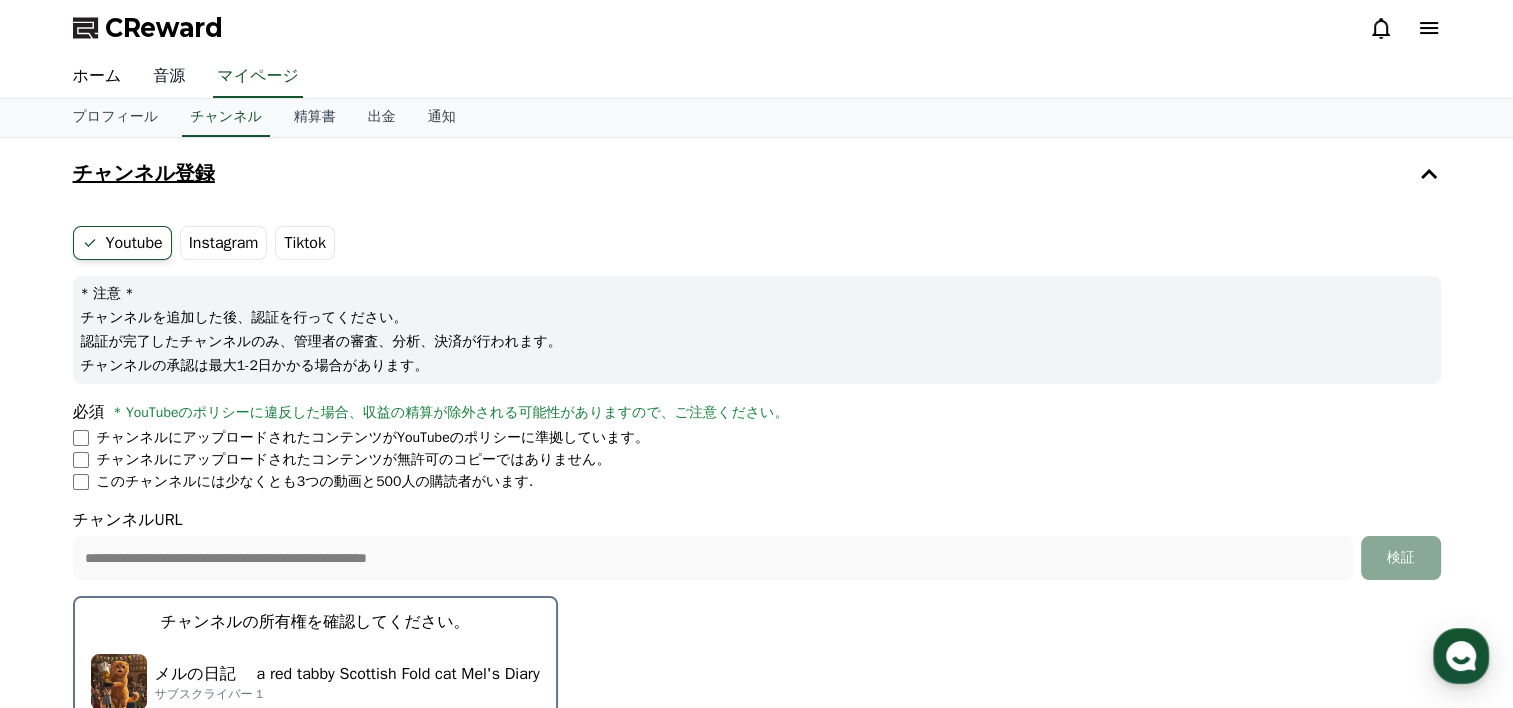 click on "音源" at bounding box center [169, 77] 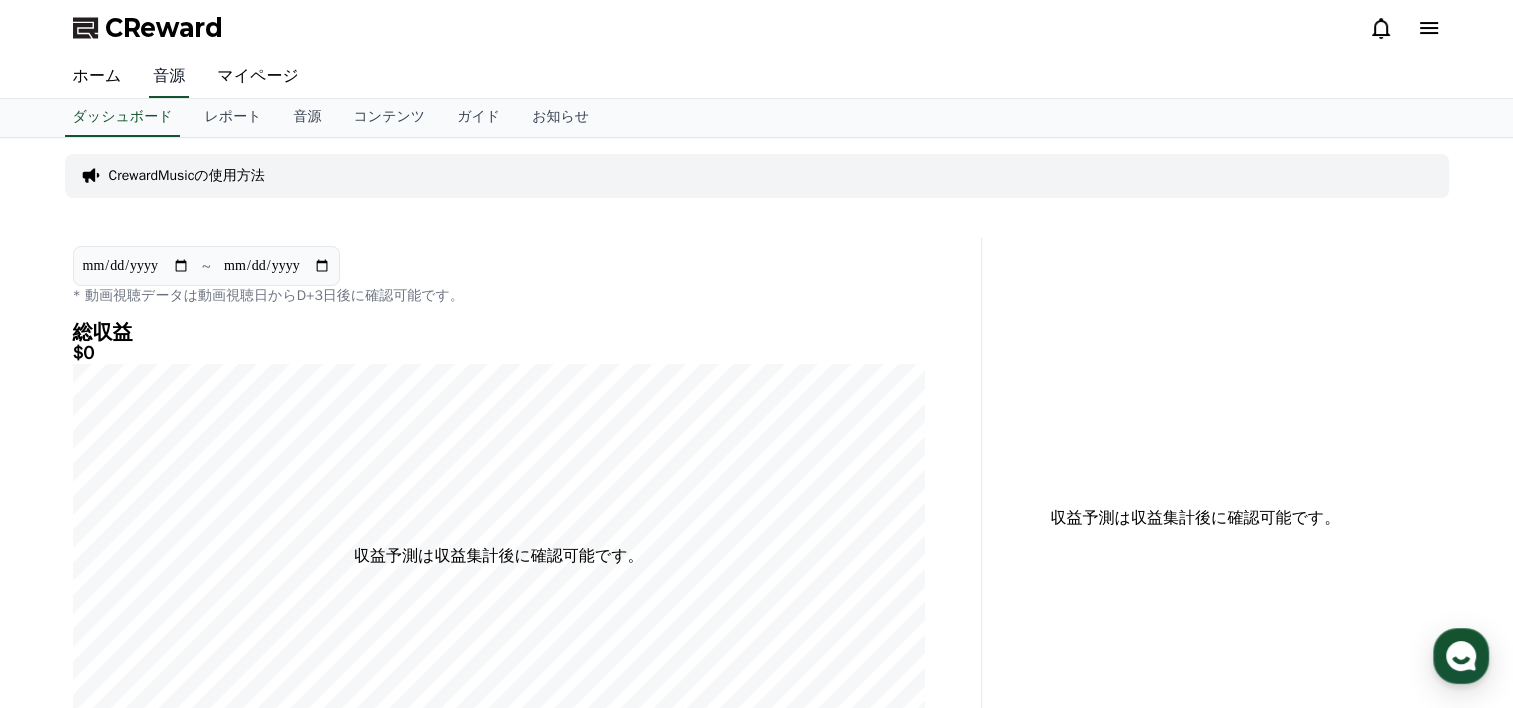 click on "音源" at bounding box center [169, 77] 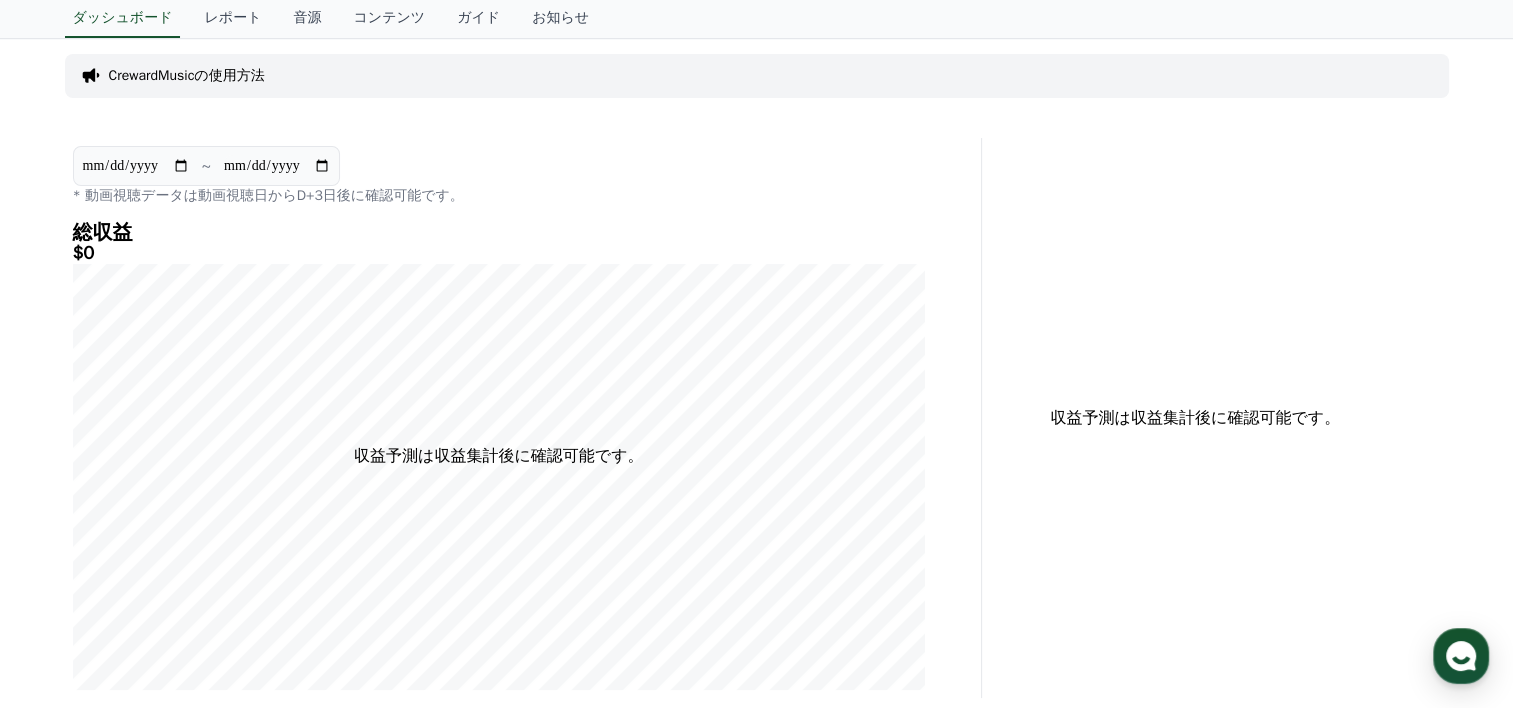 scroll, scrollTop: 0, scrollLeft: 0, axis: both 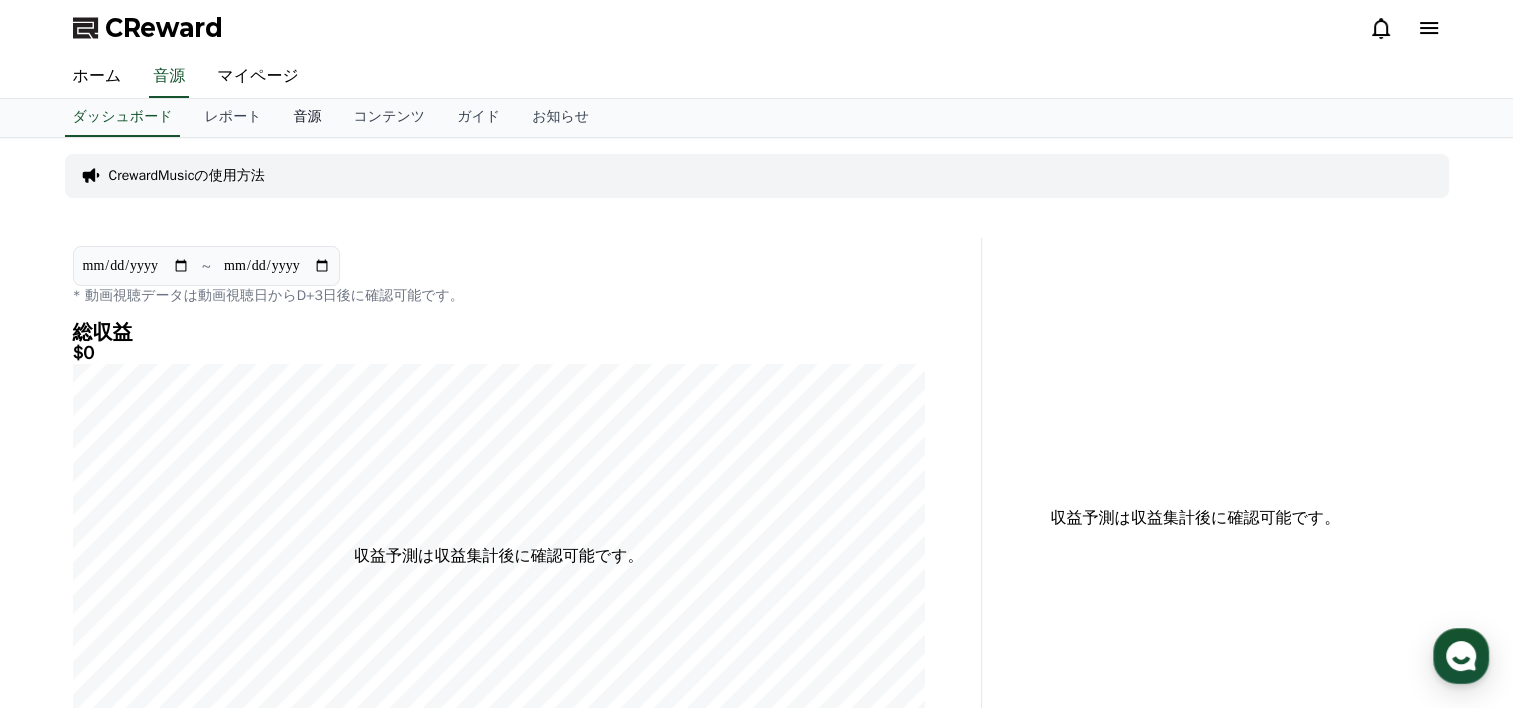 click on "音源" at bounding box center (307, 118) 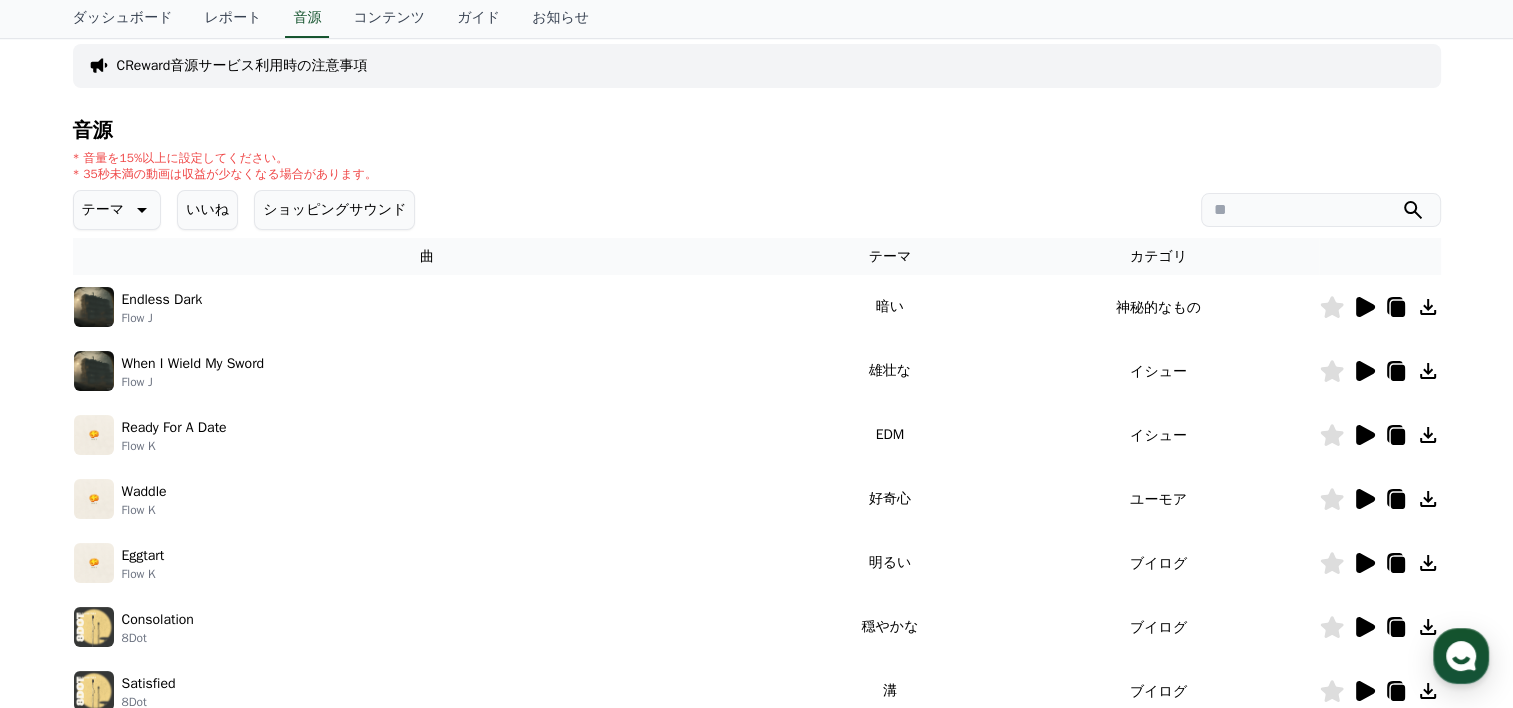 scroll, scrollTop: 400, scrollLeft: 0, axis: vertical 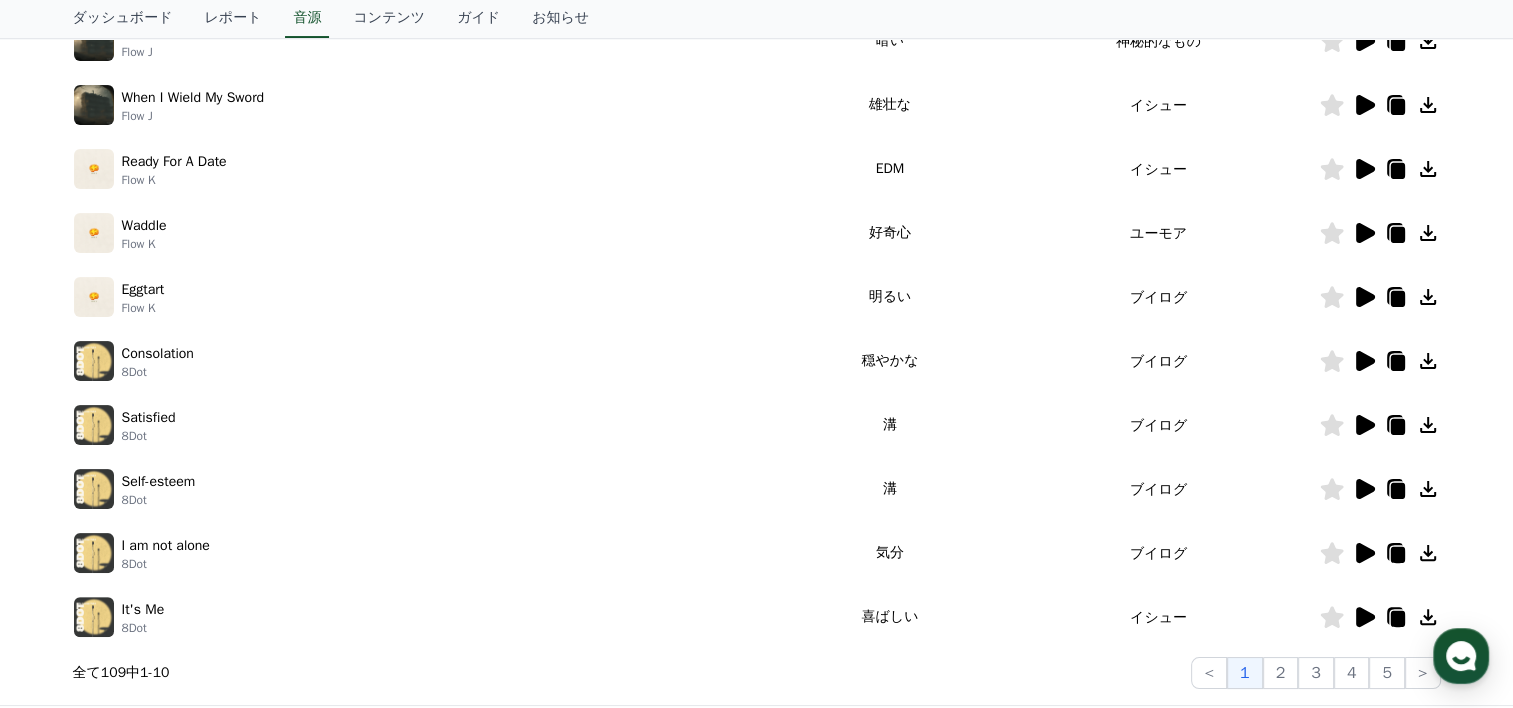 click 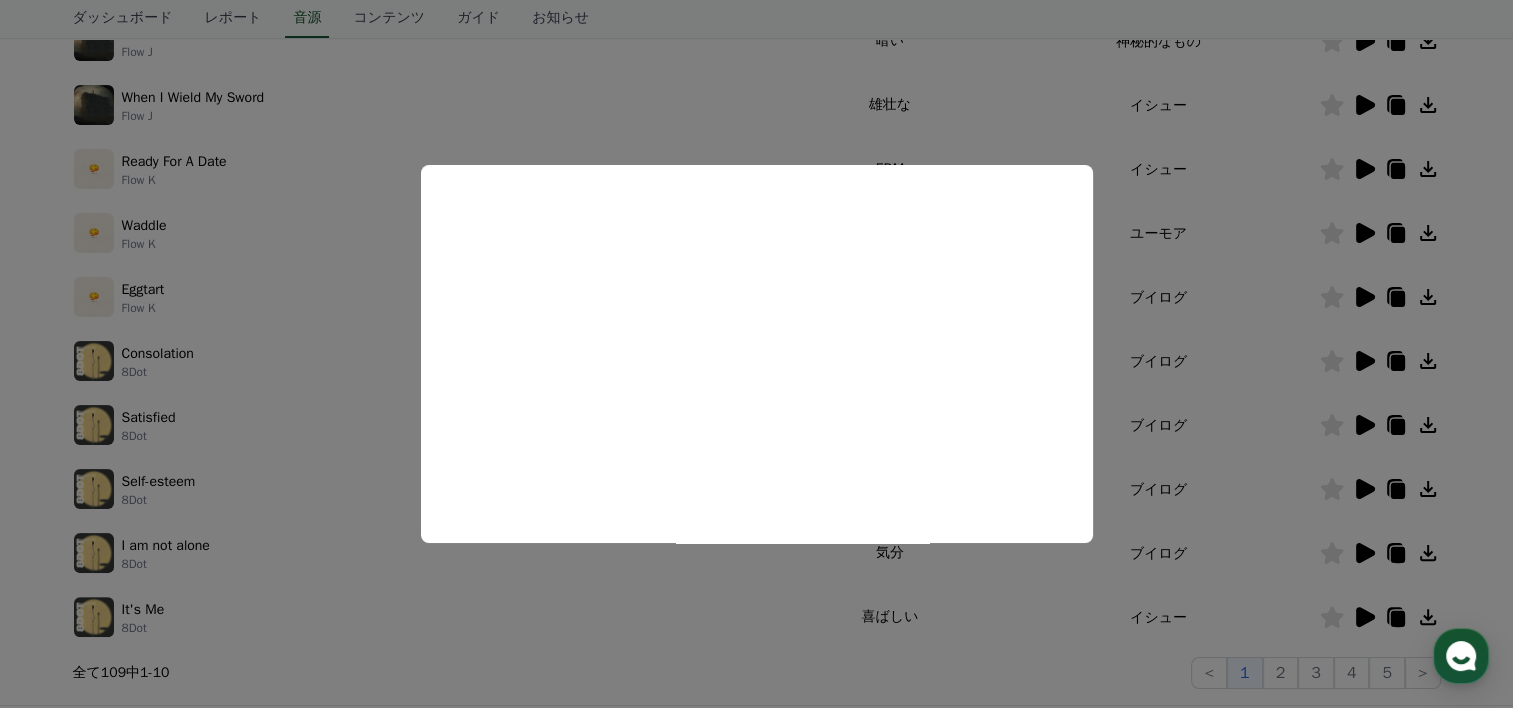 click at bounding box center (756, 354) 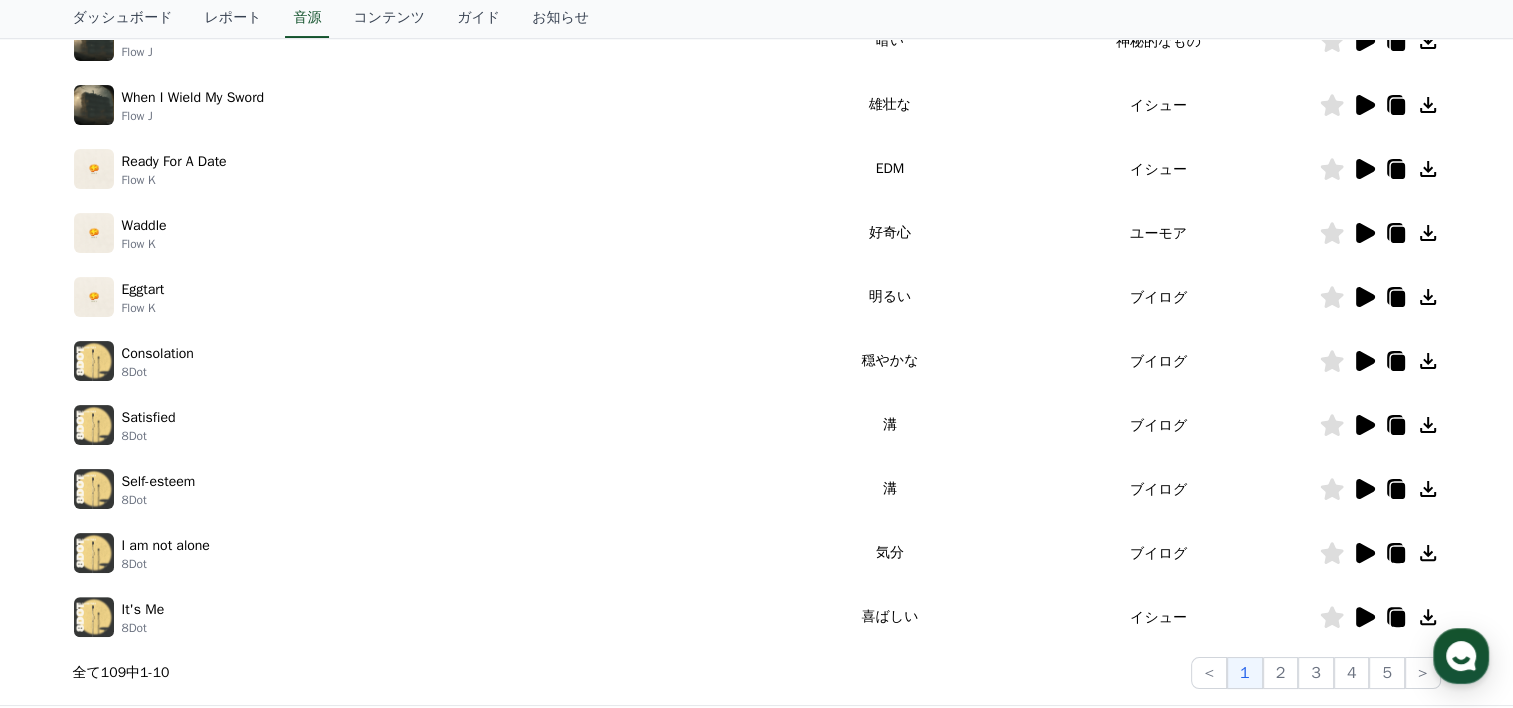 click at bounding box center [1380, 233] 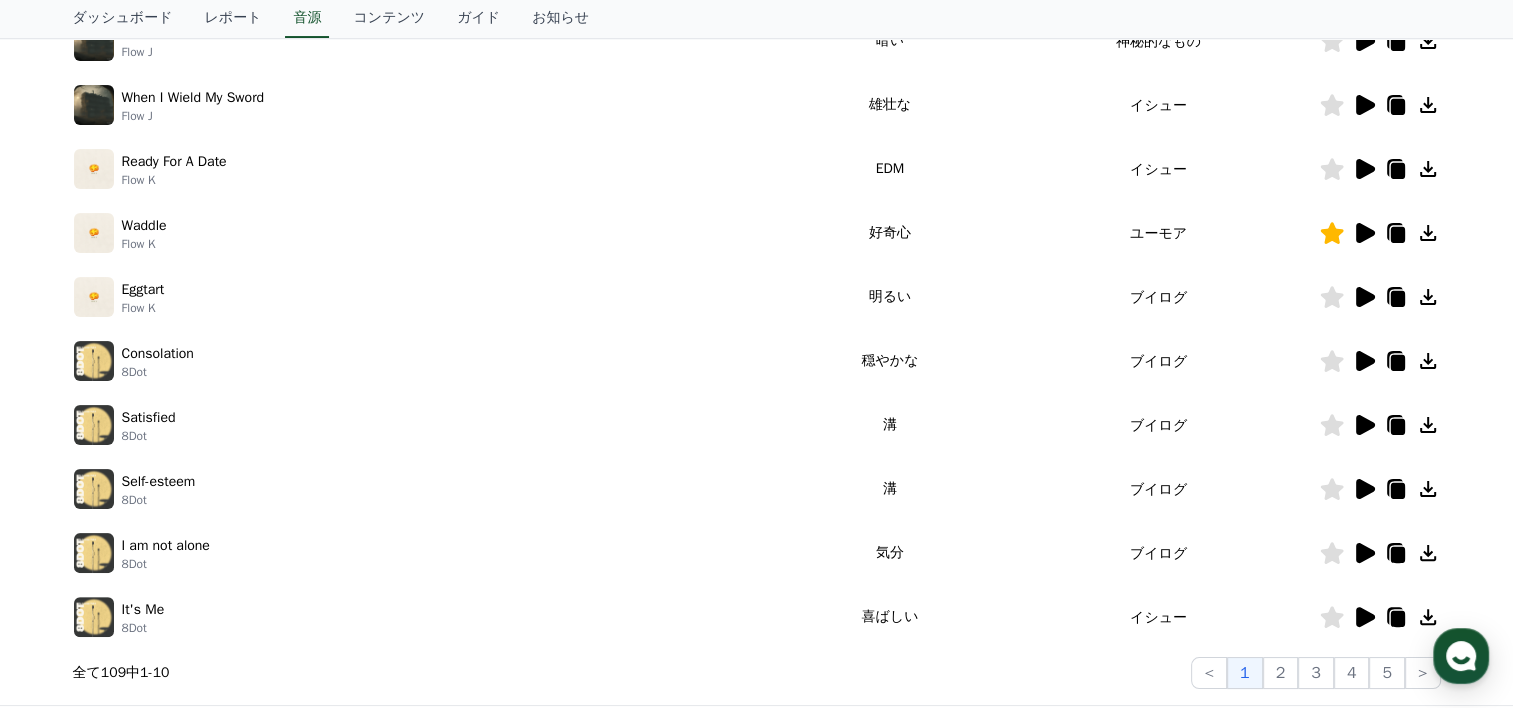 click 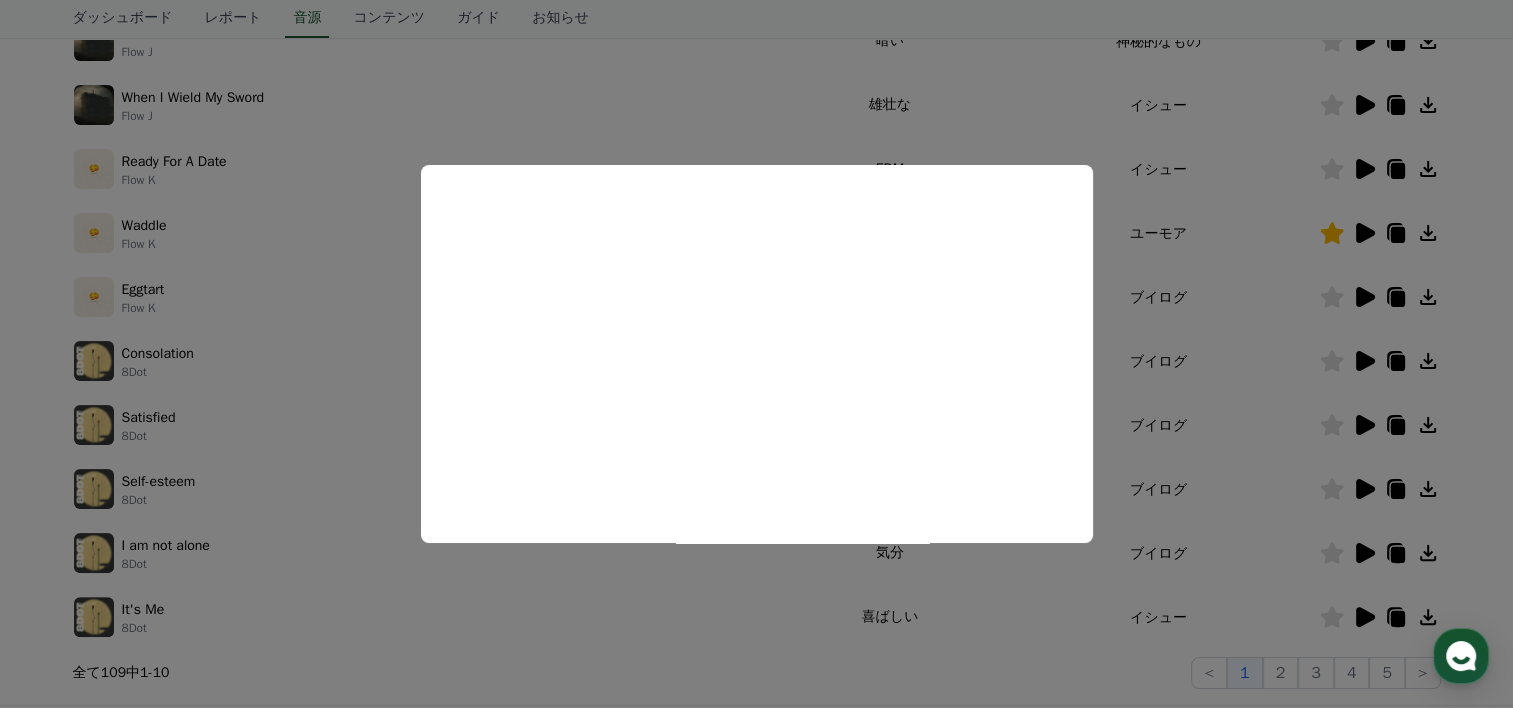 click at bounding box center (756, 354) 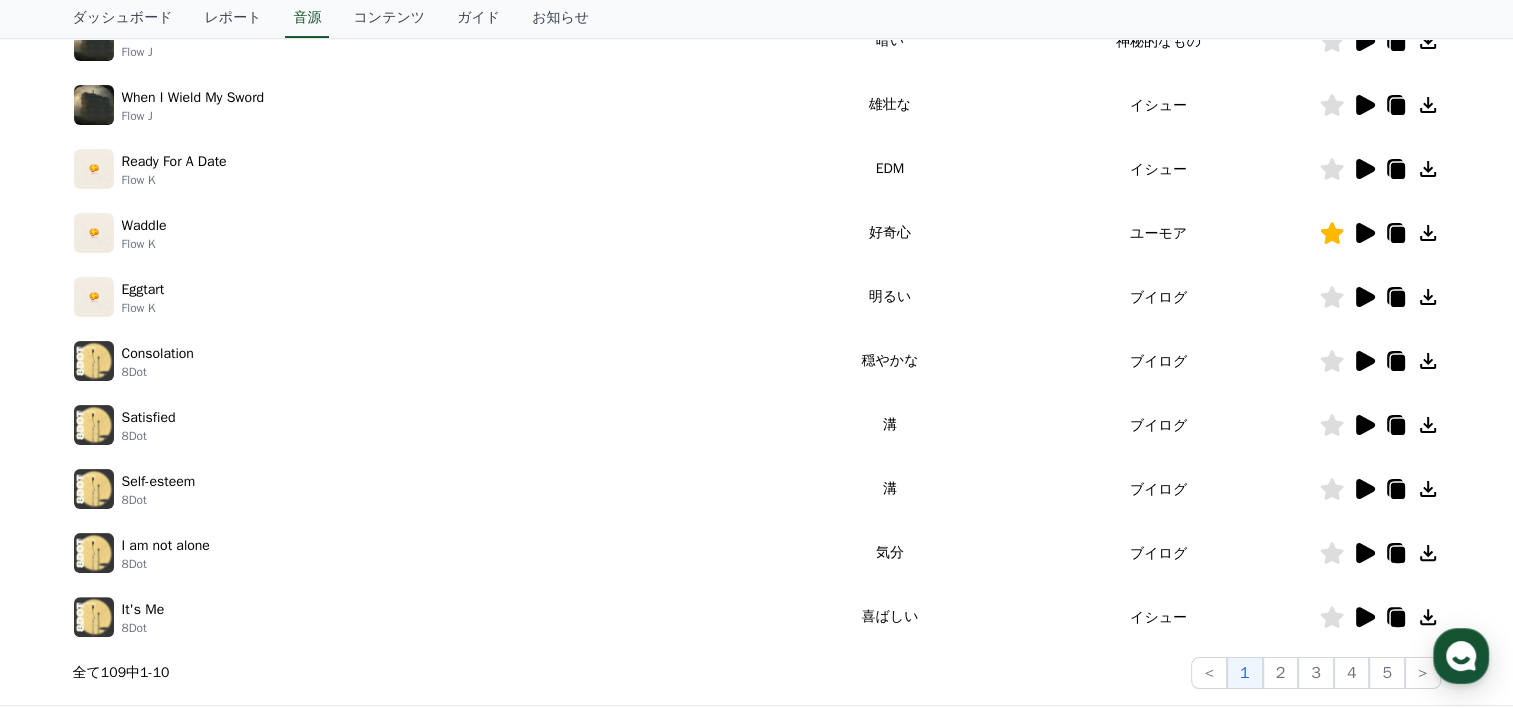 click 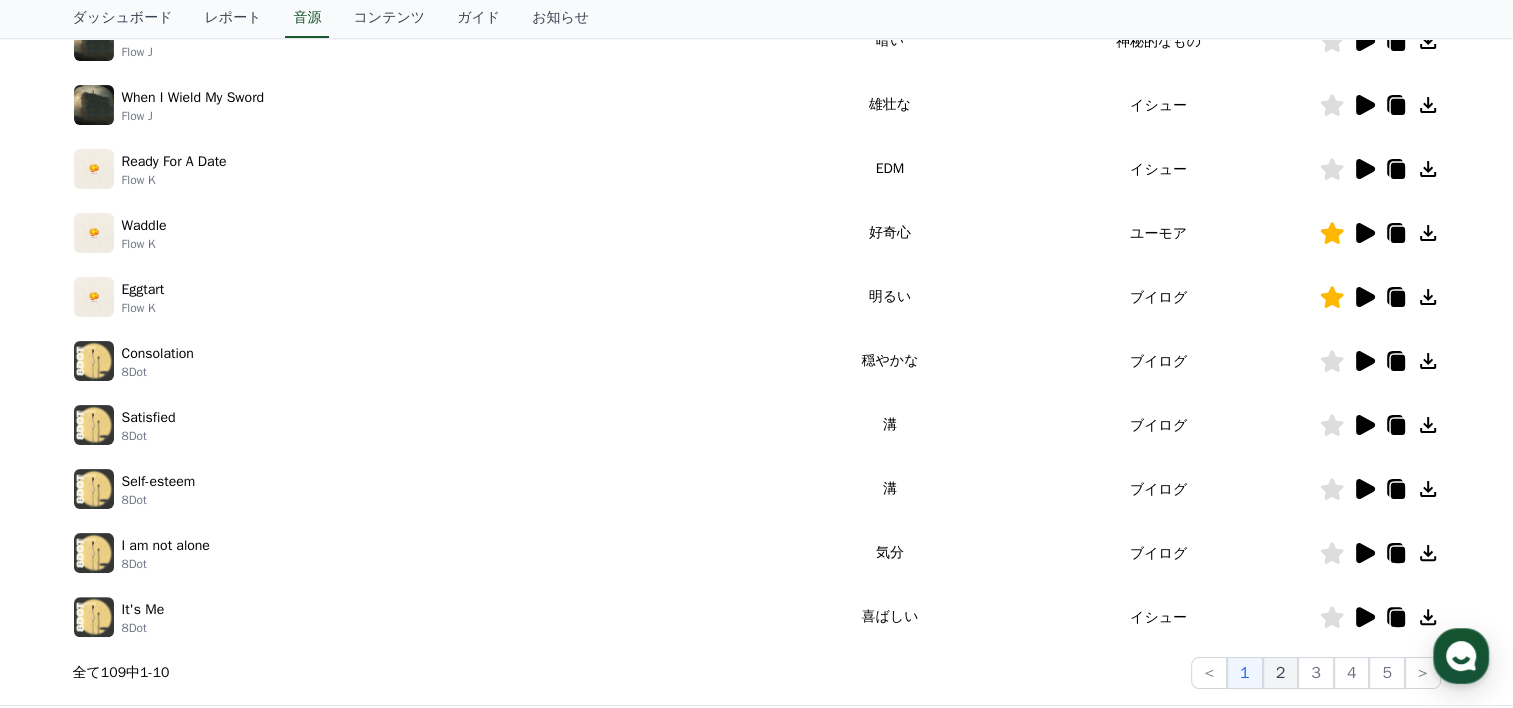 click on "2" 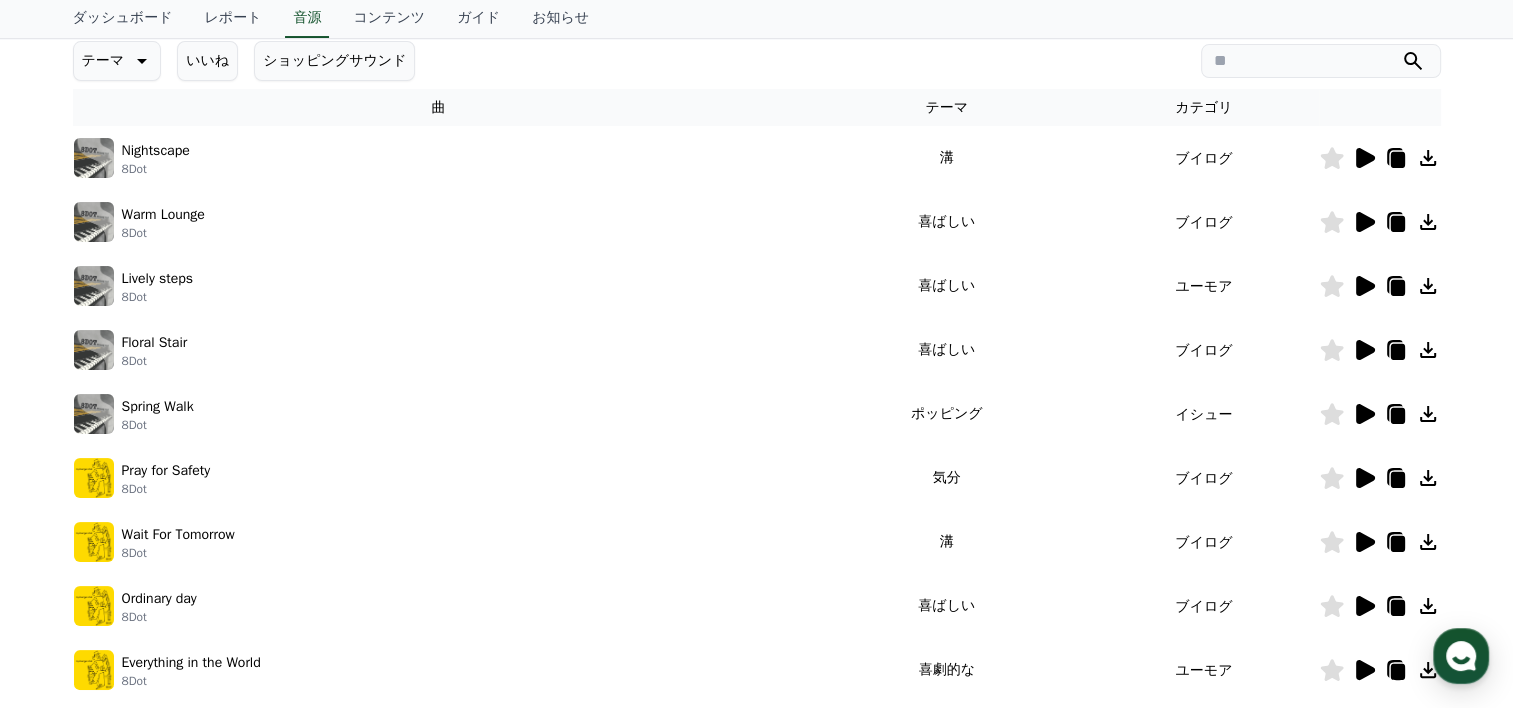 scroll, scrollTop: 0, scrollLeft: 0, axis: both 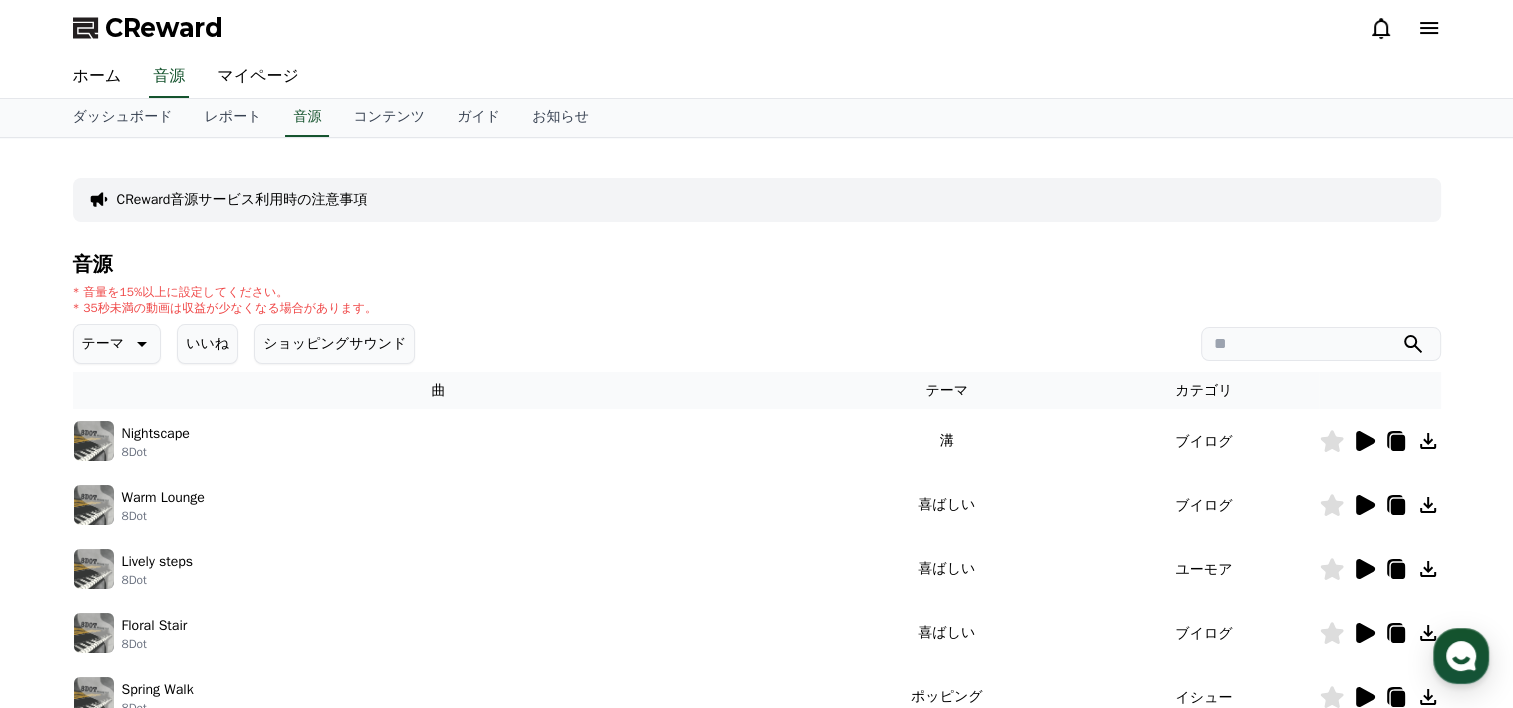 click 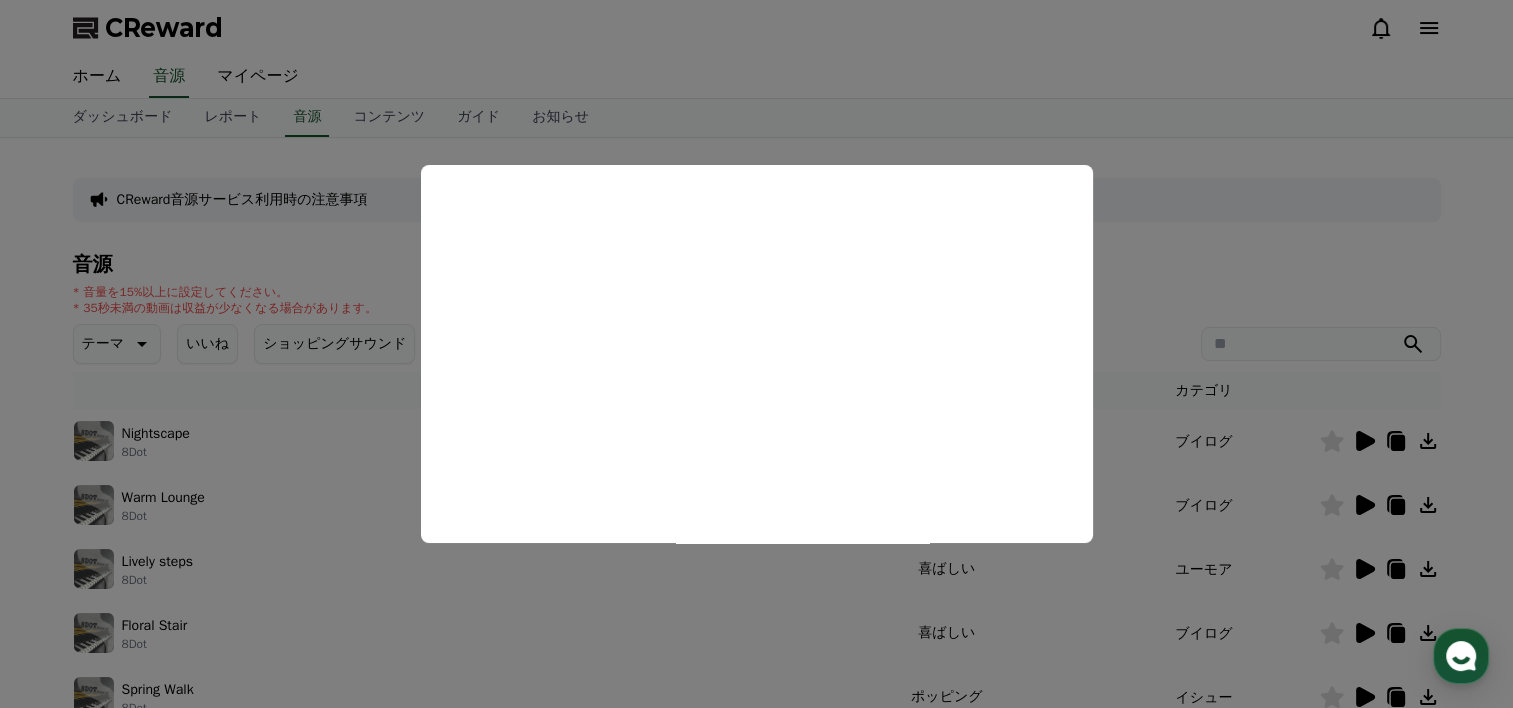 click at bounding box center [756, 354] 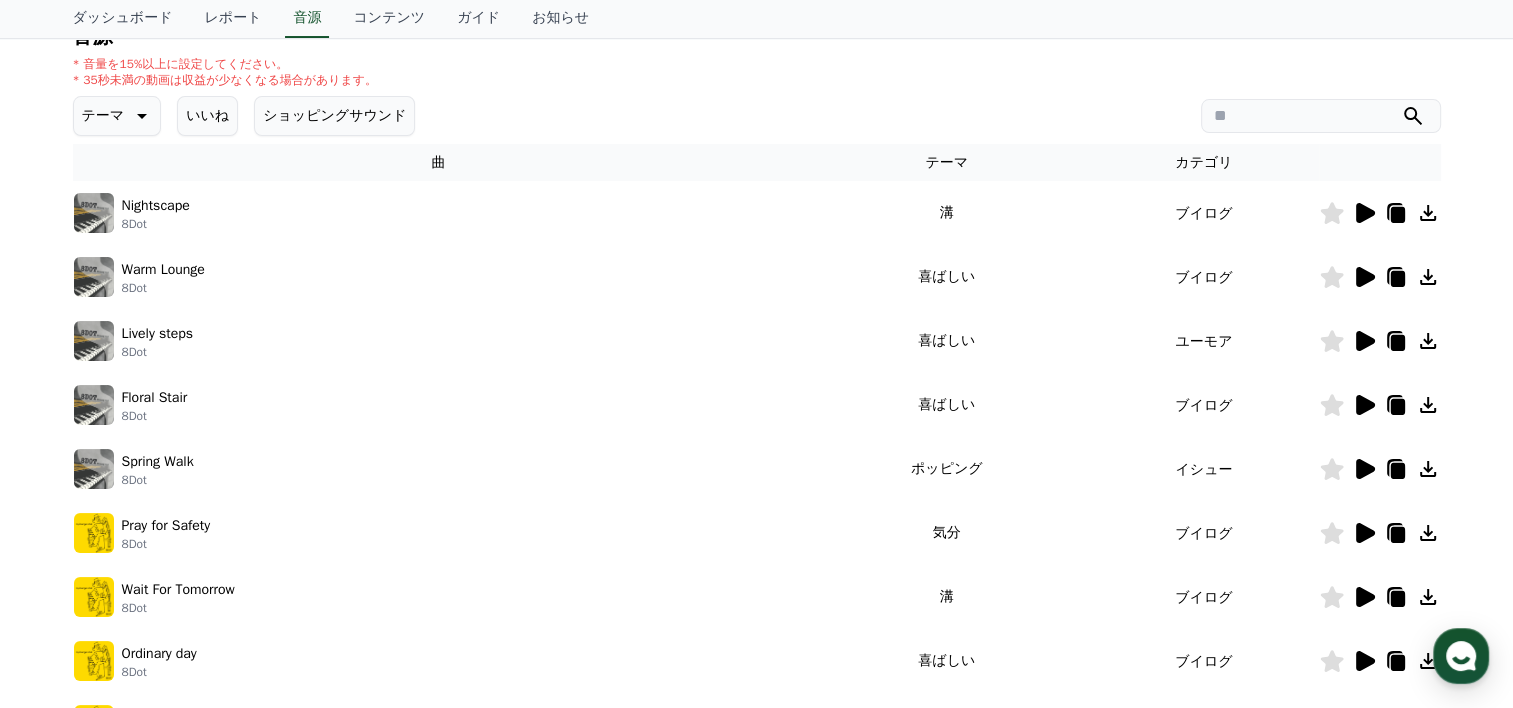 scroll, scrollTop: 200, scrollLeft: 0, axis: vertical 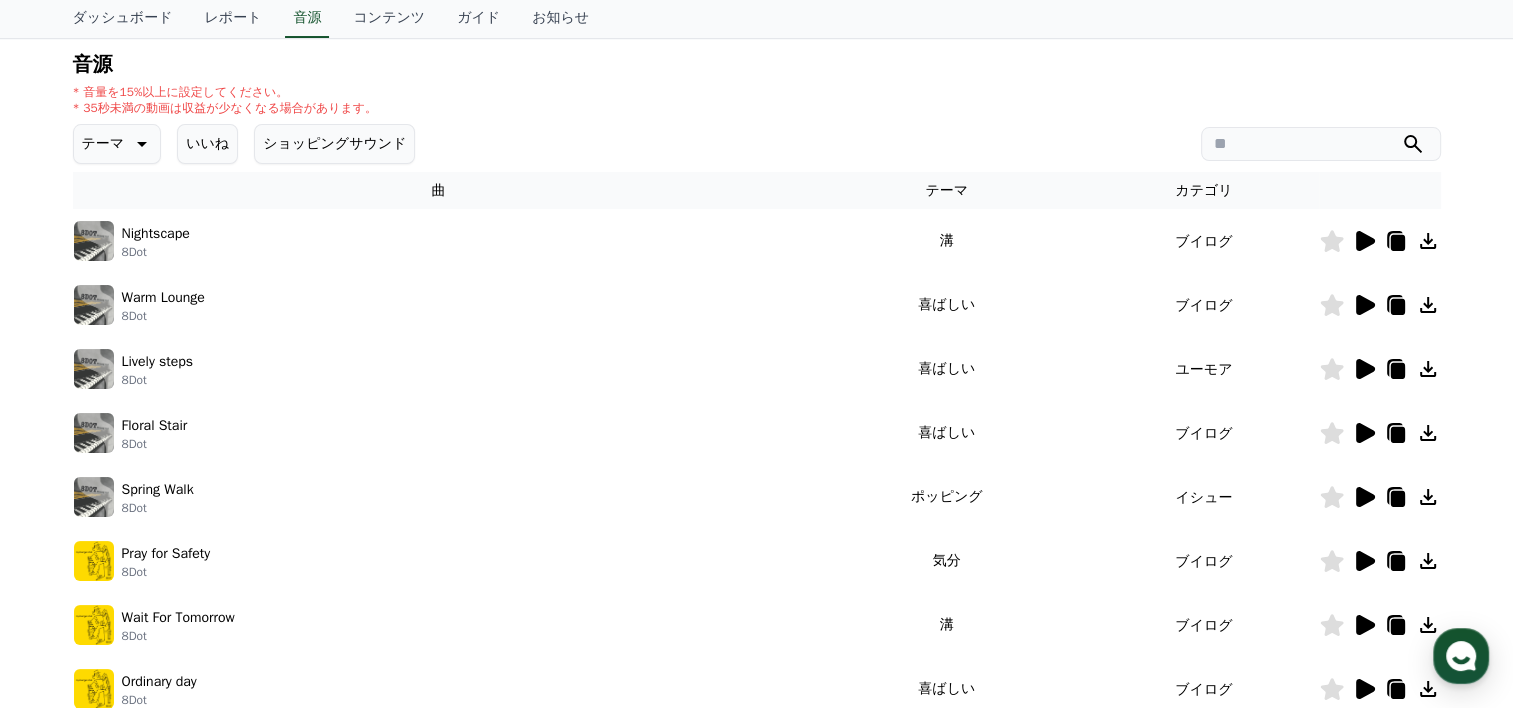 click 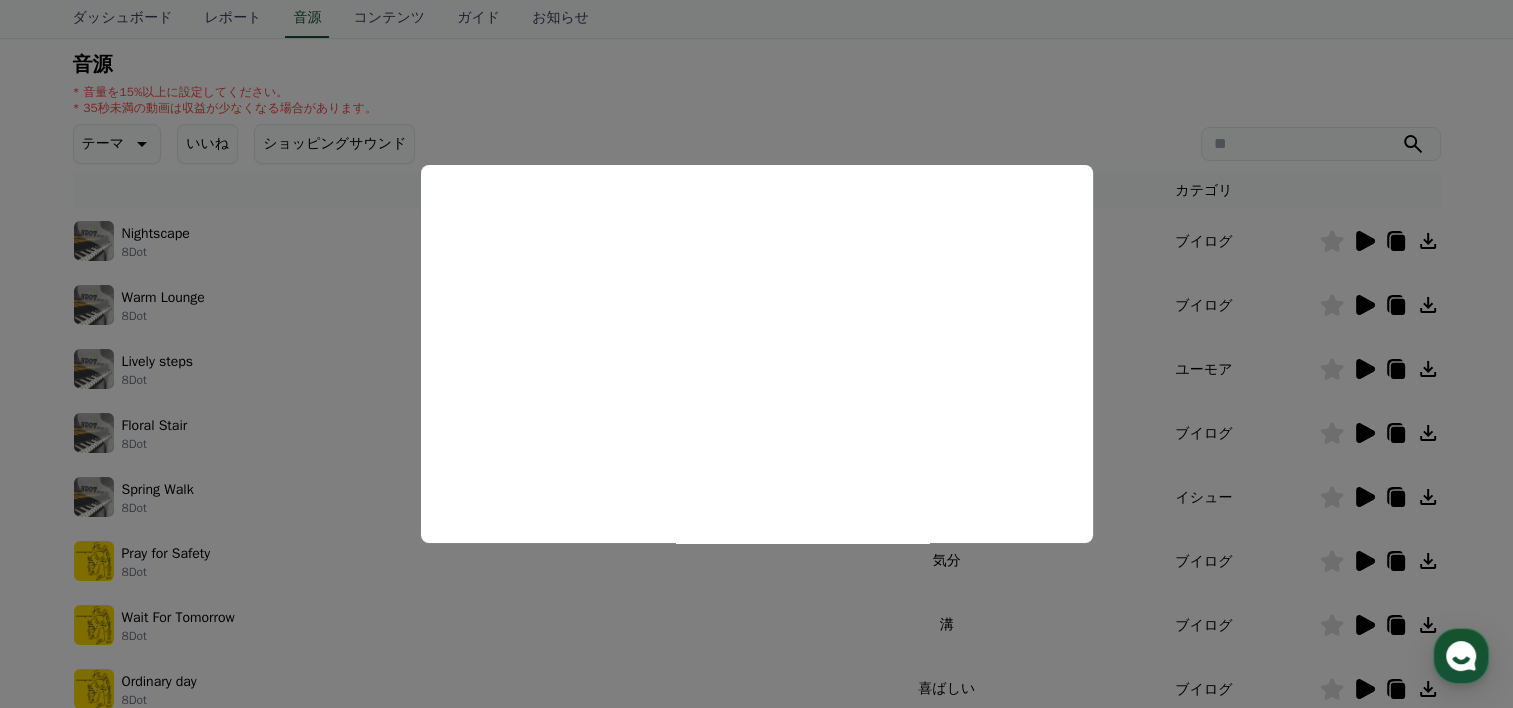 click at bounding box center (756, 354) 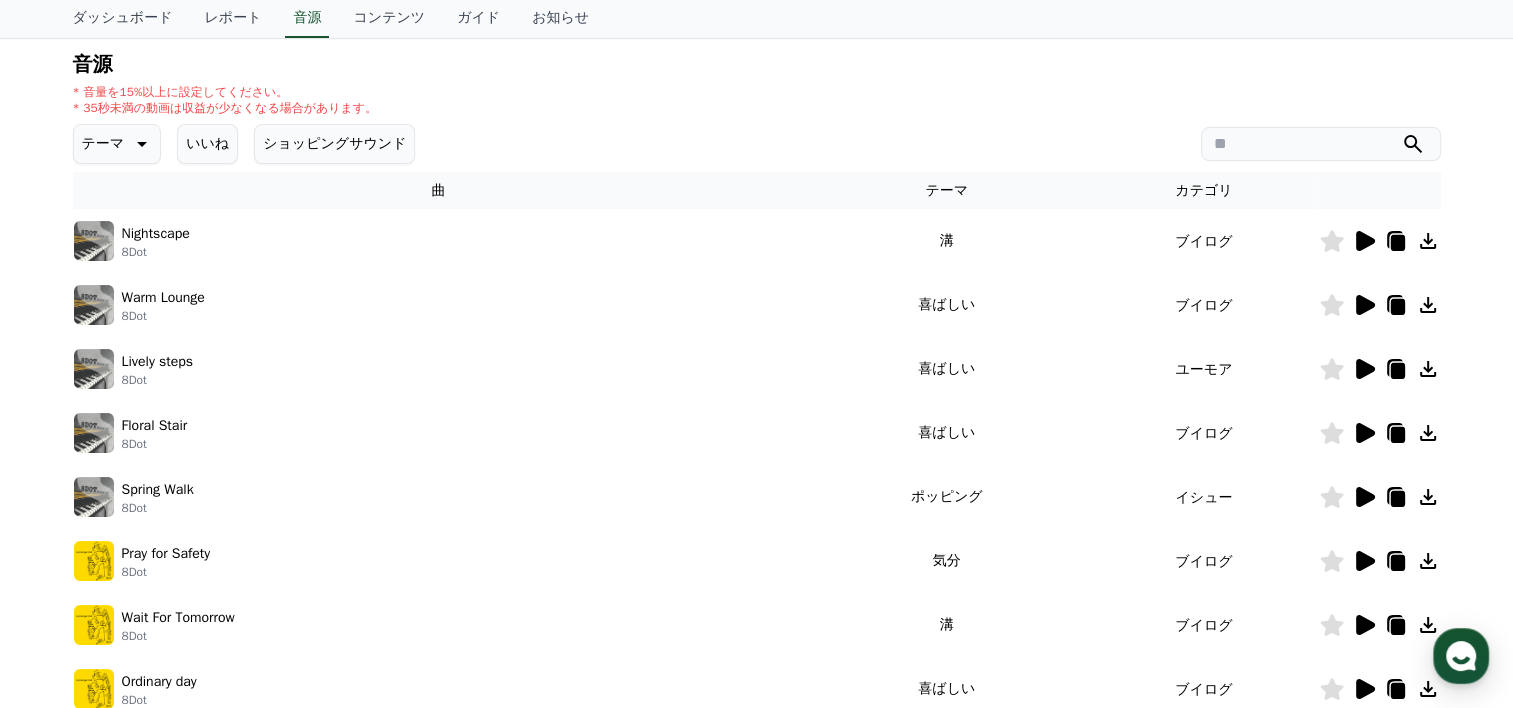 click 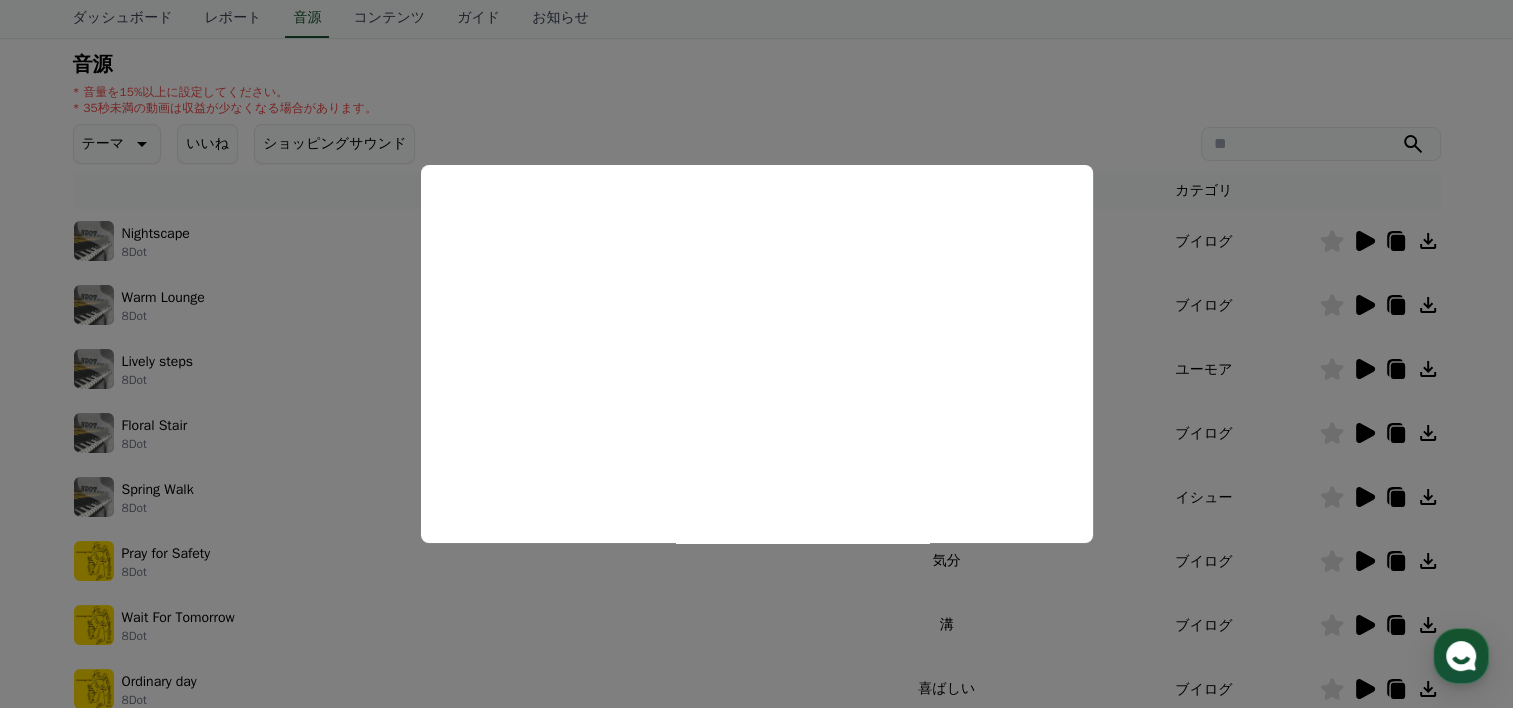 click at bounding box center [756, 354] 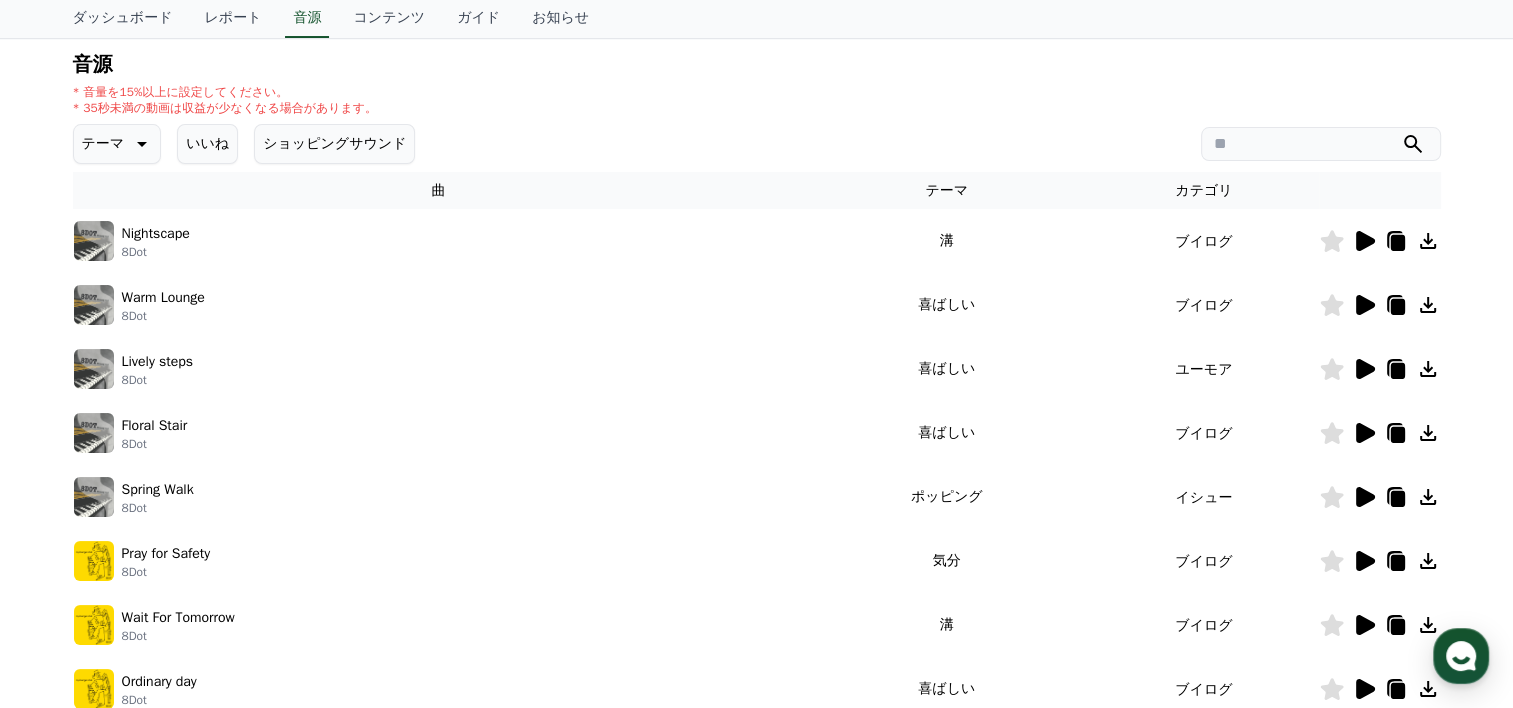 click 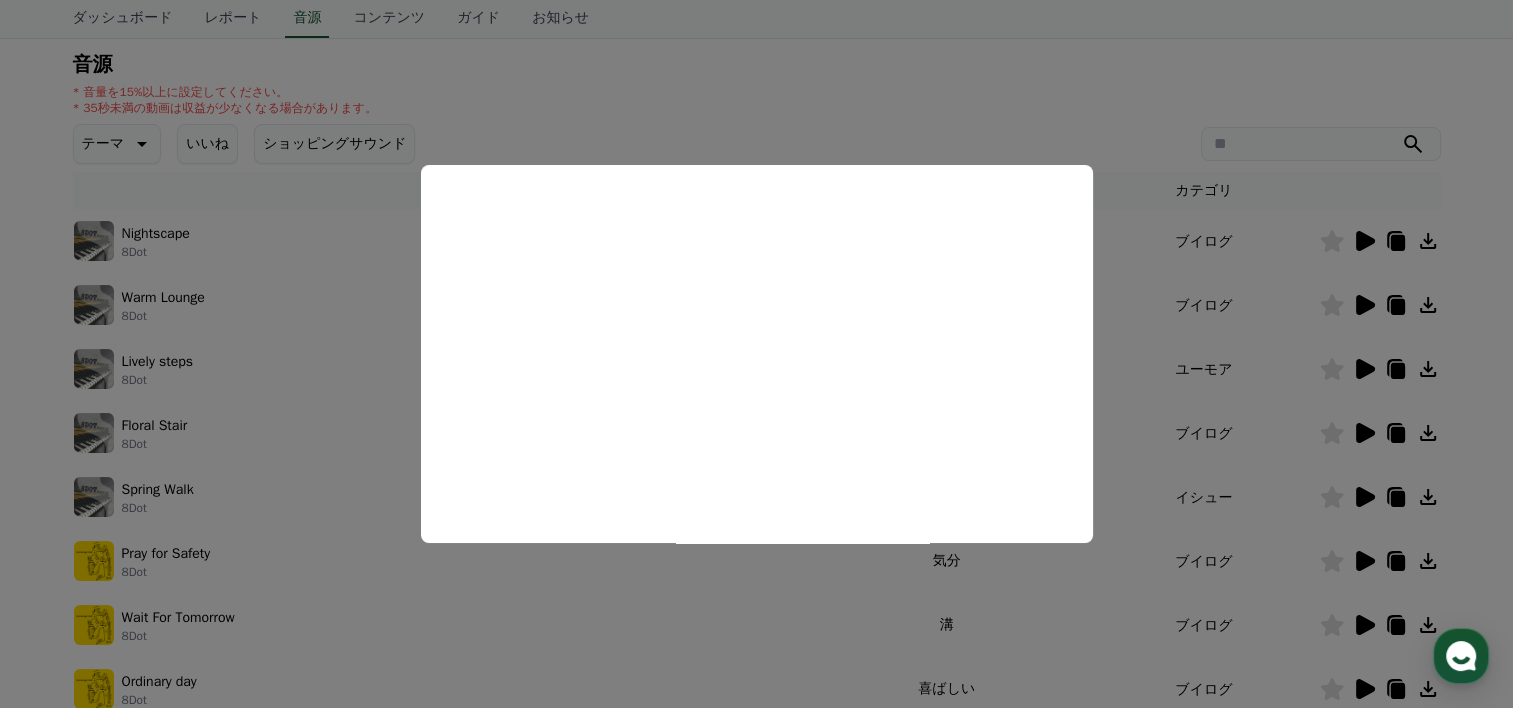 click at bounding box center (756, 354) 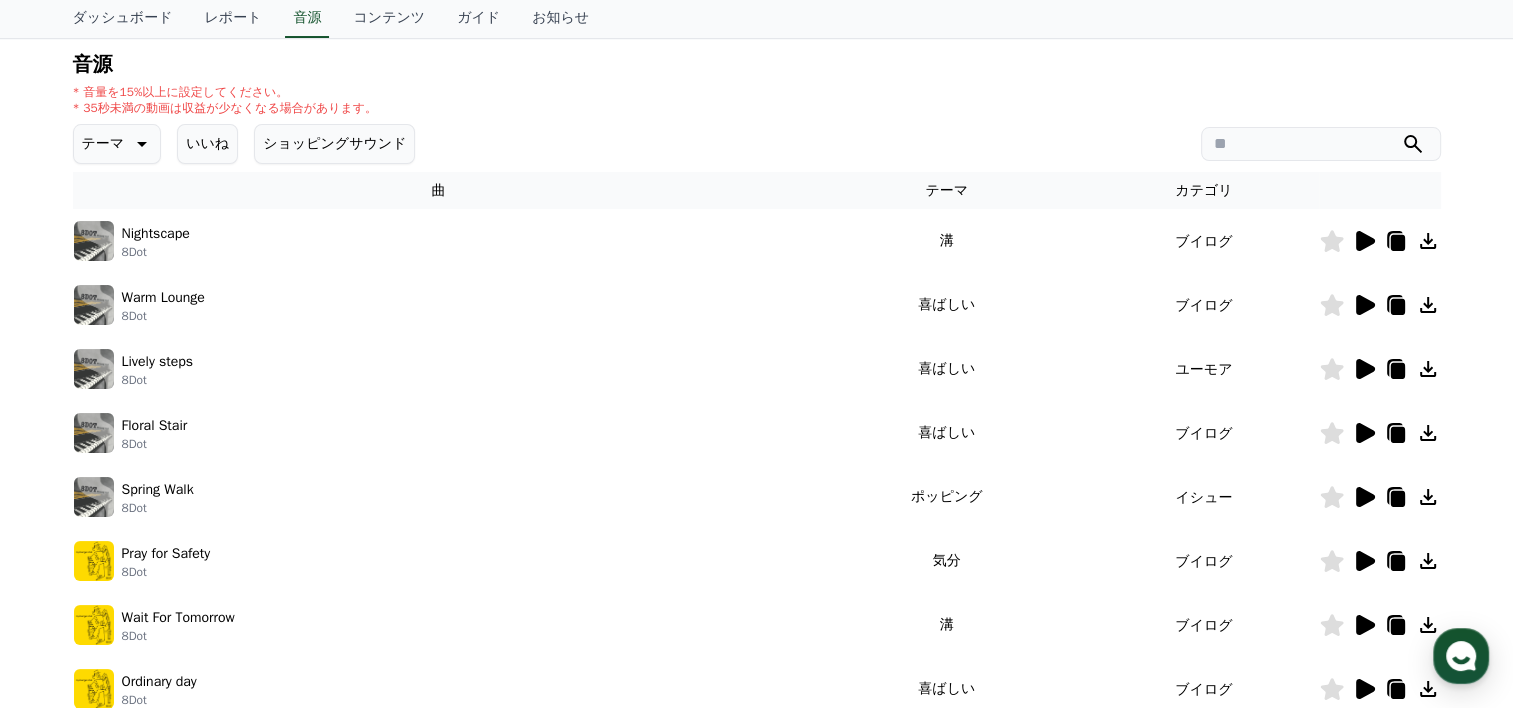 click 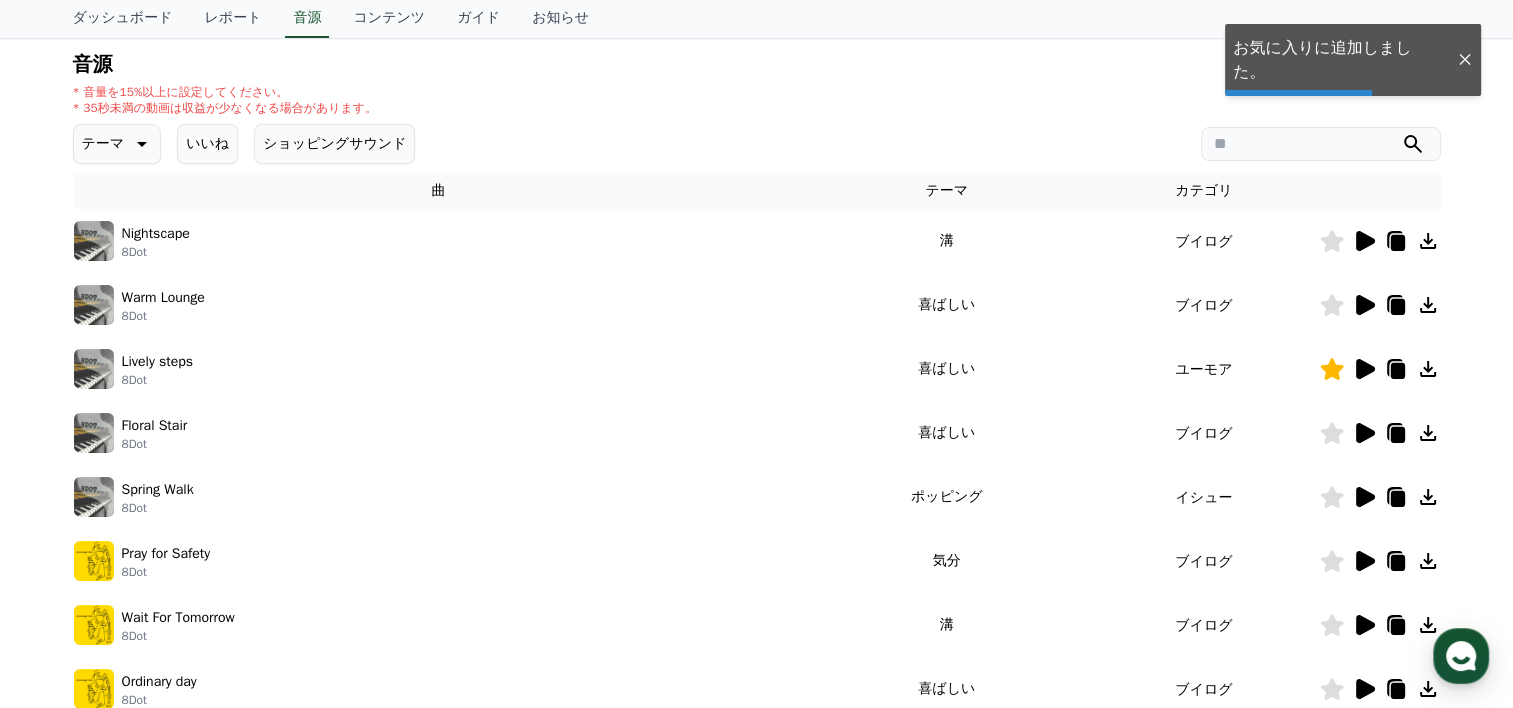 click 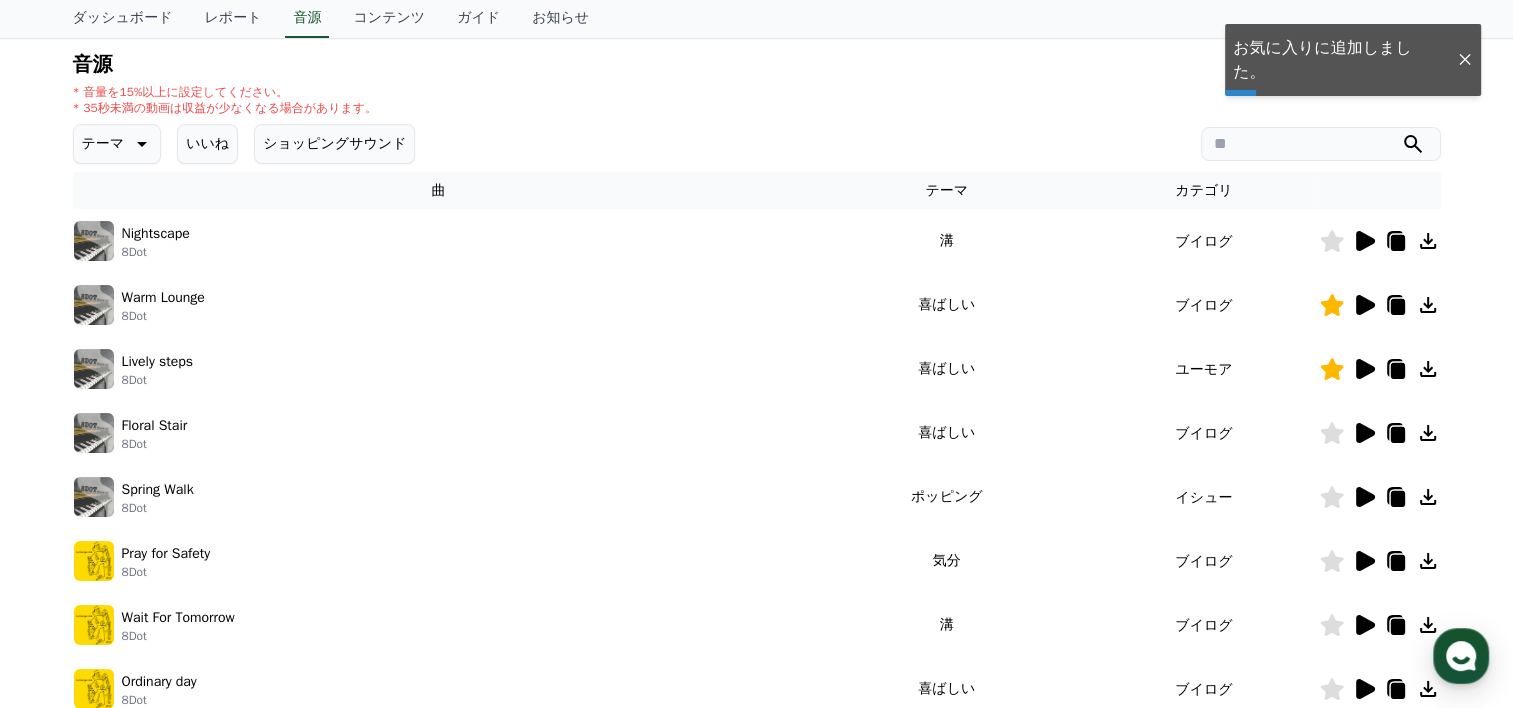 click 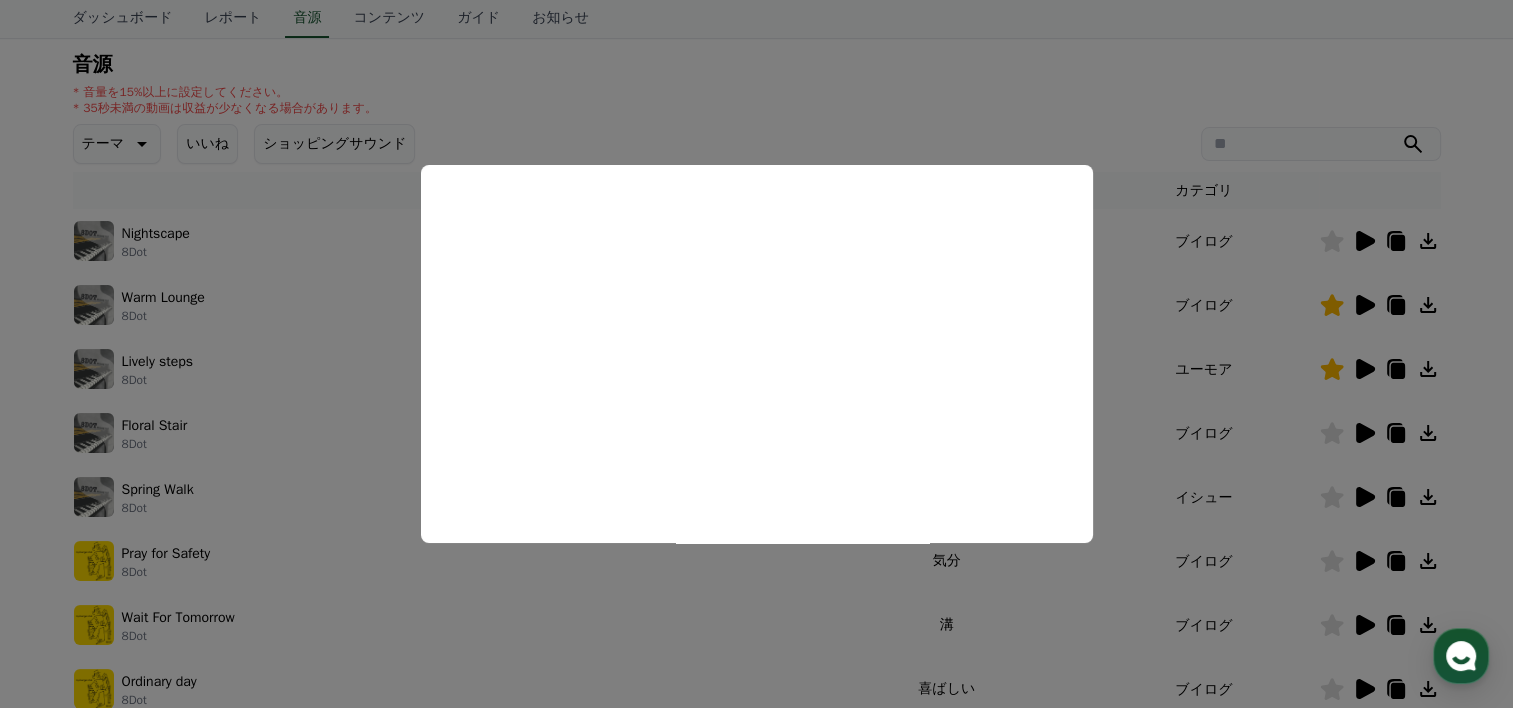 click at bounding box center [756, 354] 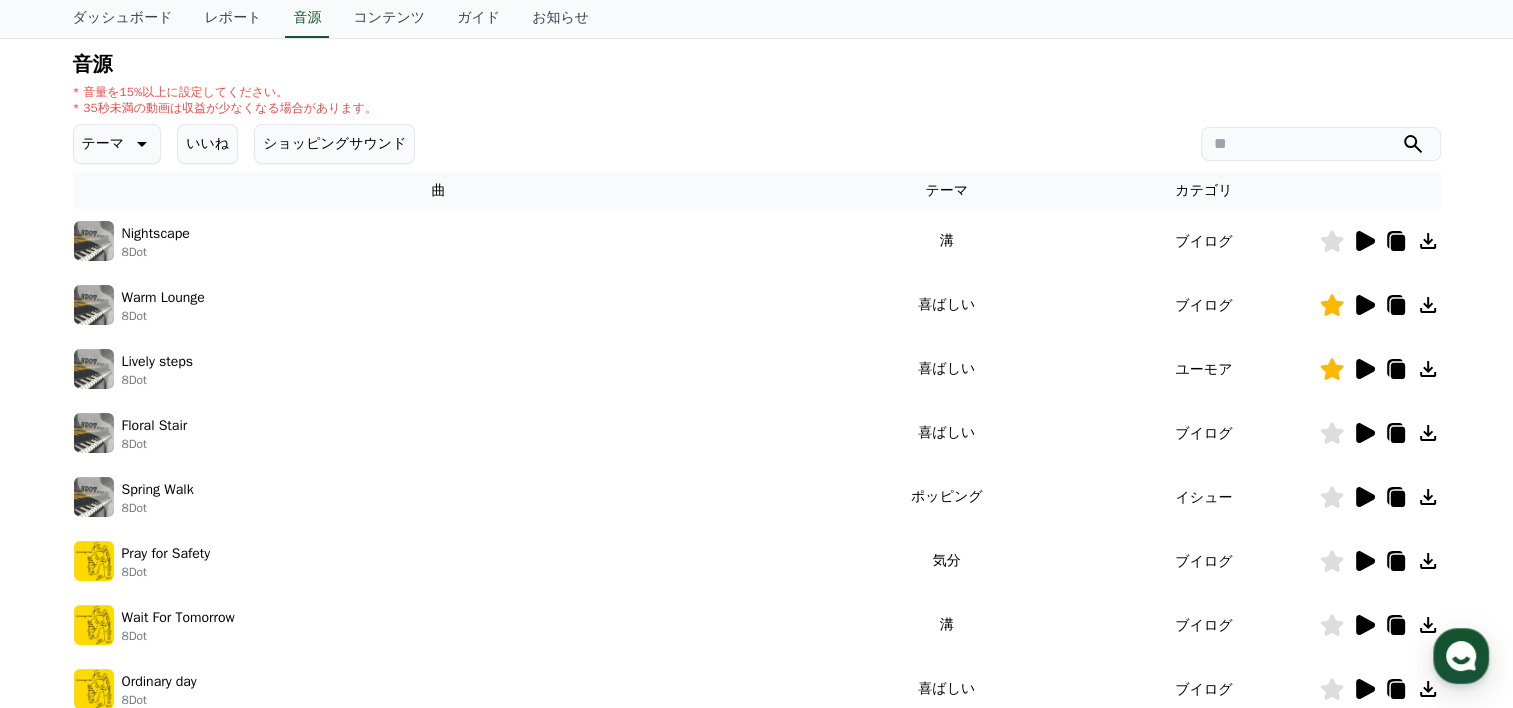 click 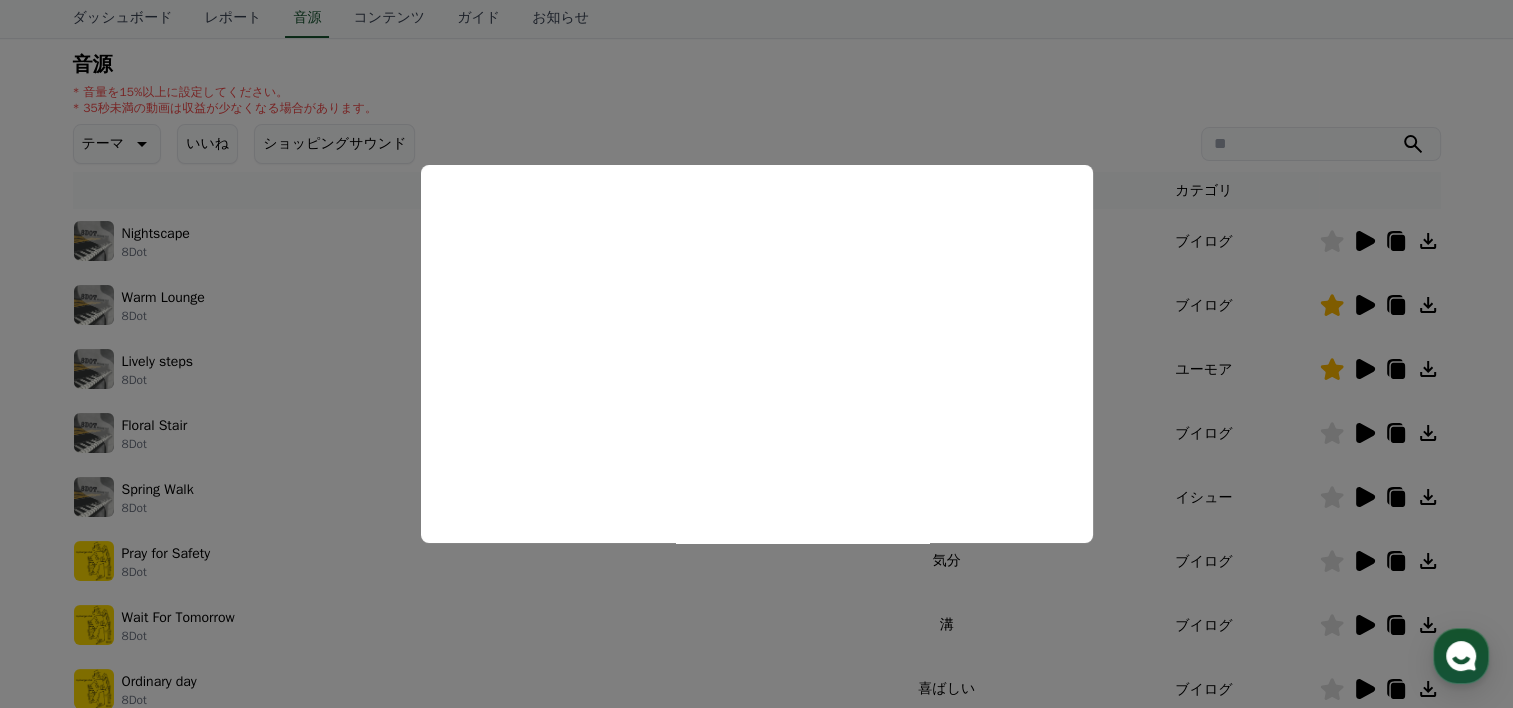 click at bounding box center (756, 354) 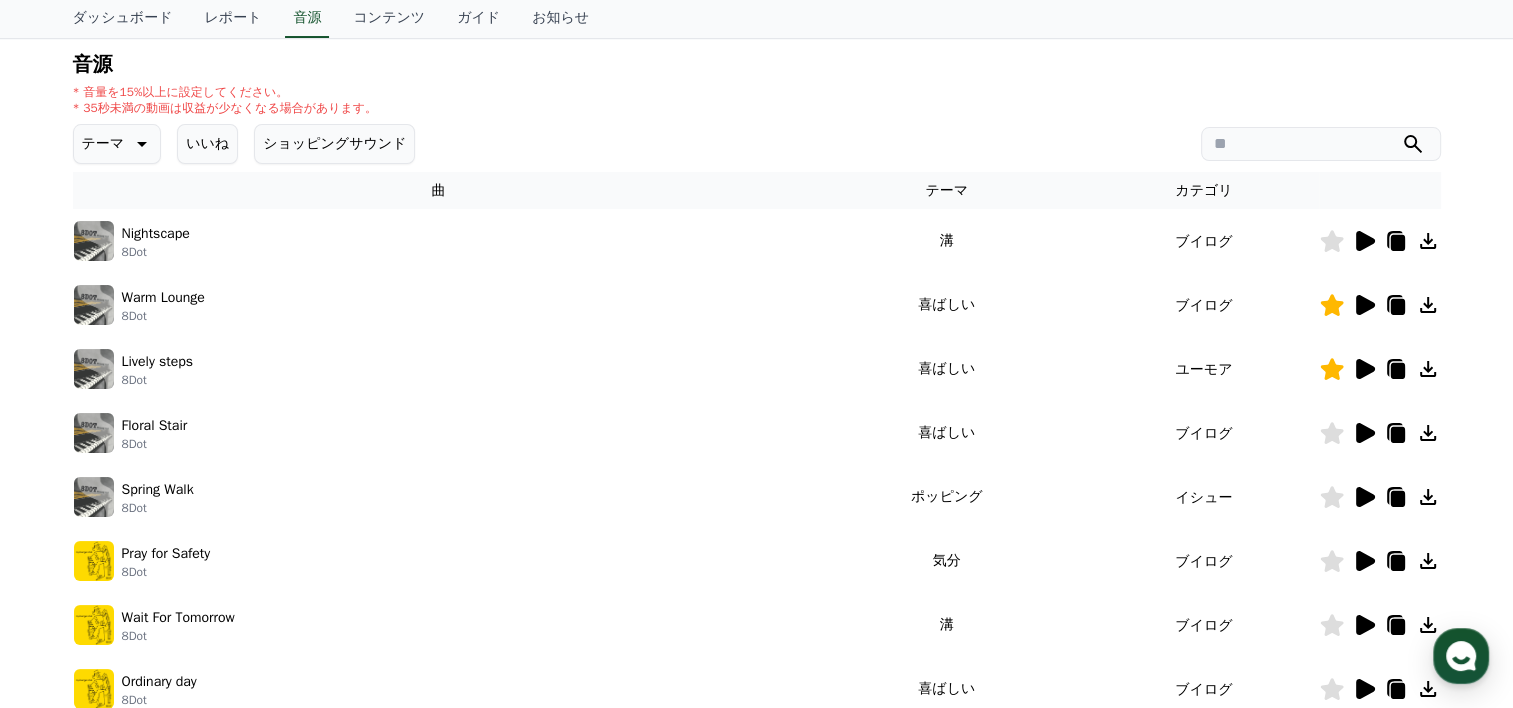 click 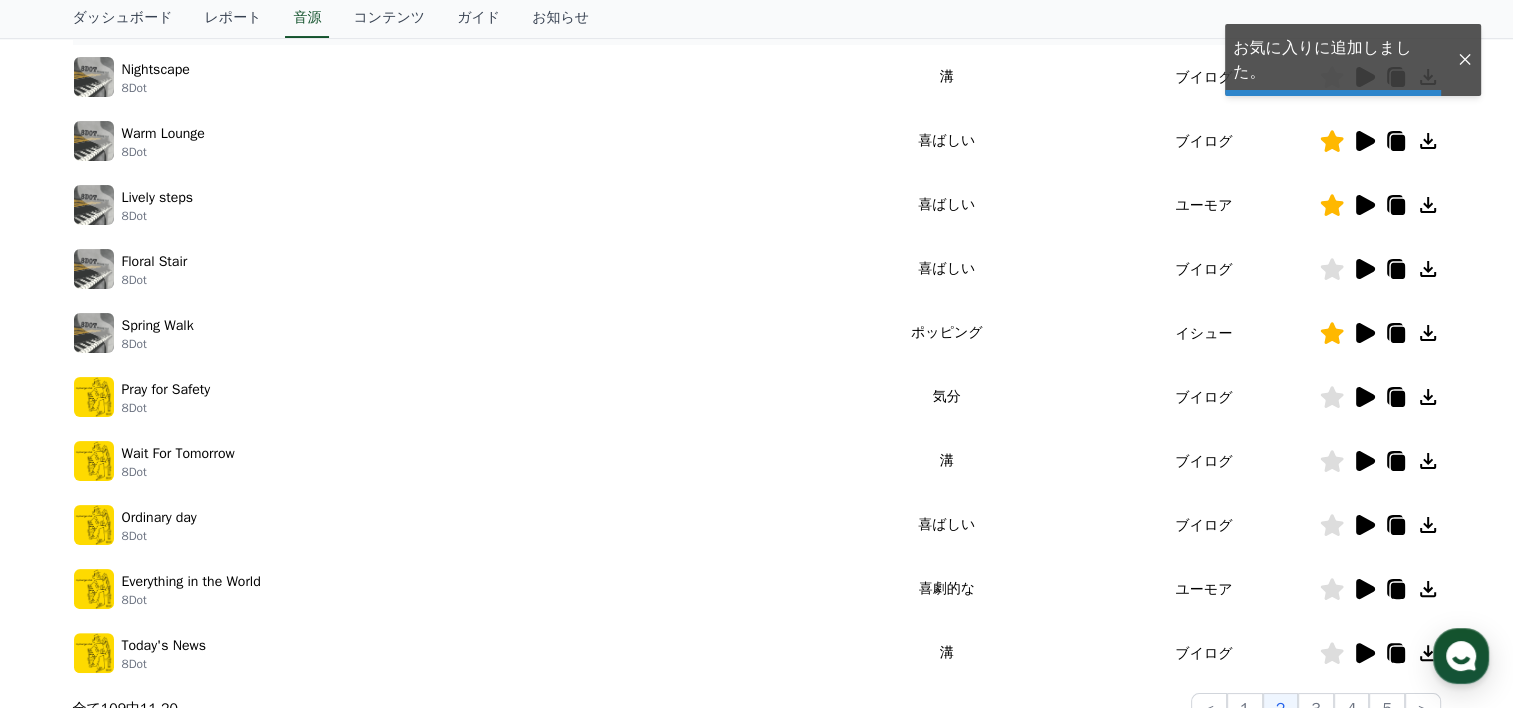 scroll, scrollTop: 400, scrollLeft: 0, axis: vertical 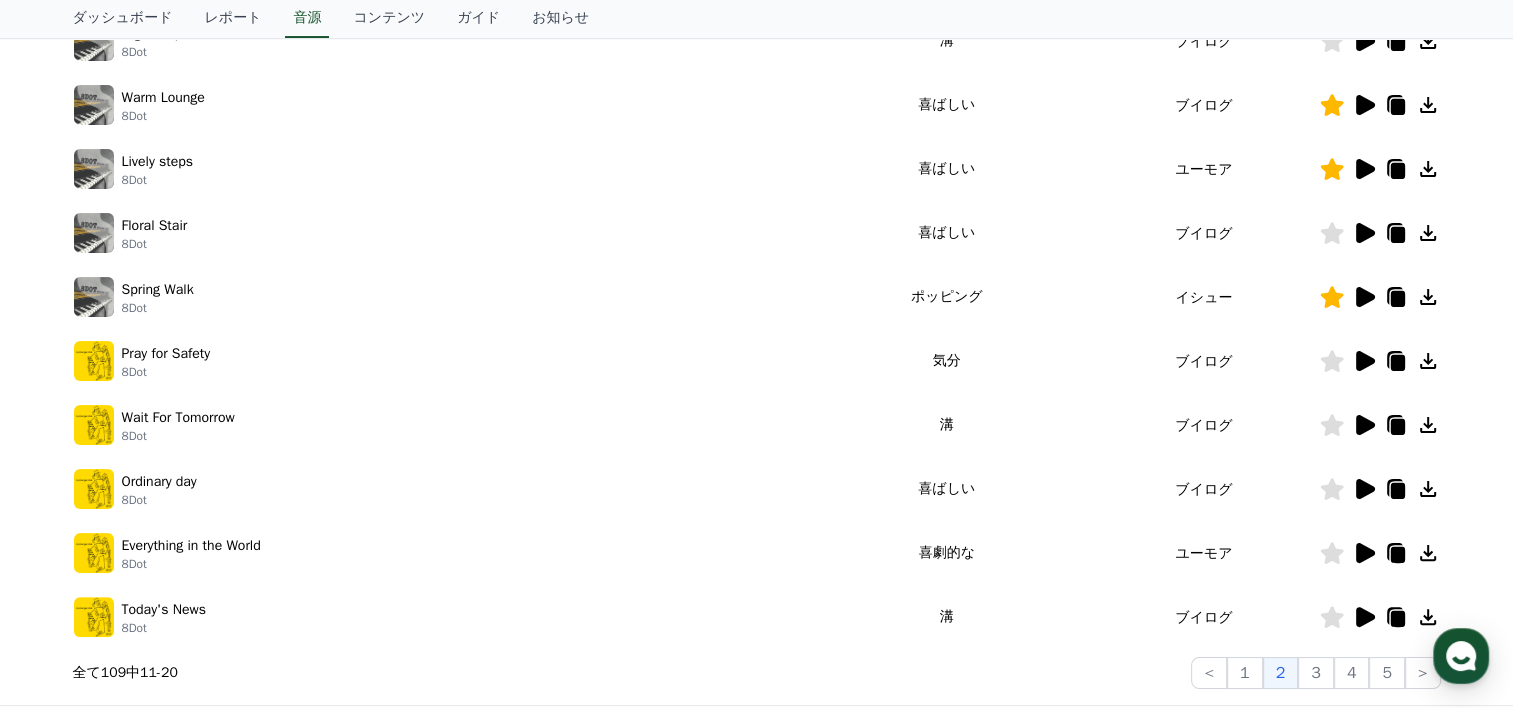 click 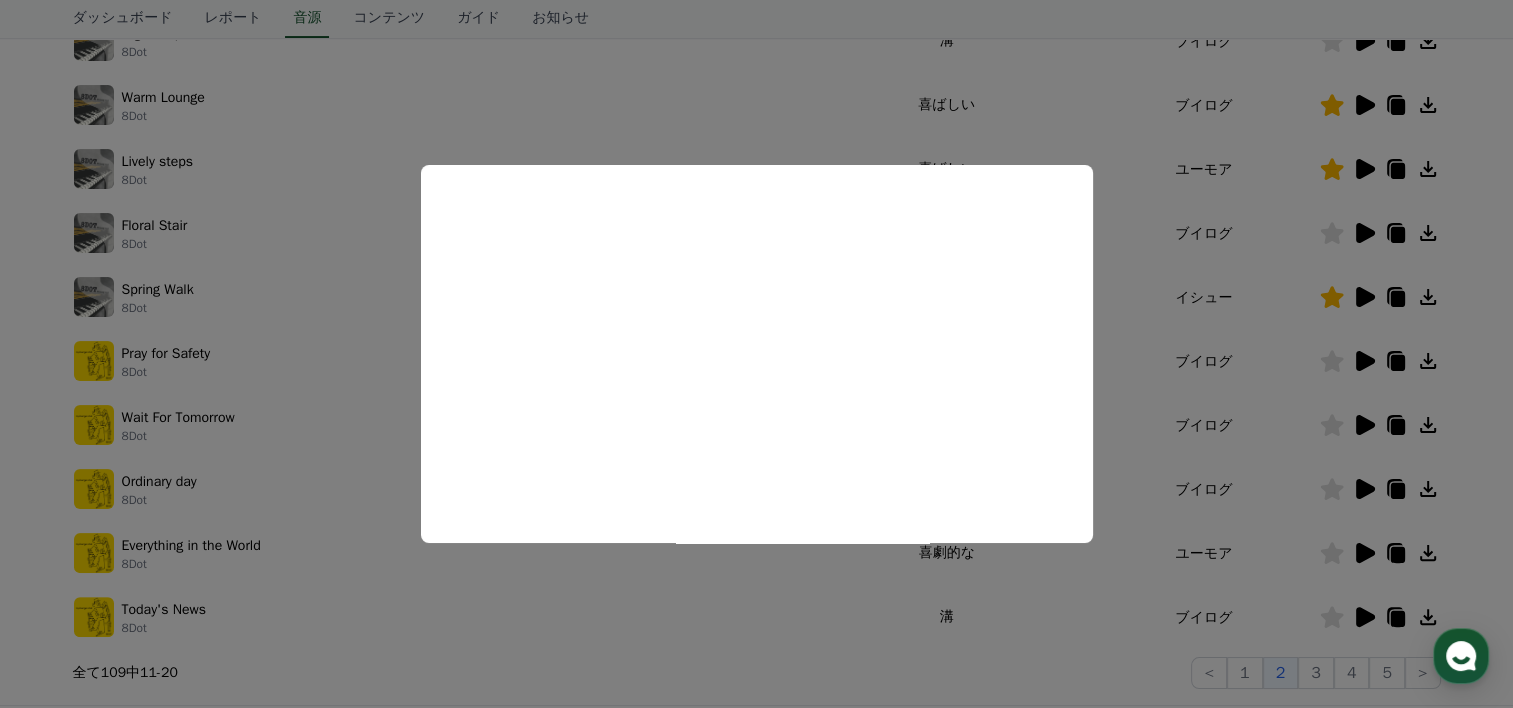 click at bounding box center (756, 354) 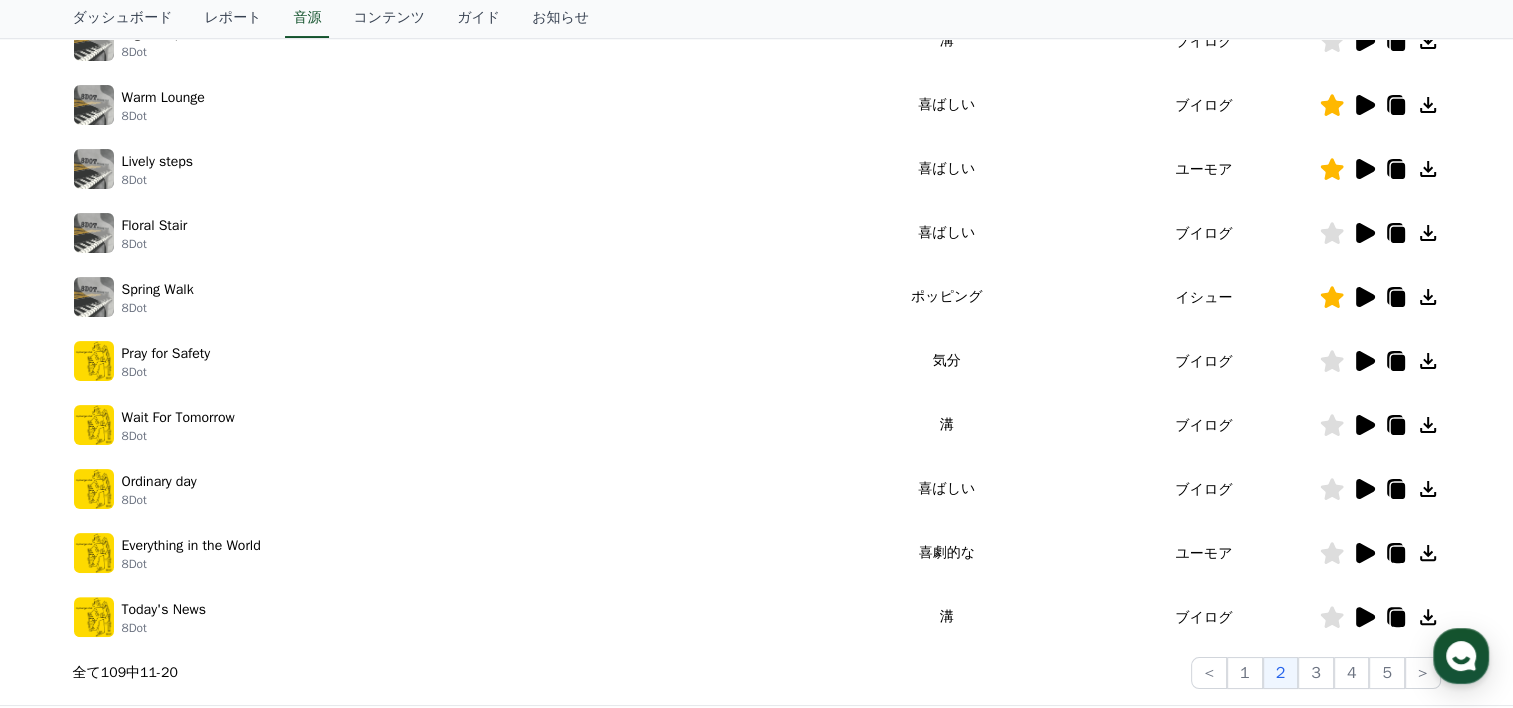 click 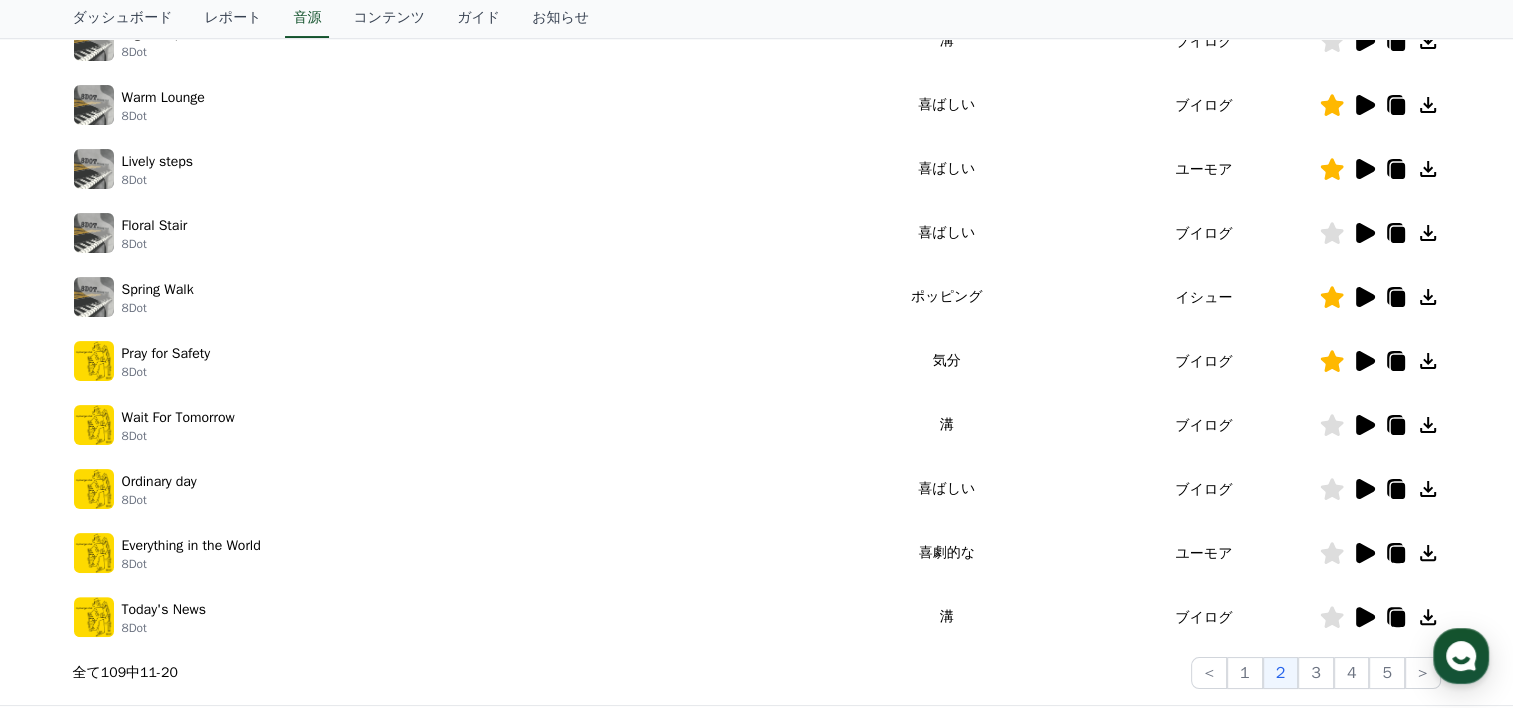 click 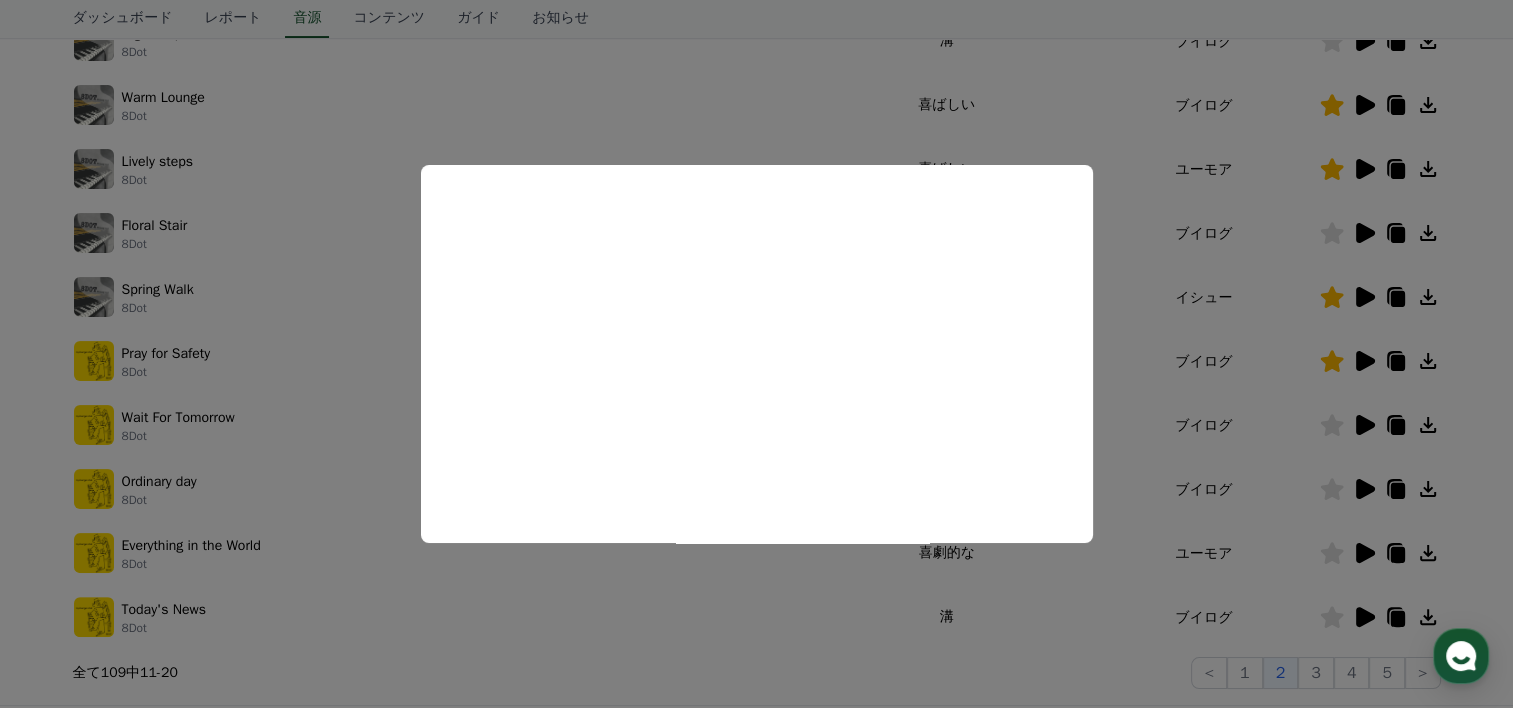 click at bounding box center [756, 354] 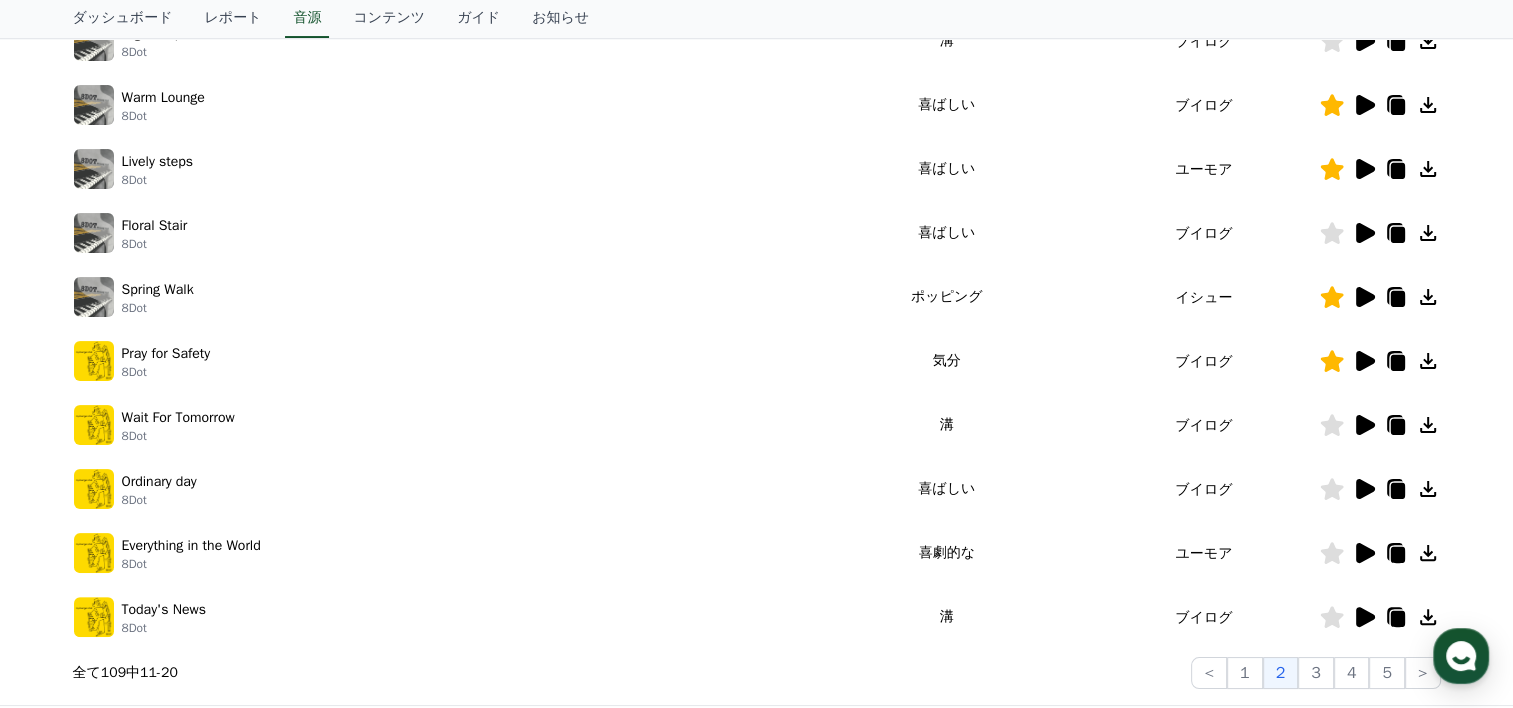 click 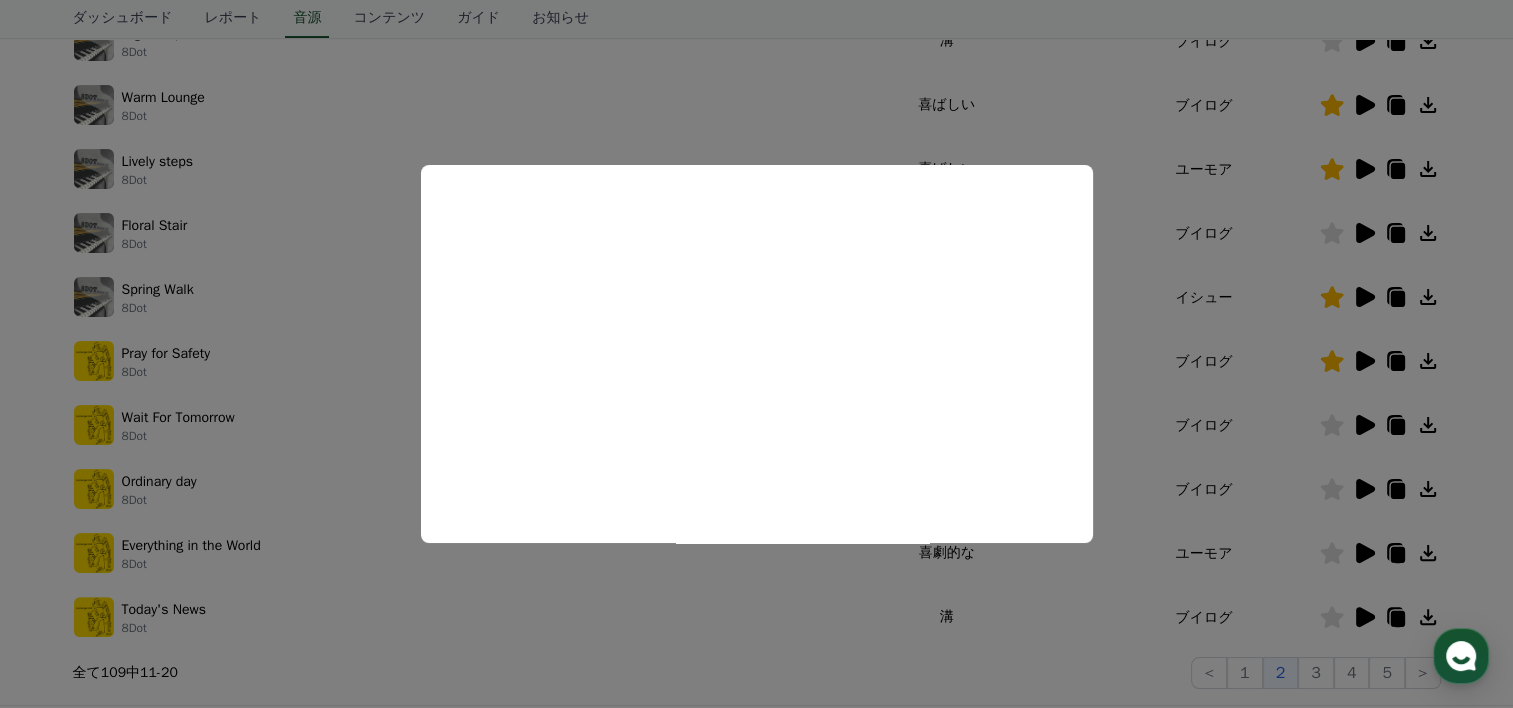 click at bounding box center [756, 354] 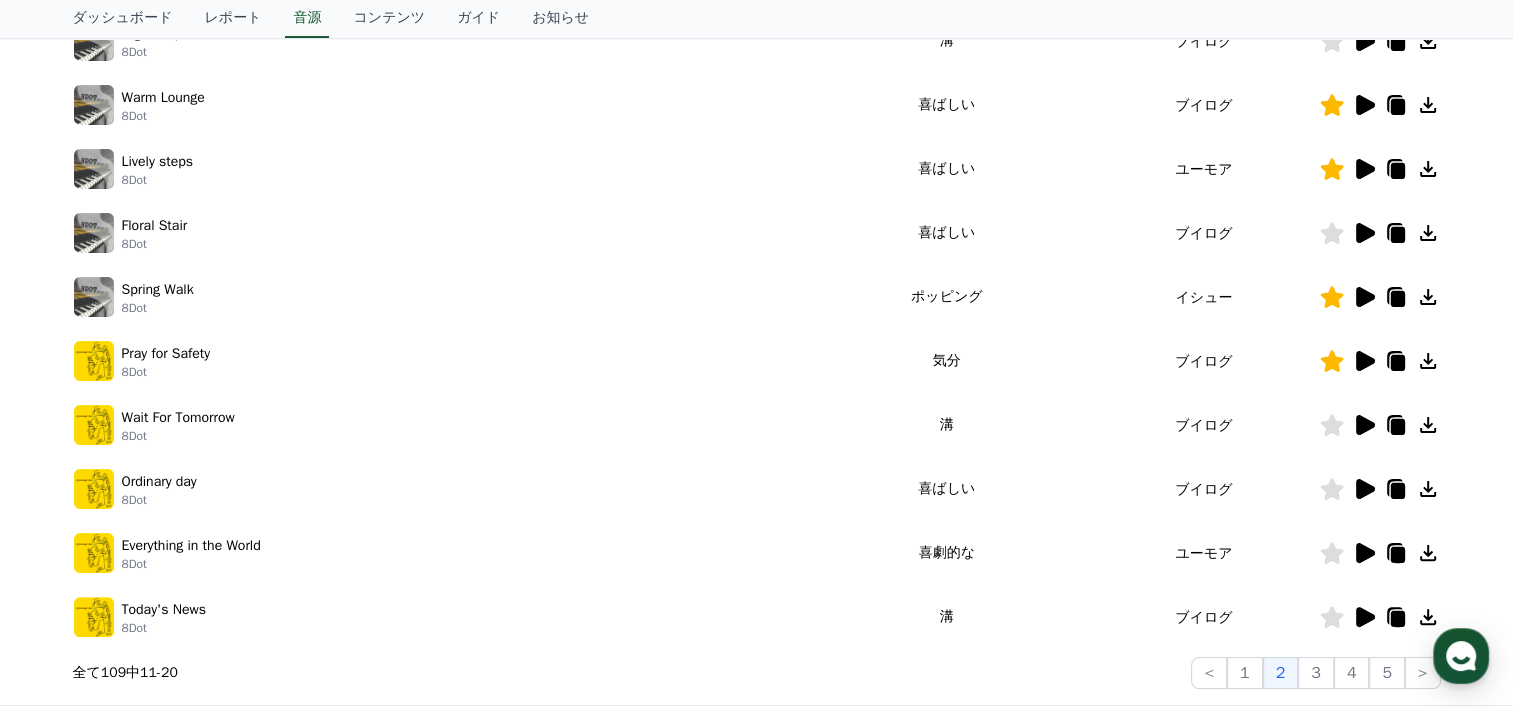 click on "ブイログ" at bounding box center (1203, 425) 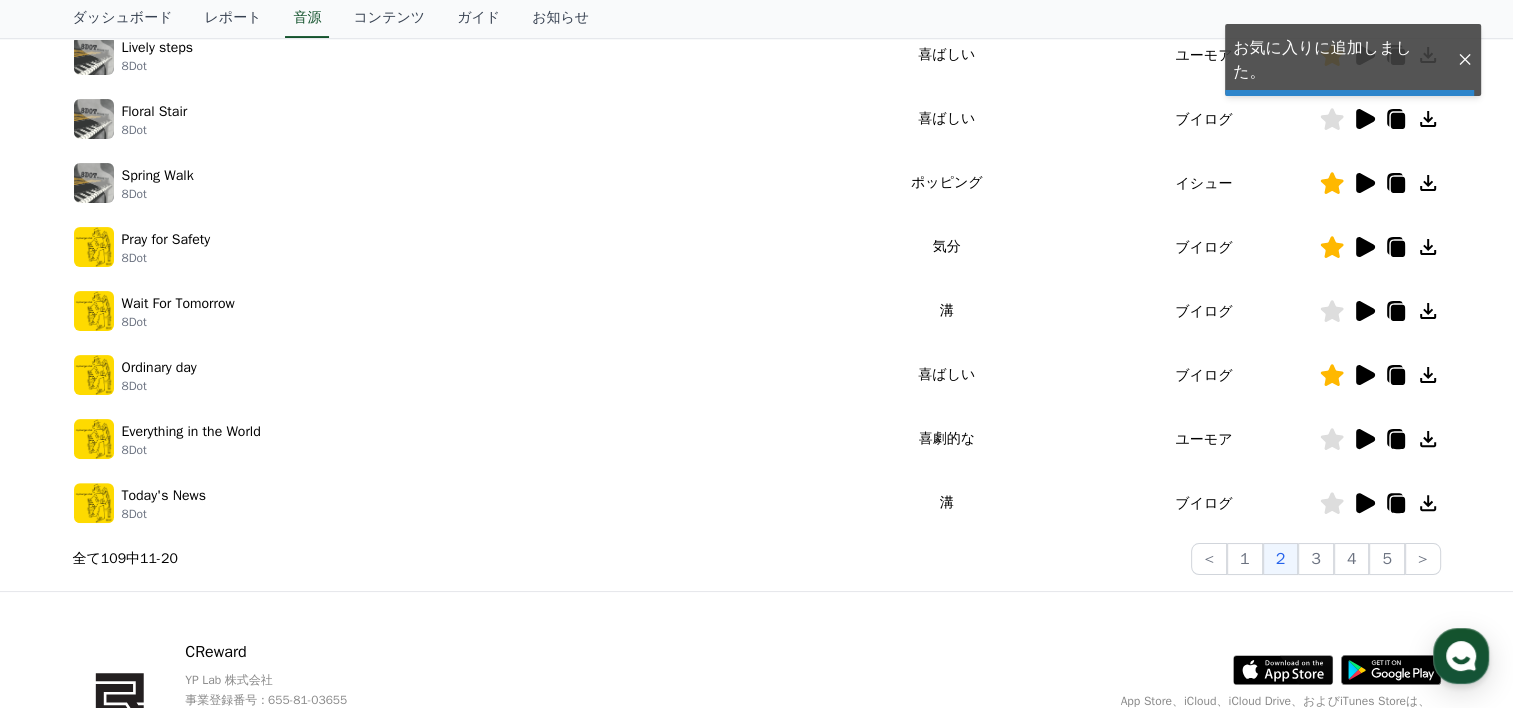 scroll, scrollTop: 644, scrollLeft: 0, axis: vertical 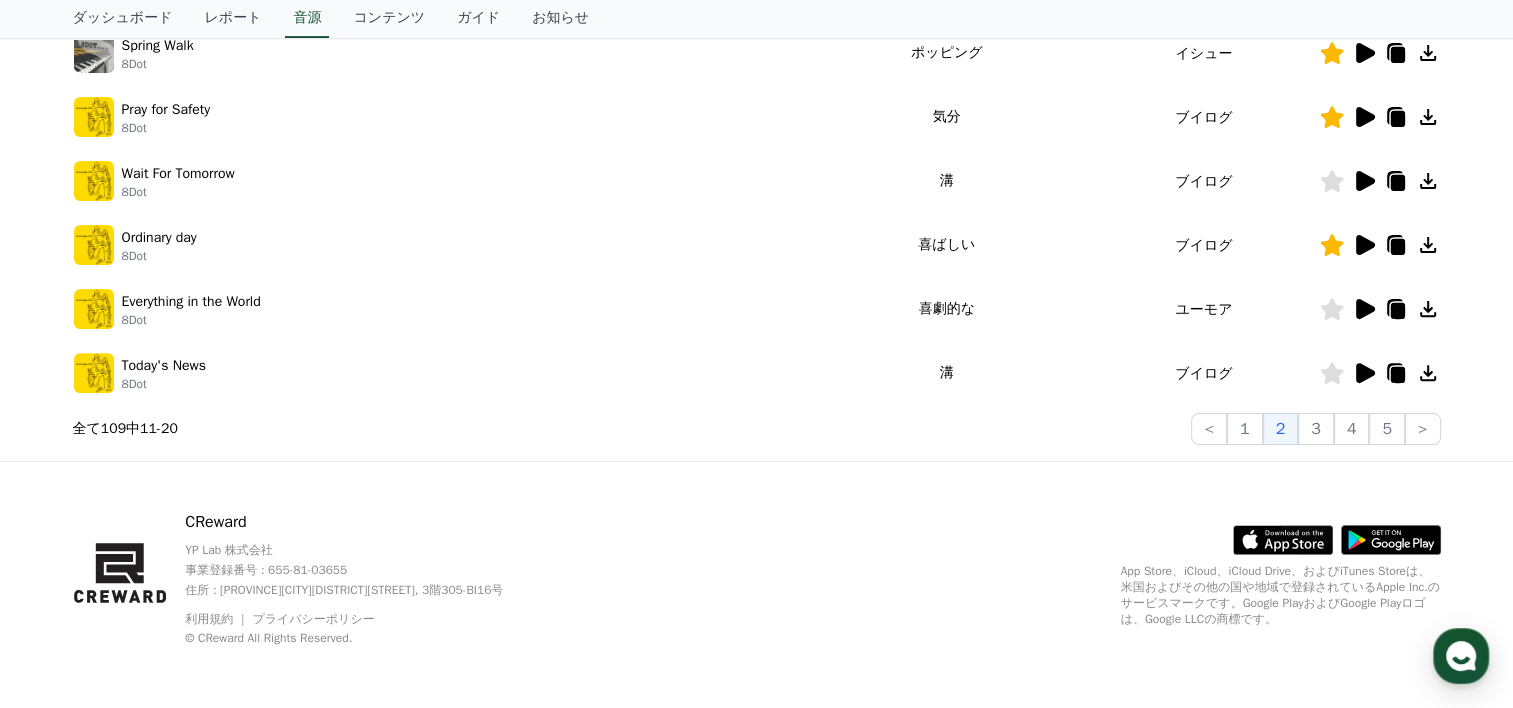 click 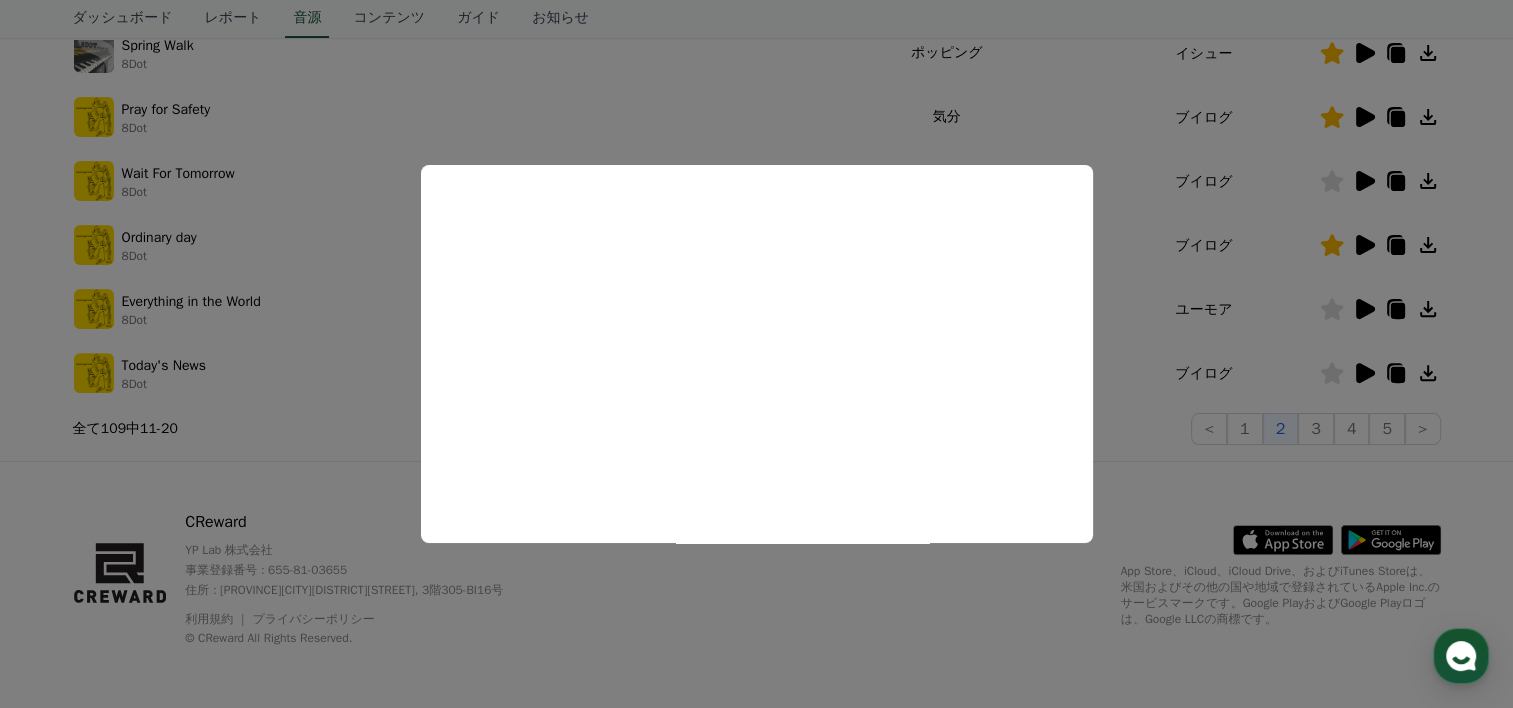 click at bounding box center [756, 354] 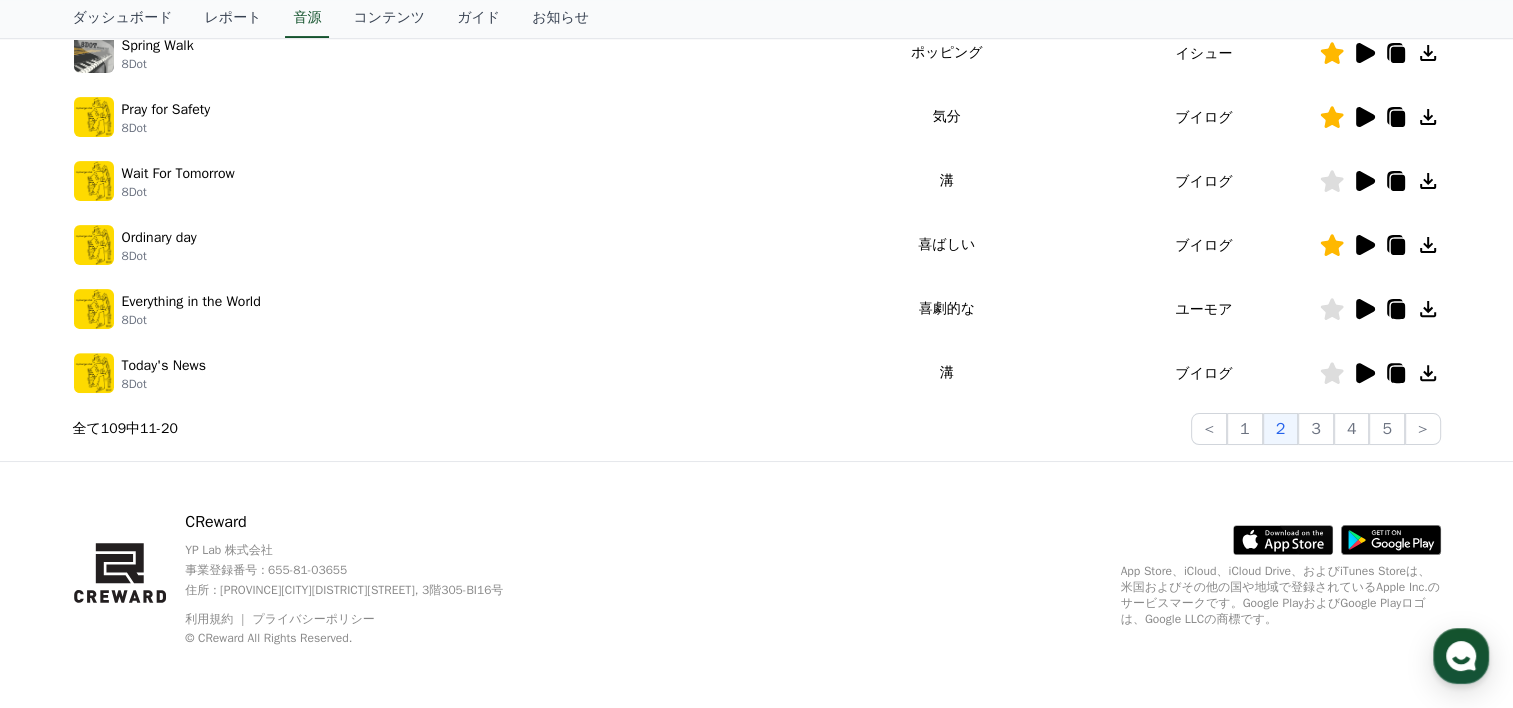 click 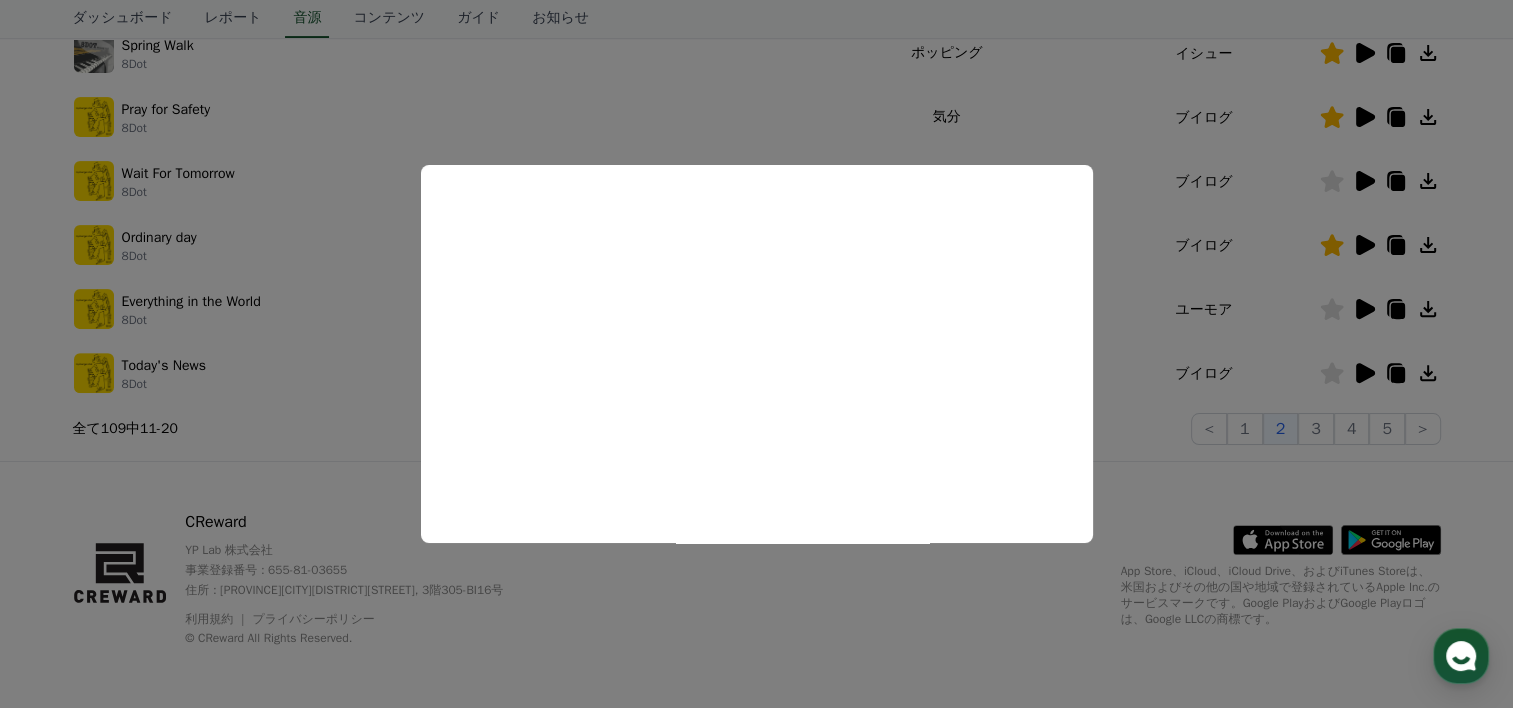 click at bounding box center [756, 354] 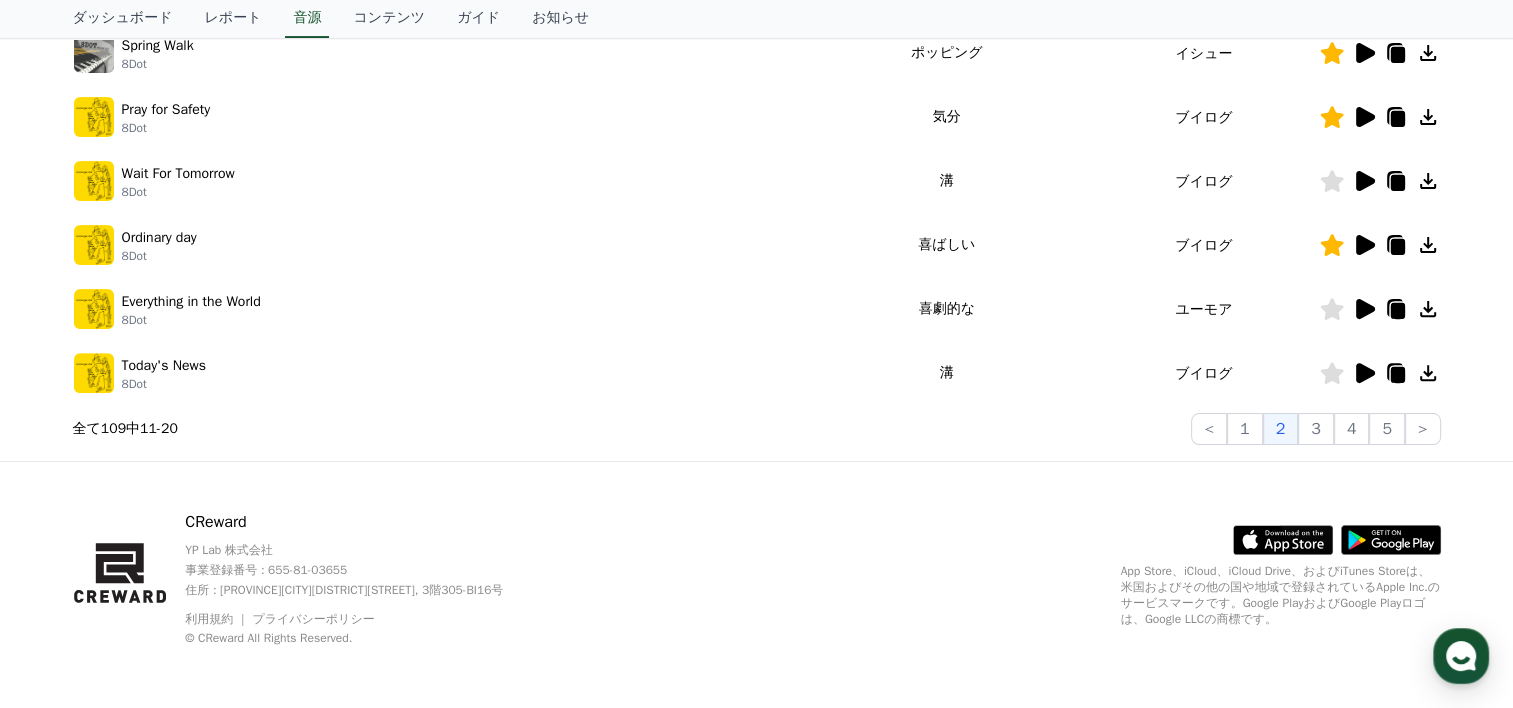 click 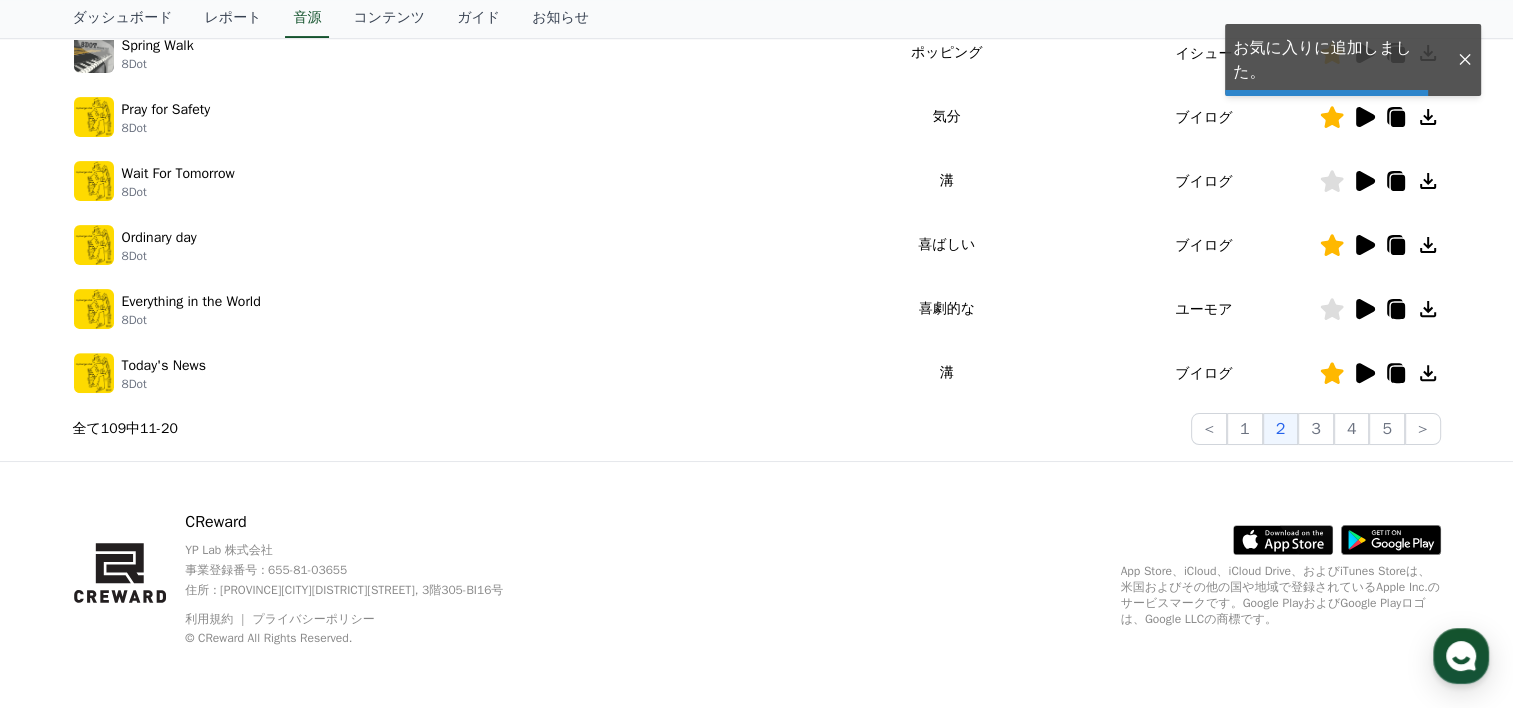 click 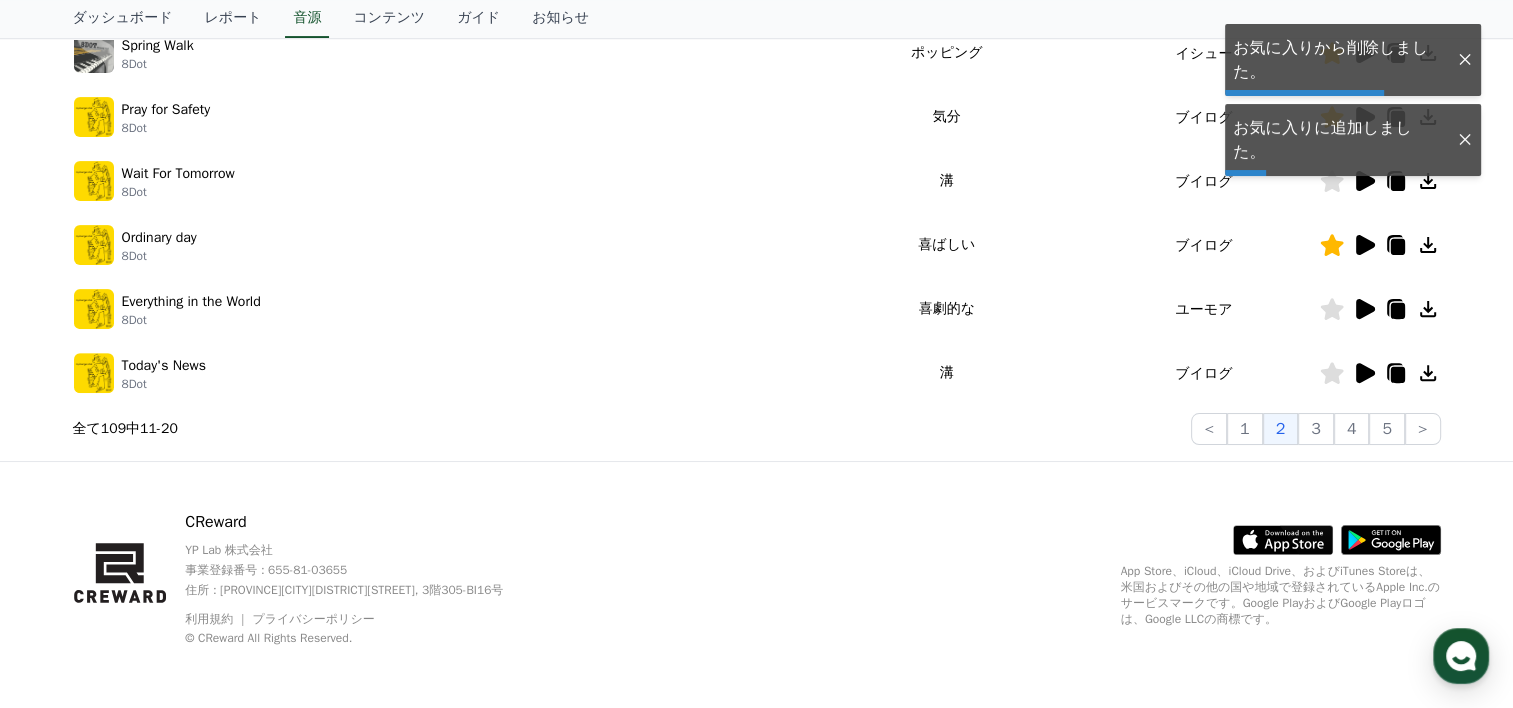 click 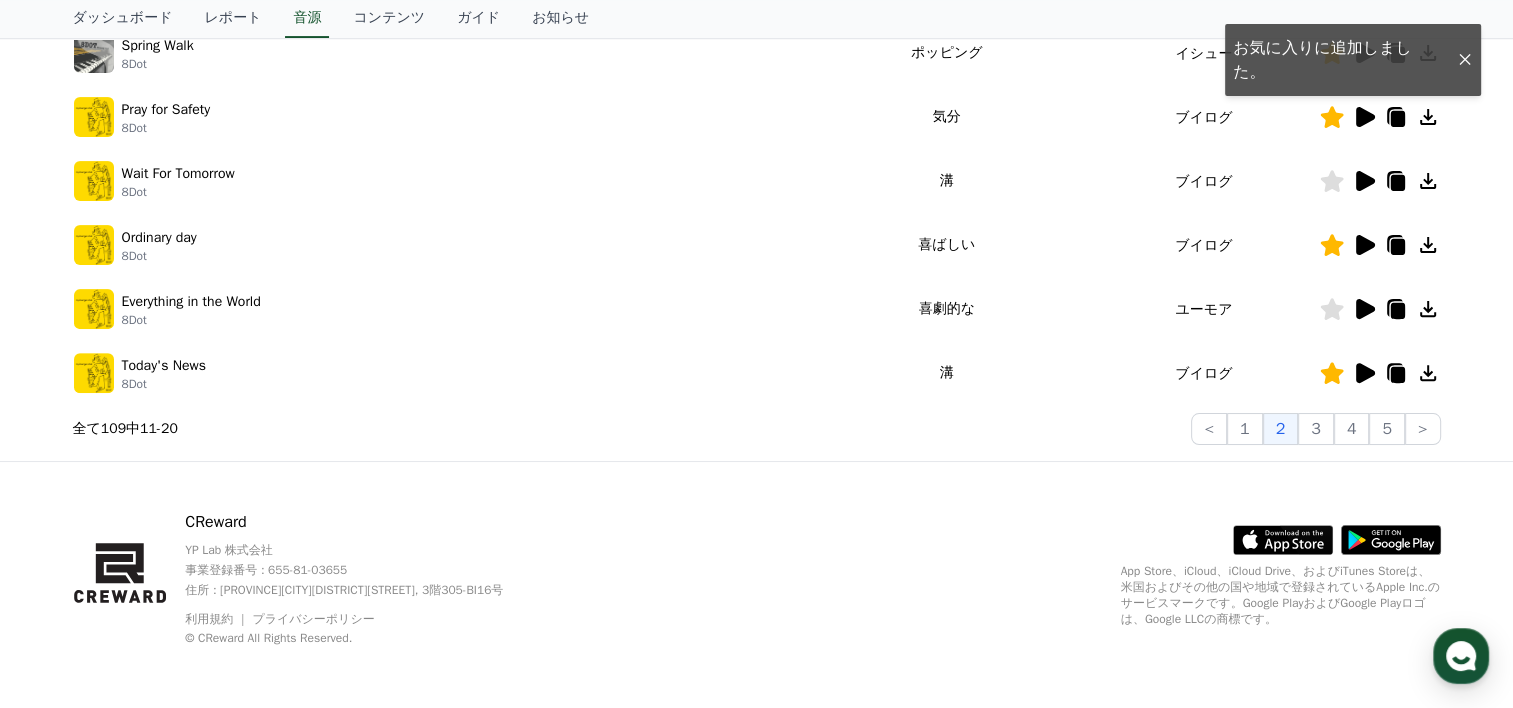 click on "Today's News     8Dot" at bounding box center (439, 373) 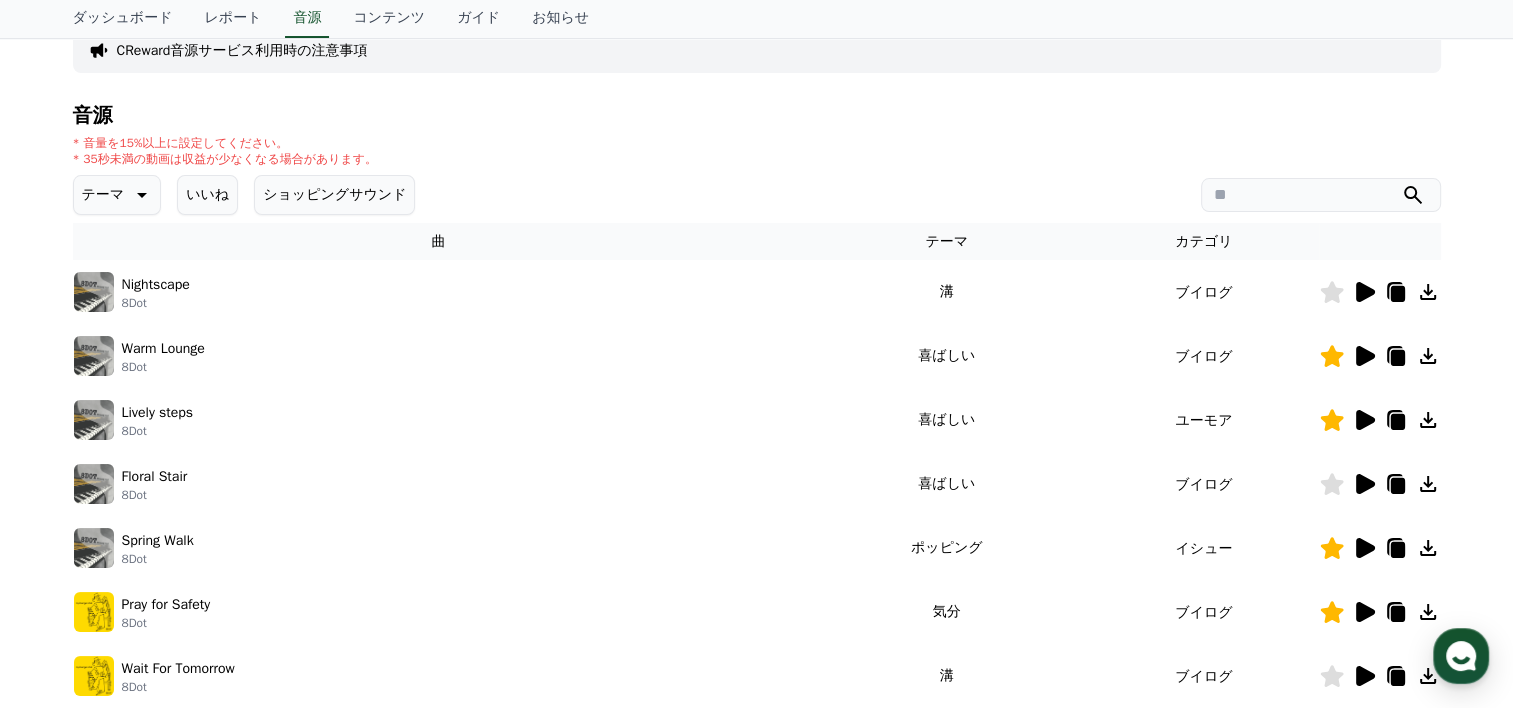scroll, scrollTop: 0, scrollLeft: 0, axis: both 